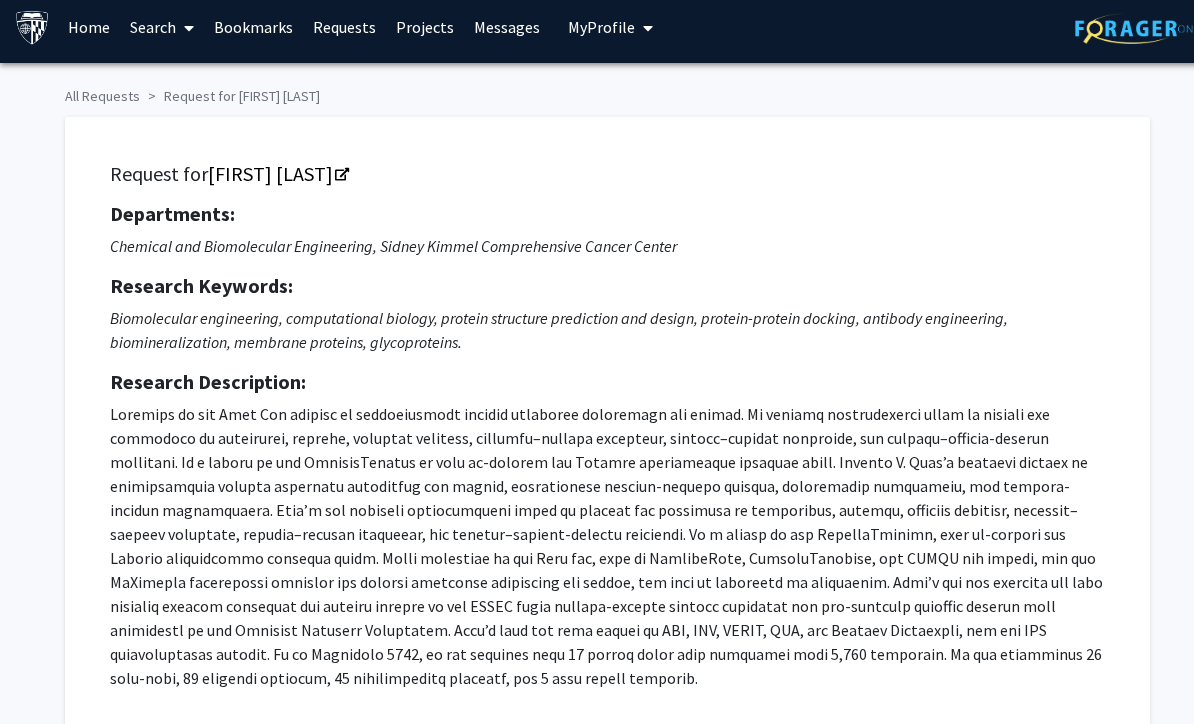 scroll, scrollTop: 0, scrollLeft: 0, axis: both 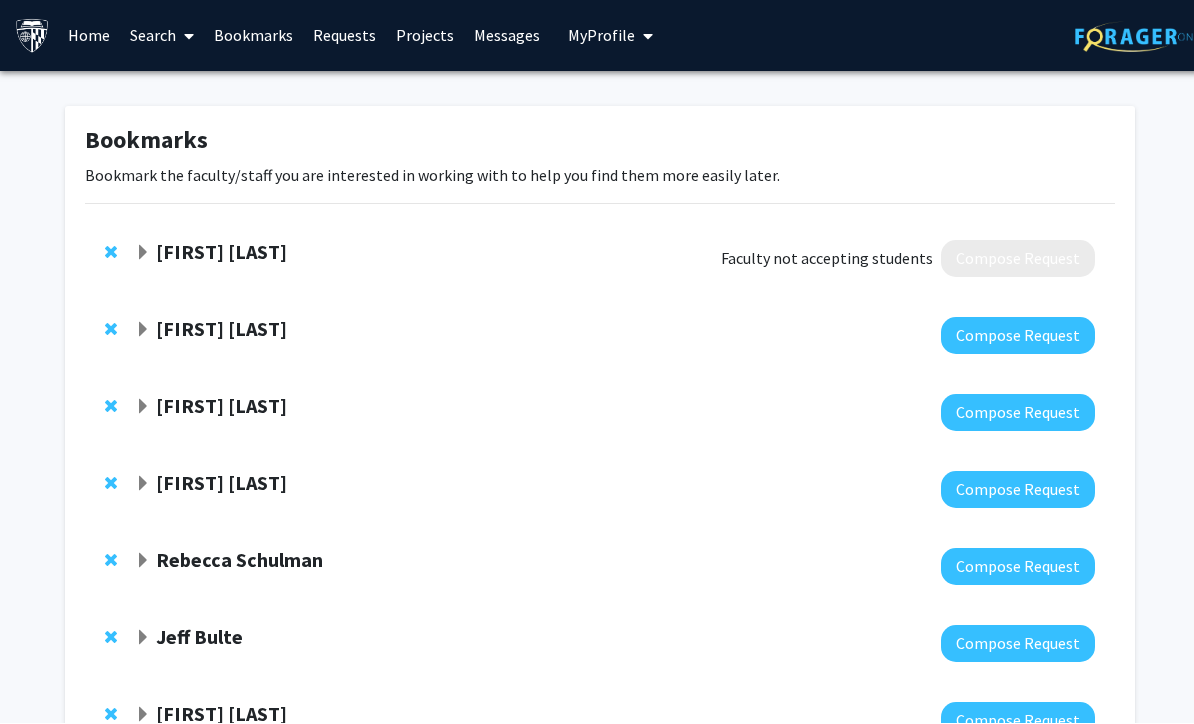 click 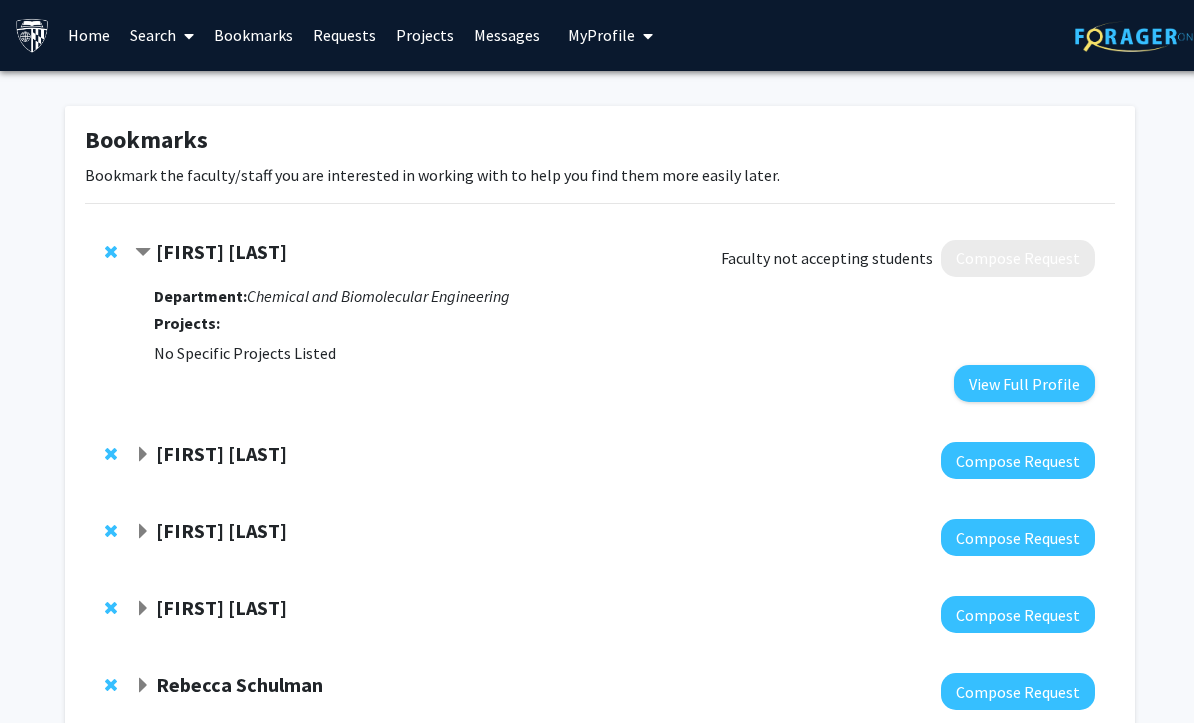 scroll, scrollTop: 1, scrollLeft: 0, axis: vertical 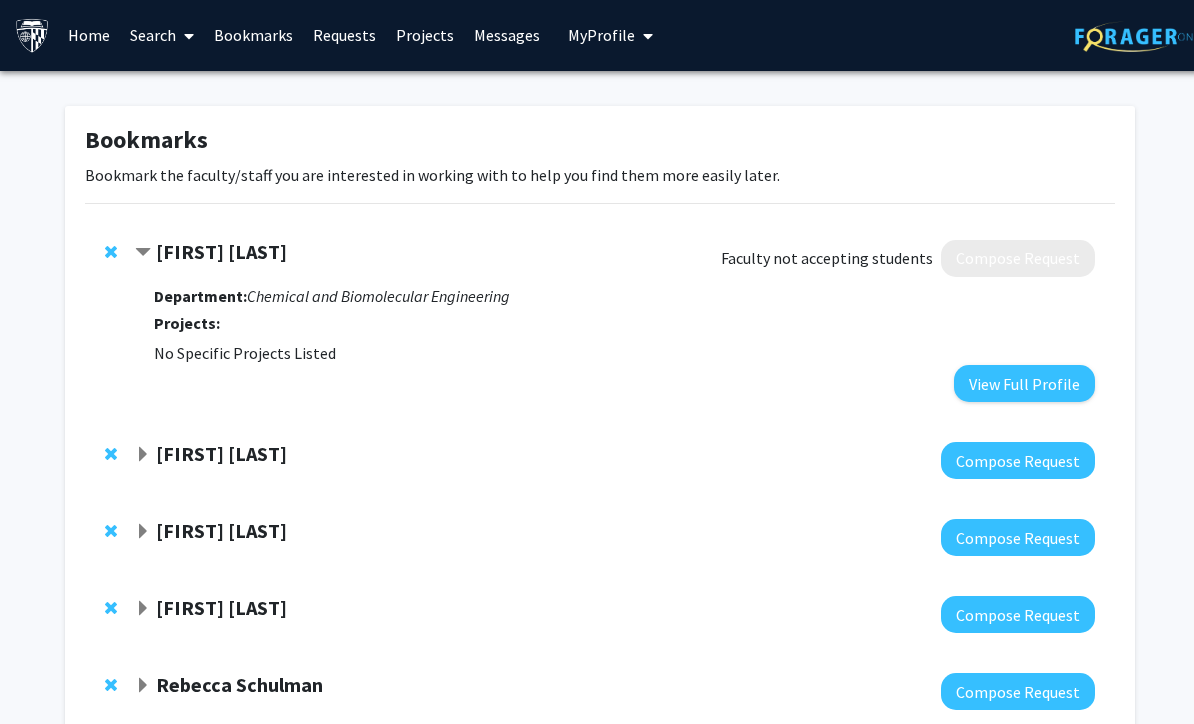 click on "Lilian Josephson" 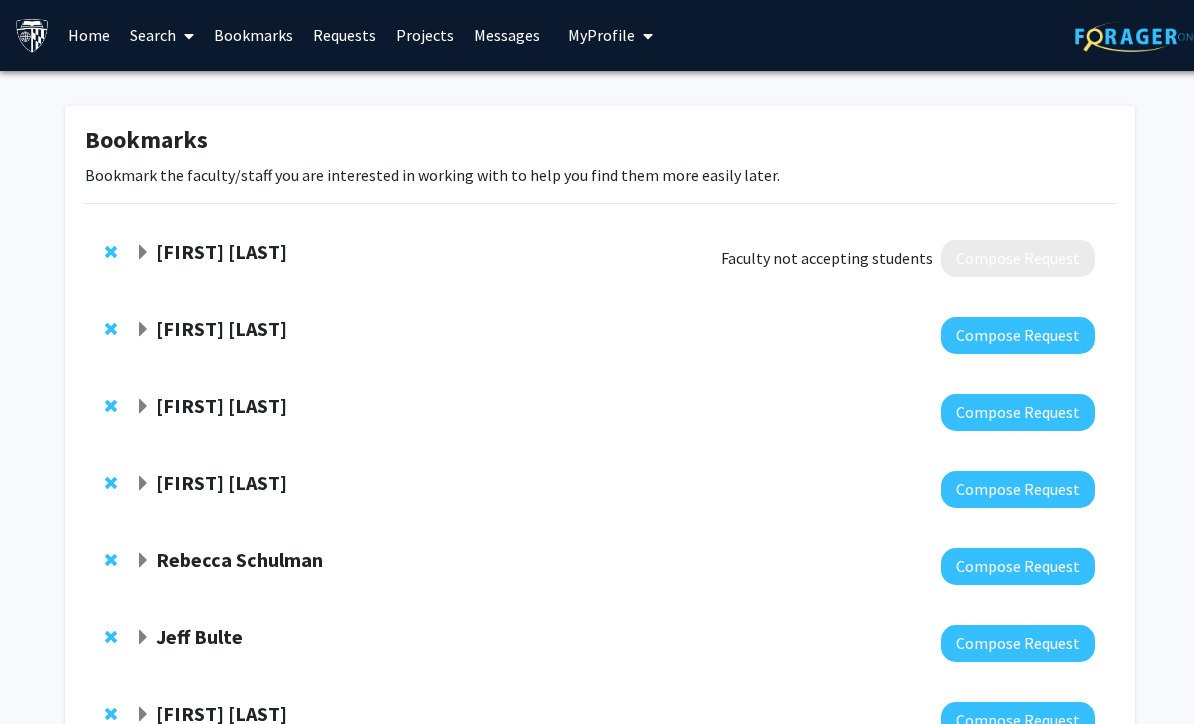 click on "Lilian Josephson" 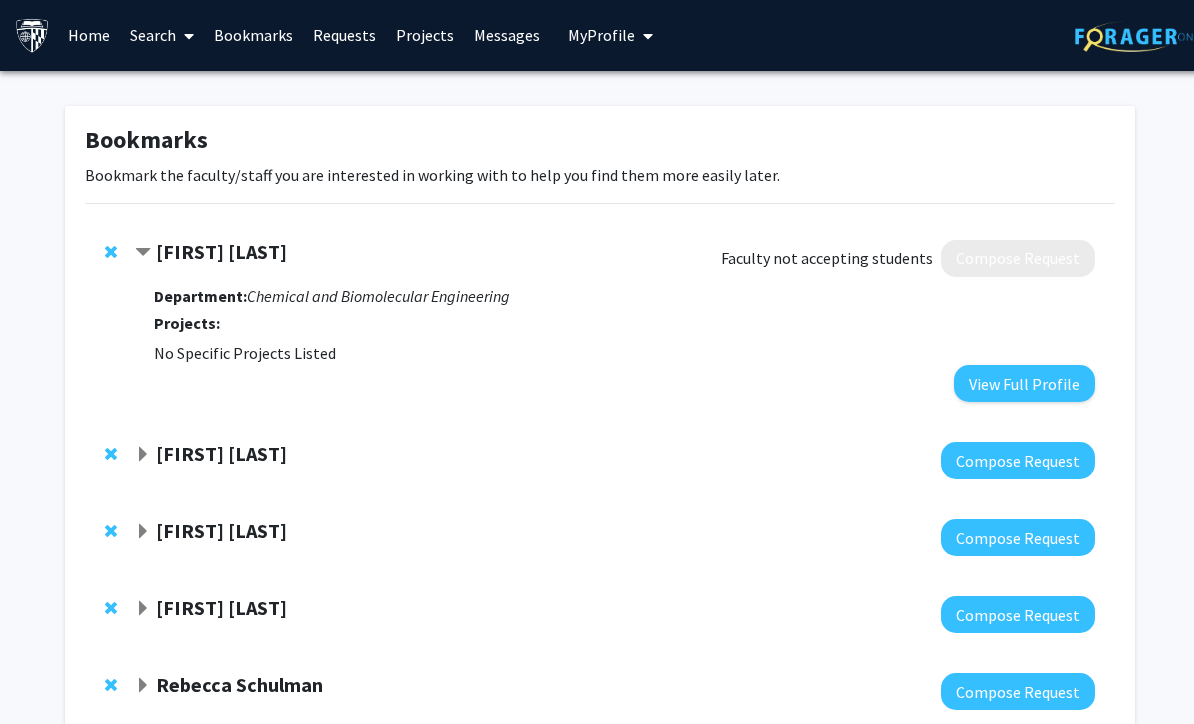 click on "Lilian Josephson" 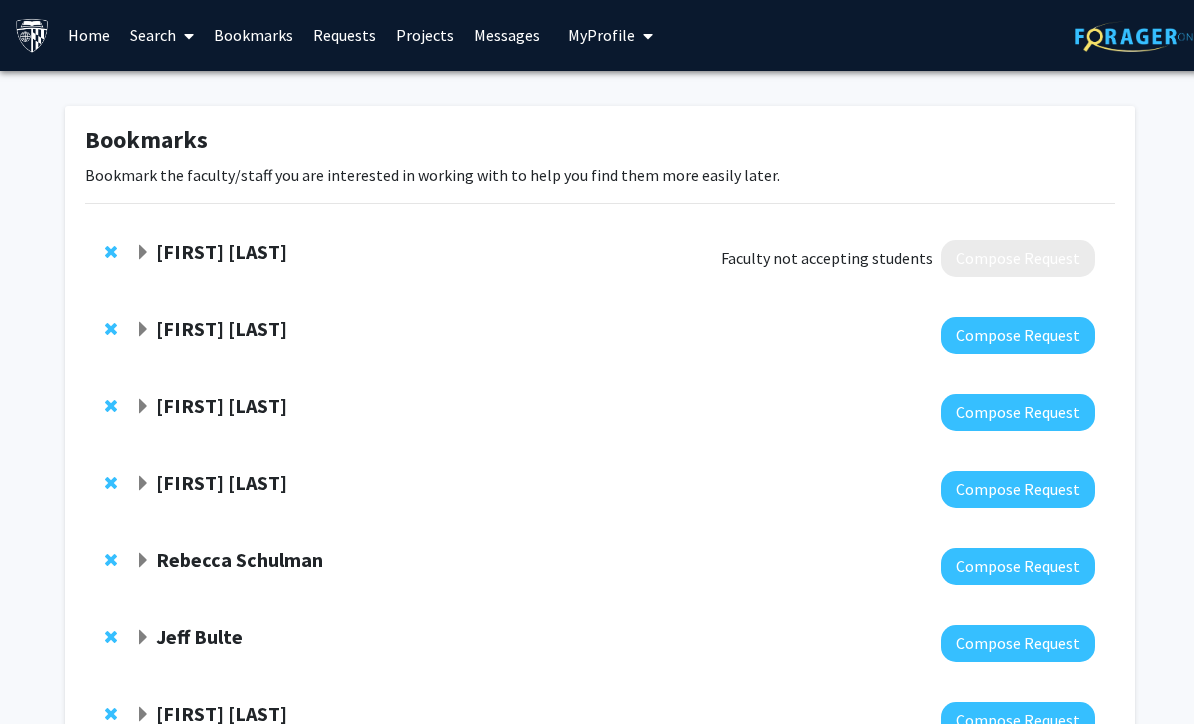 click on "Lilian Josephson" 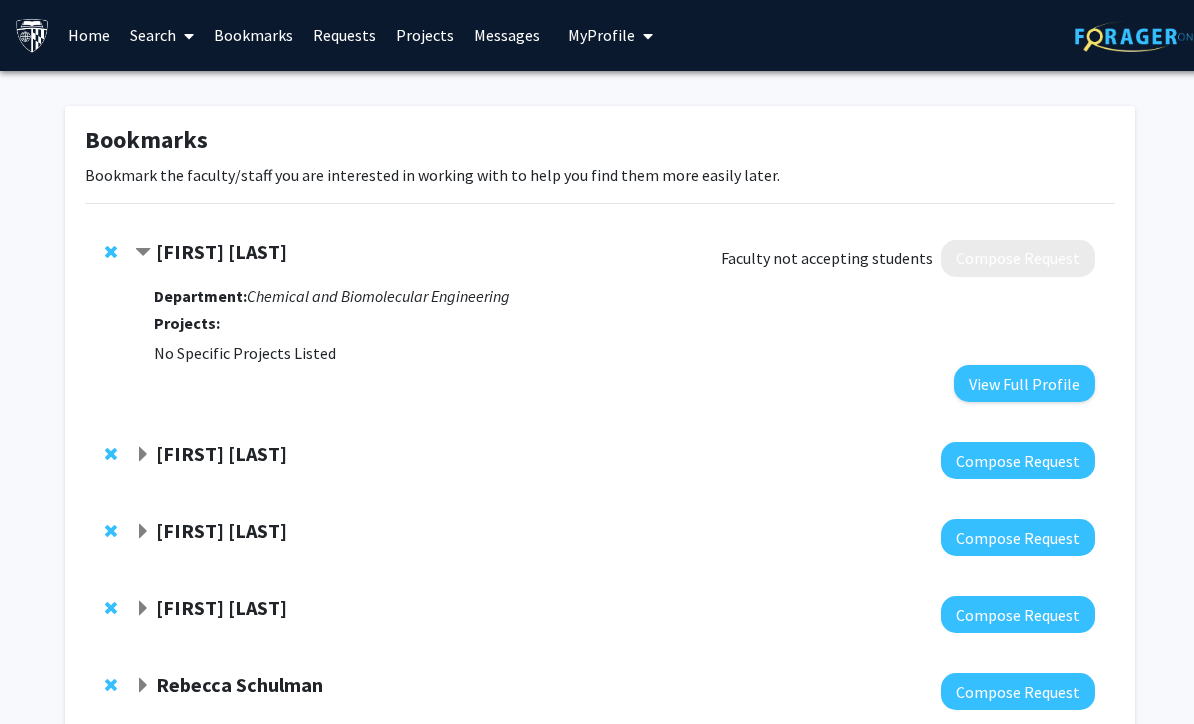 scroll, scrollTop: 0, scrollLeft: 0, axis: both 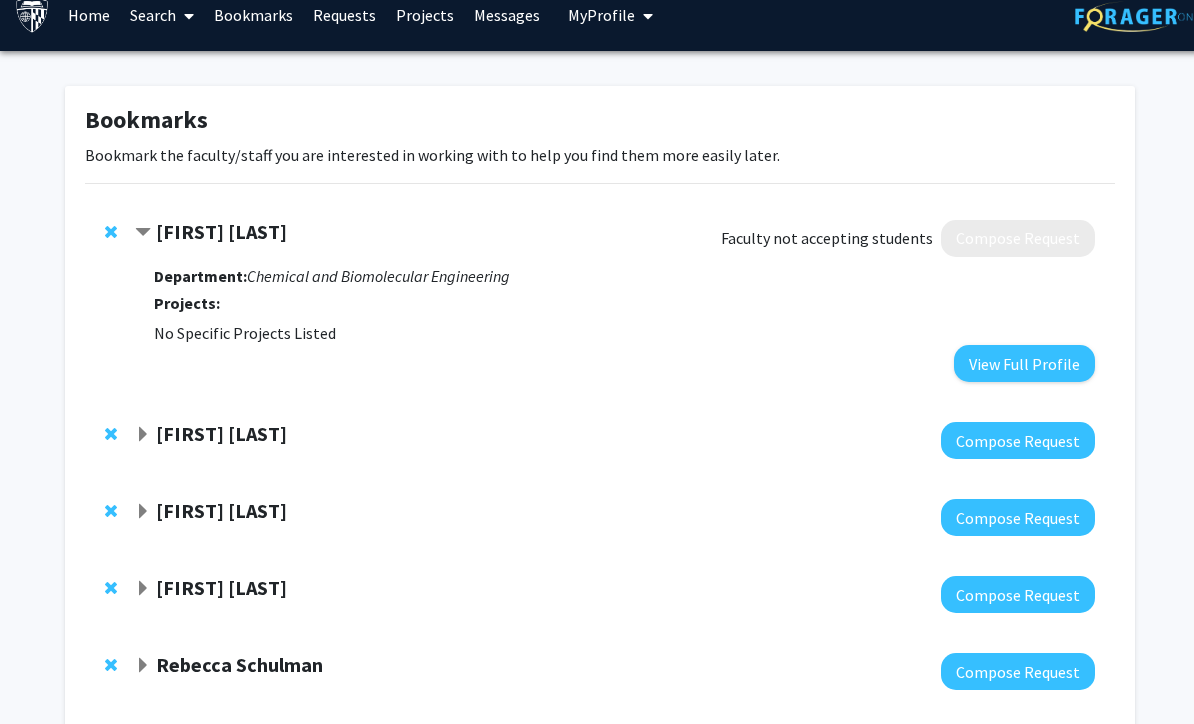 click on "Thi Vo" 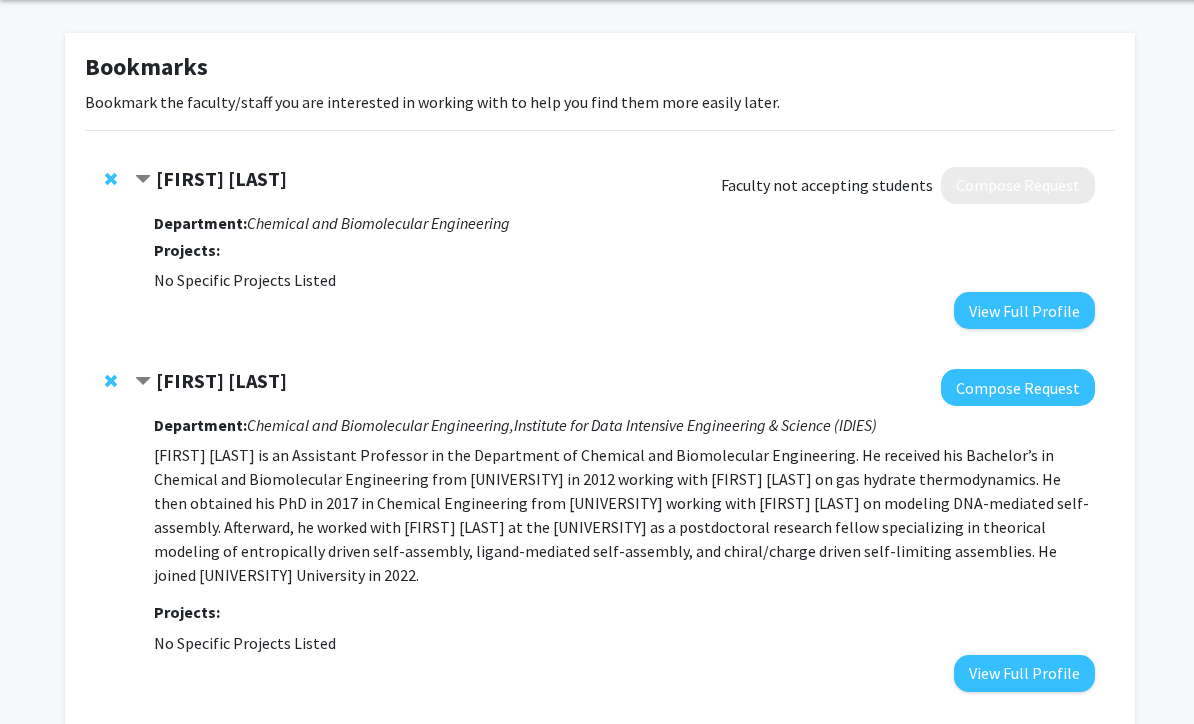 scroll, scrollTop: 74, scrollLeft: 0, axis: vertical 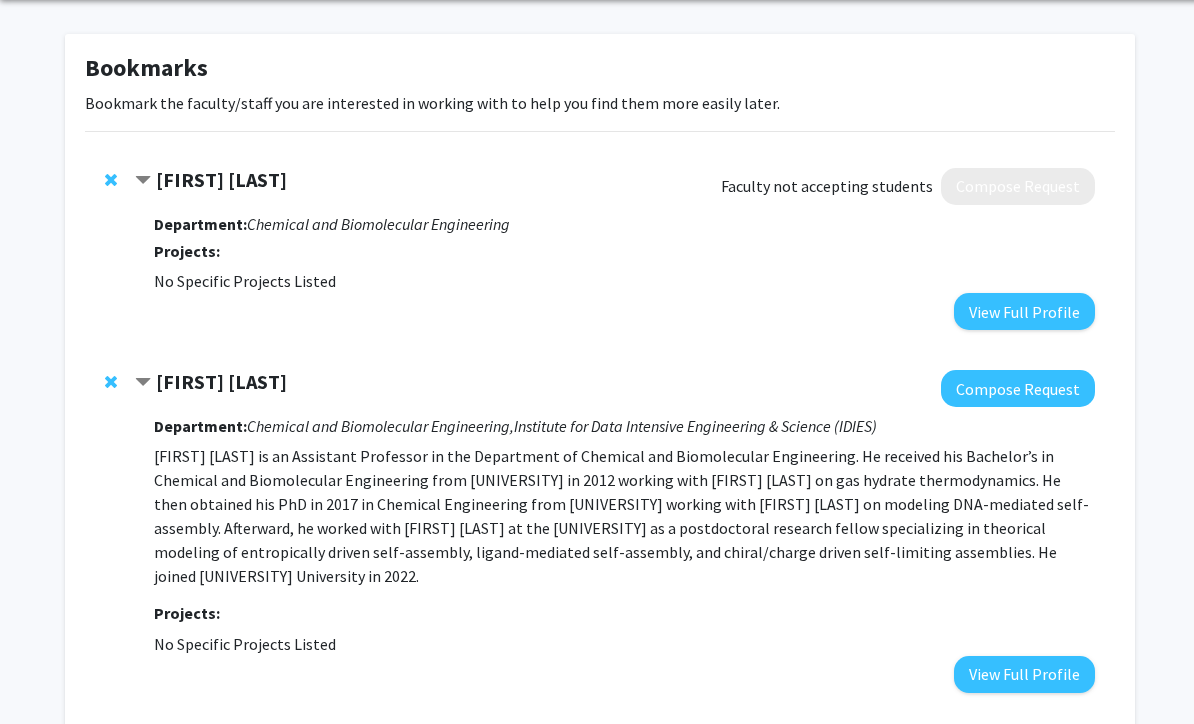 click 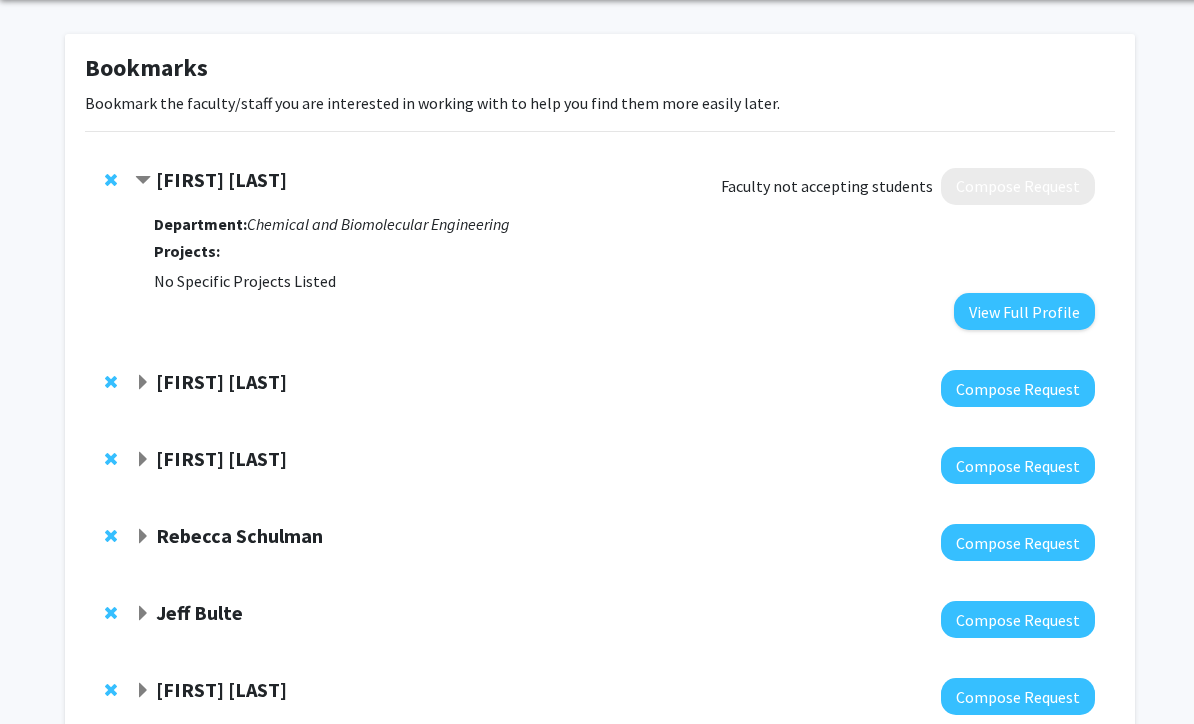 click 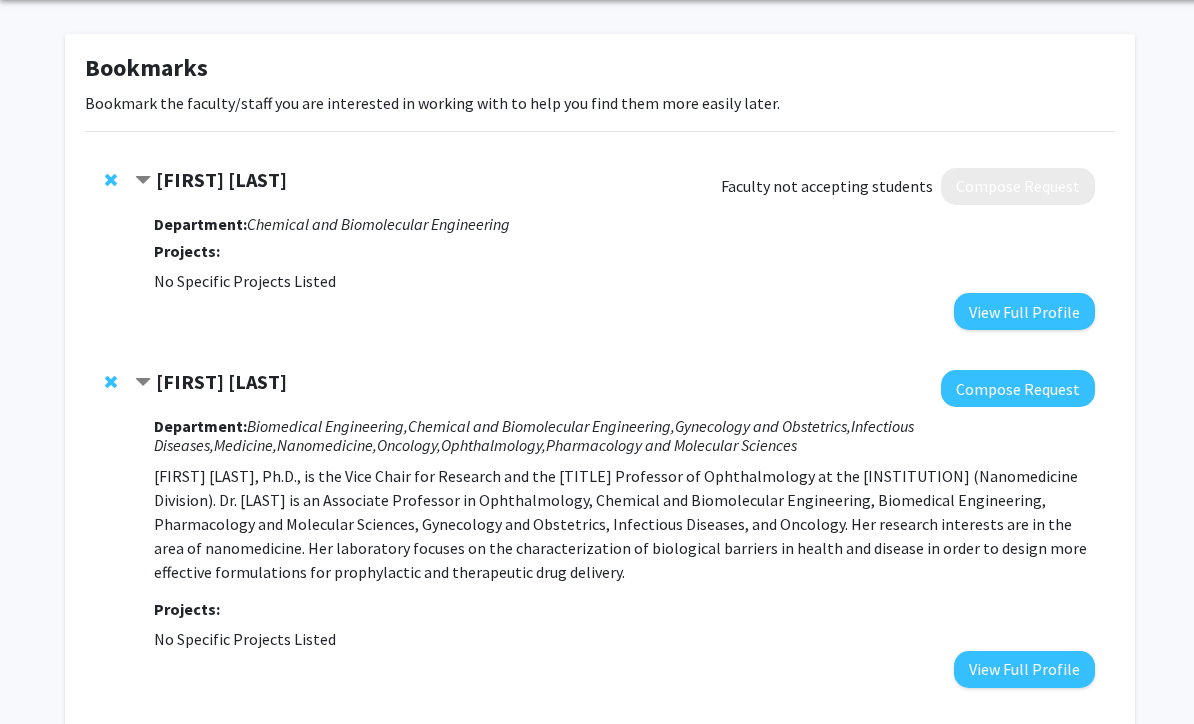 click on "View Full Profile" at bounding box center (1024, 669) 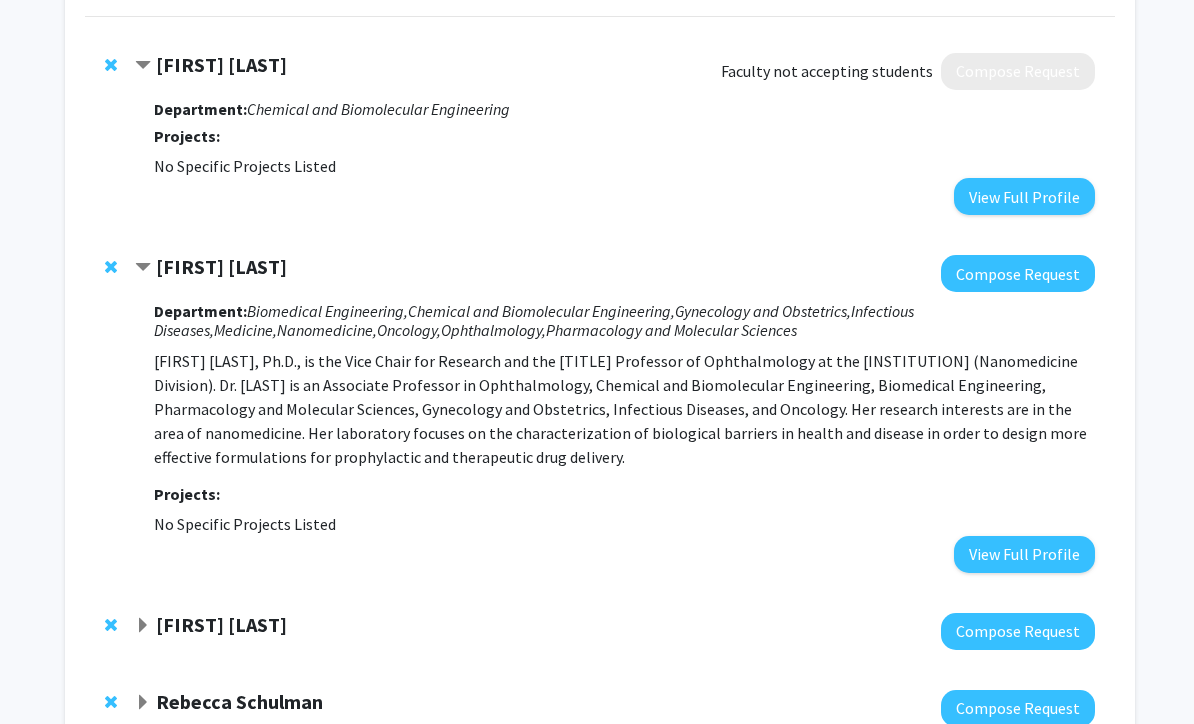 scroll, scrollTop: 188, scrollLeft: 0, axis: vertical 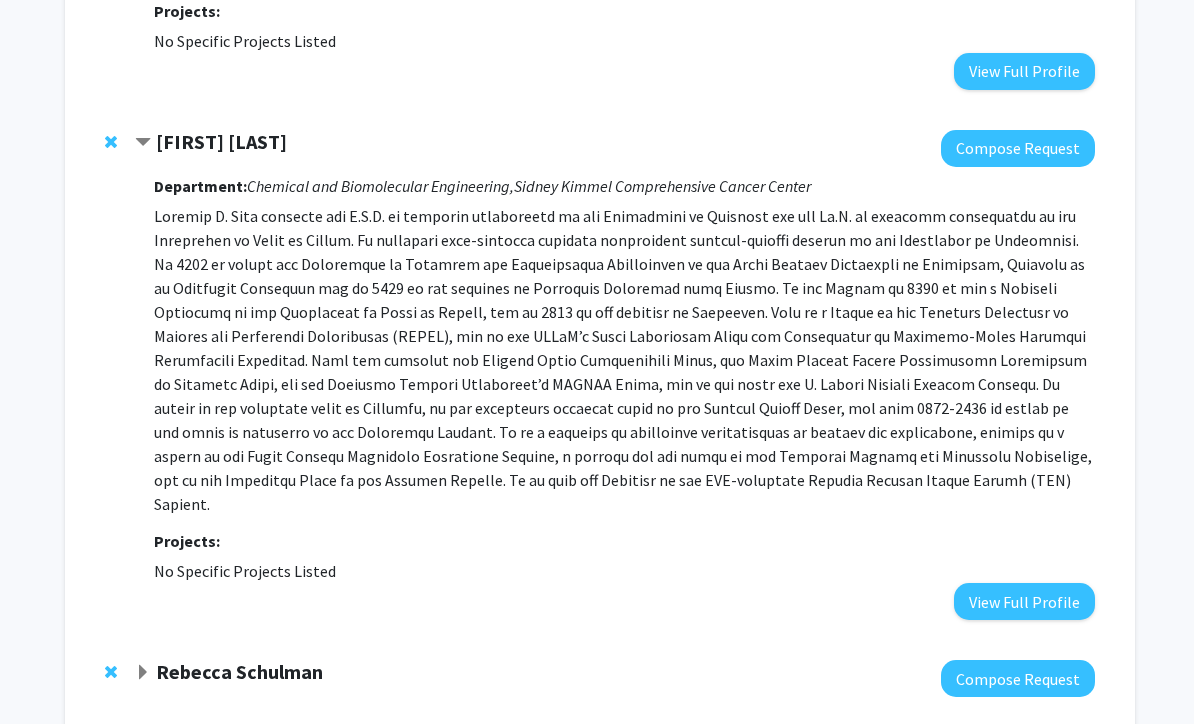 click on "View Full Profile" at bounding box center (1024, 601) 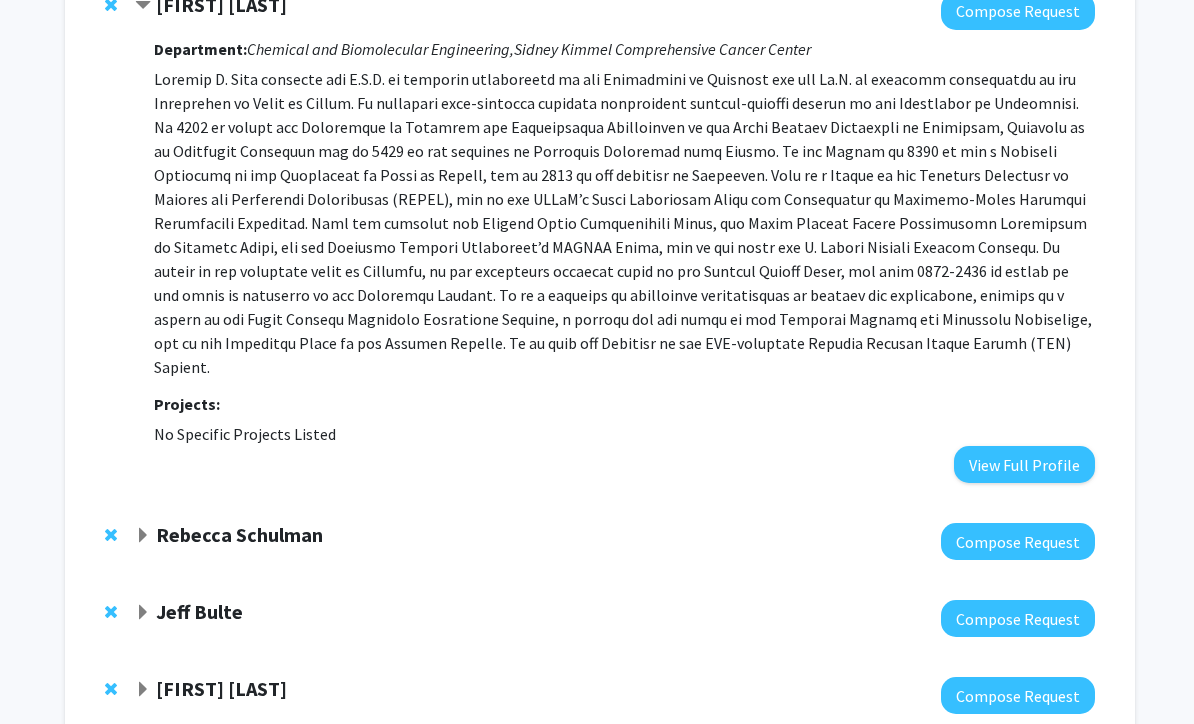 scroll, scrollTop: 808, scrollLeft: 0, axis: vertical 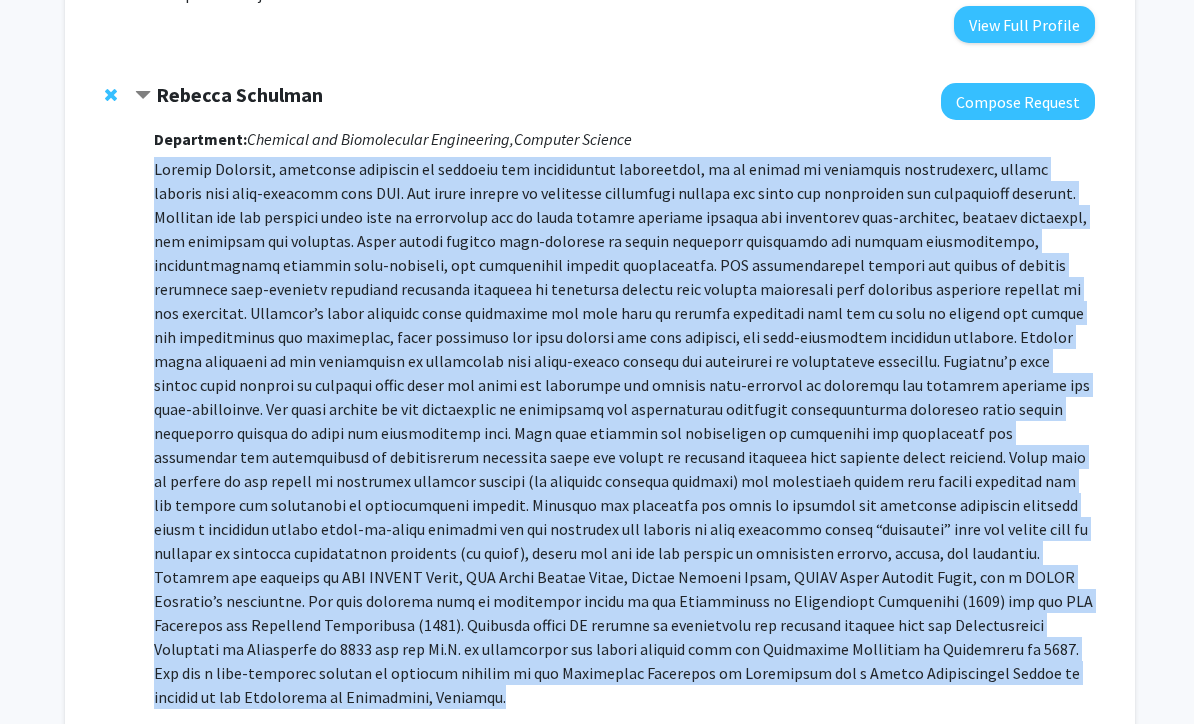 copy on "Rebecca Schulman, associate professor of chemical and biomolecular engineering, is an expert in developing programmable, active devices that self-assemble from DNA. Her group focuses on molecular electronic devices and tools for biological and biophysical research.
Schulman and her research group seek to understand how to build complex chemical systems for autonomous self-assembly, pattern formation, and detection and response. Major themes include self-assembly of active molecular structures and complex metamorphosis, environmentally adaptive self-assembly, and intelligent surface interactions. DNA nanotechnology enables the design of complex molecular self-assembly processes involving hundreds of different species that produce structures with virtually arbitrary features at the nanoscale. Schulman’s group develops these techniques and uses them to produce structures that can be used to develop new assays and therapeutics for biologists, smart materials for cell culture and drug delivery, and self-assembl..." 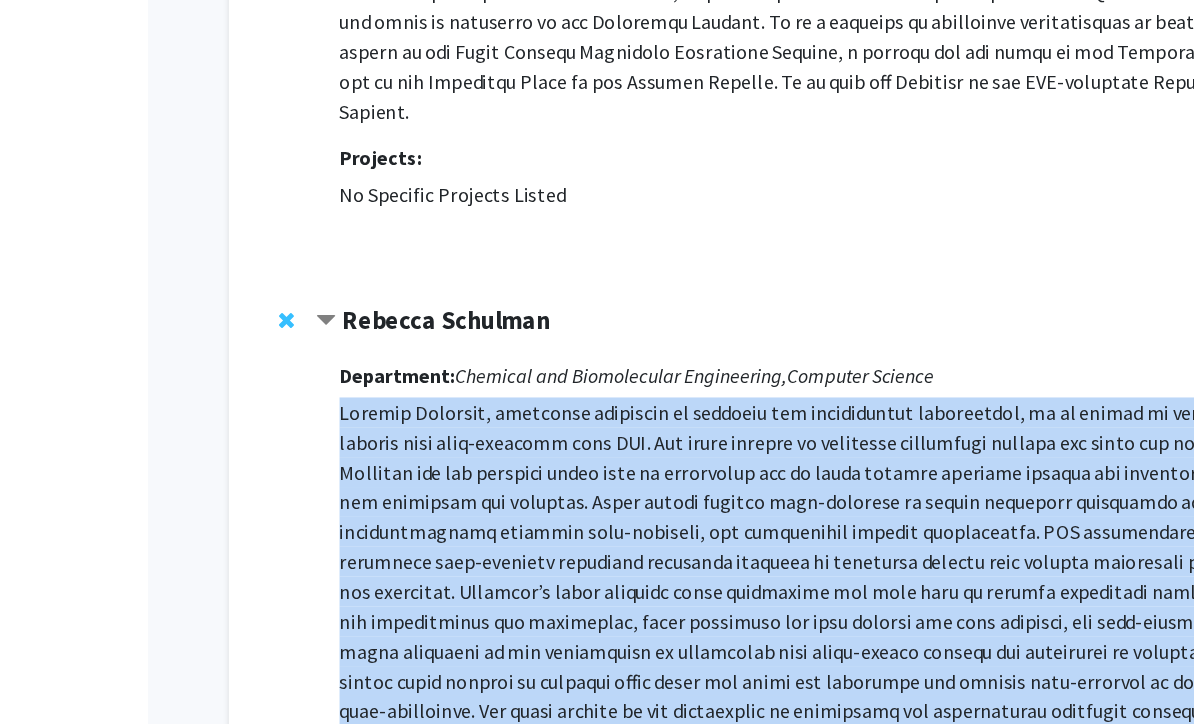 scroll, scrollTop: 1030, scrollLeft: 0, axis: vertical 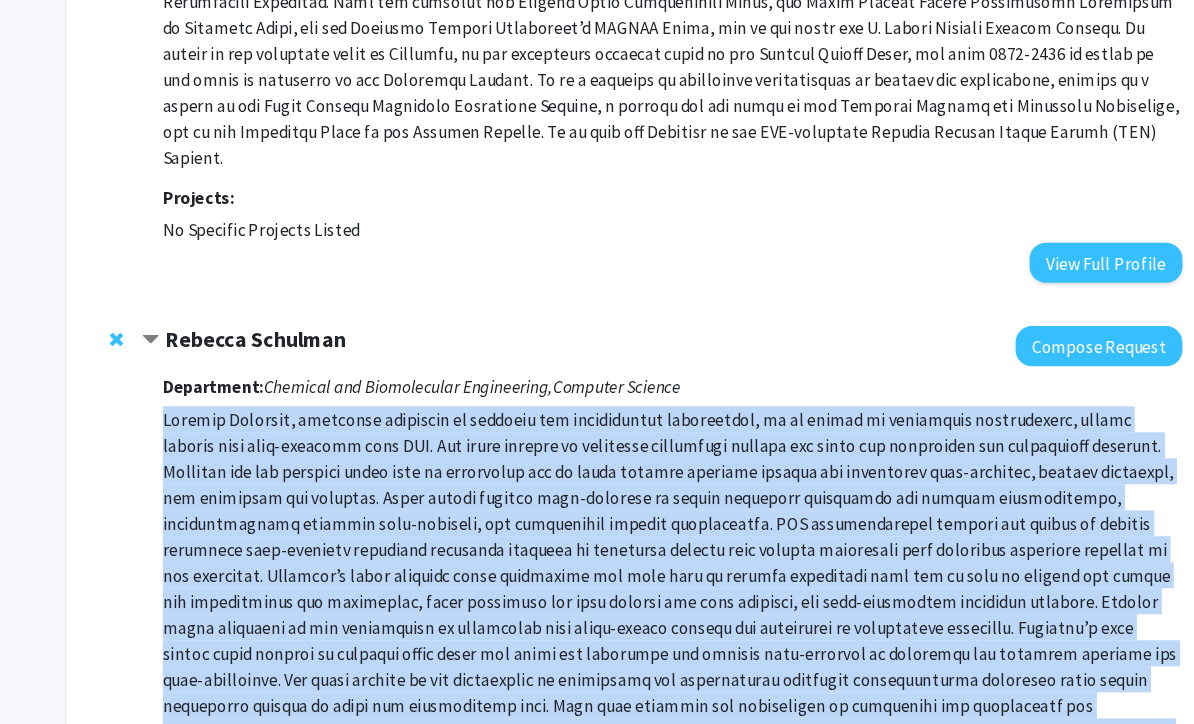 click on "Rebecca Schulman  Compose Request  Department:  Chemical and Biomolecular Engineering,    Computer Science  Projects:  No Specific Projects Listed   View Full Profile" 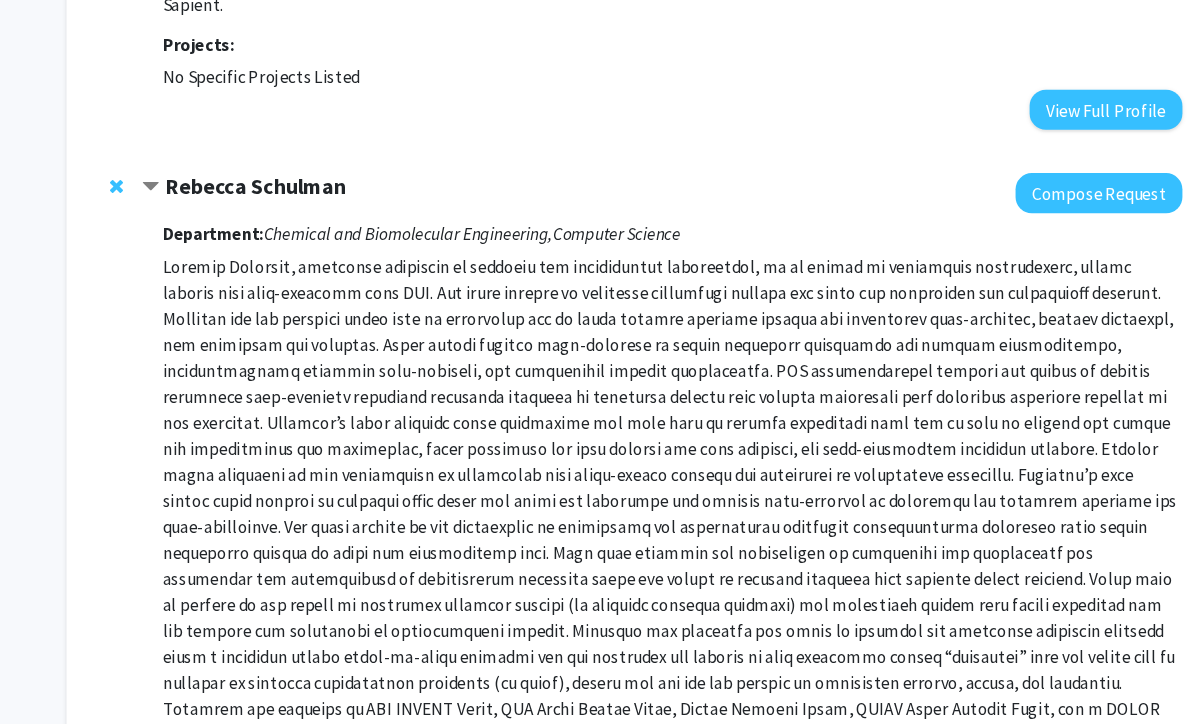 click 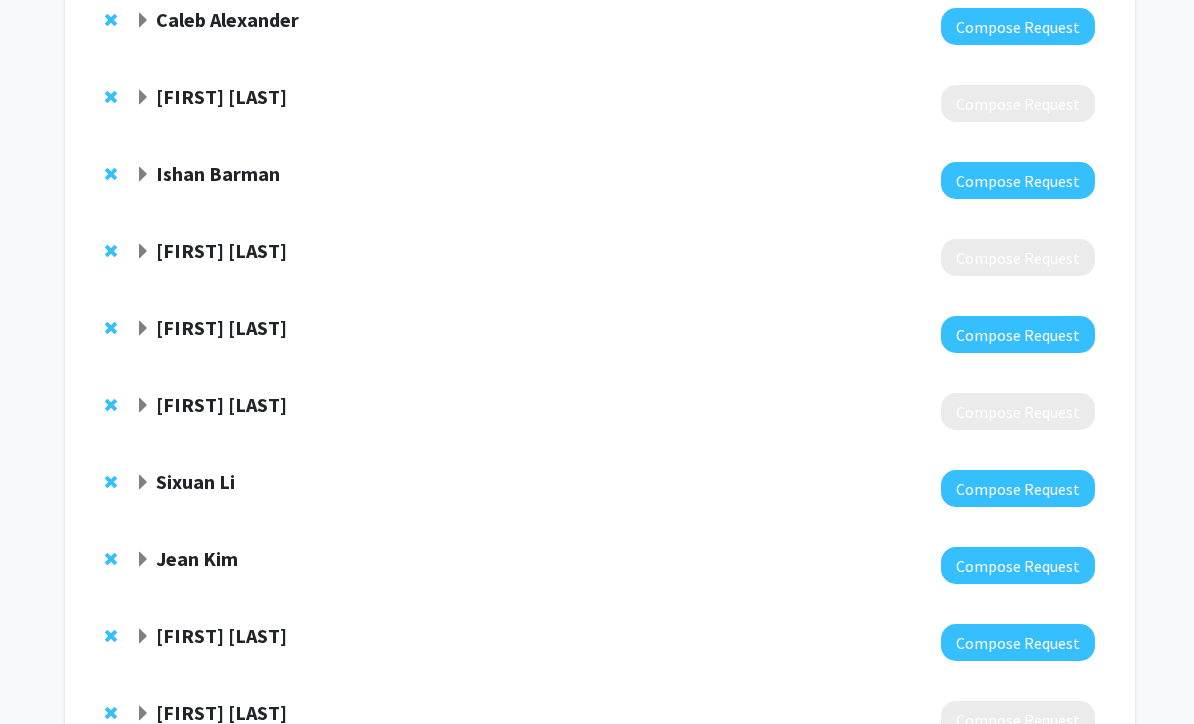 scroll, scrollTop: 2774, scrollLeft: 0, axis: vertical 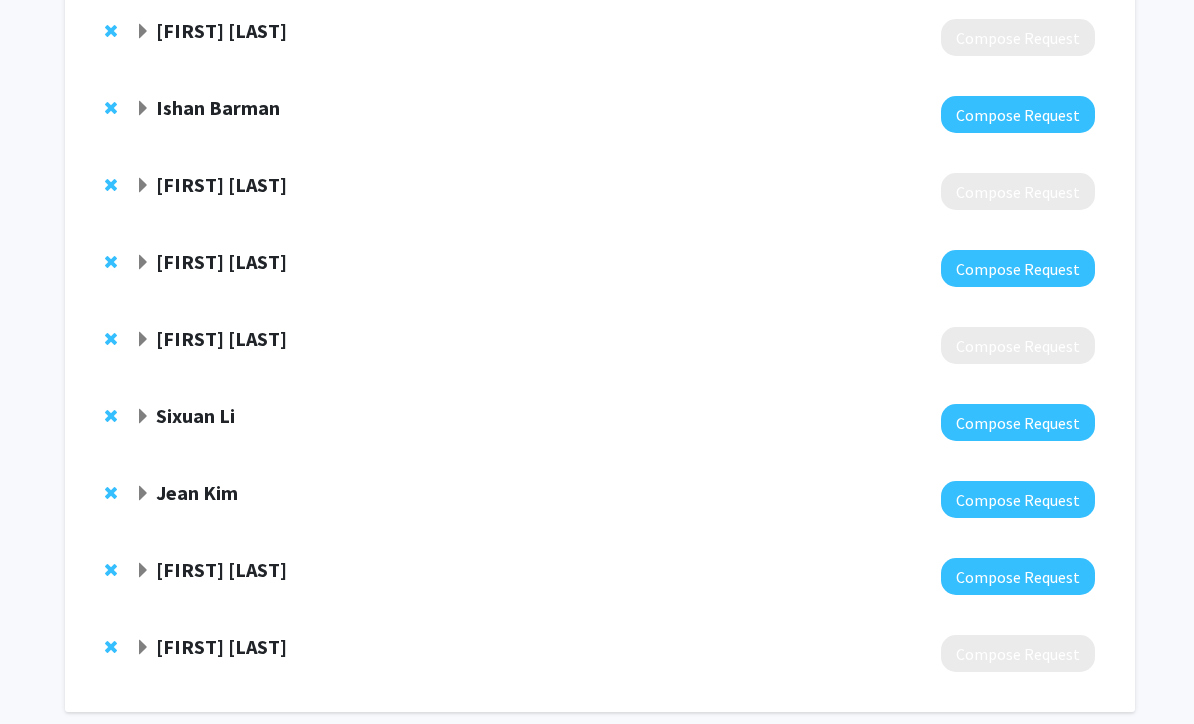 click 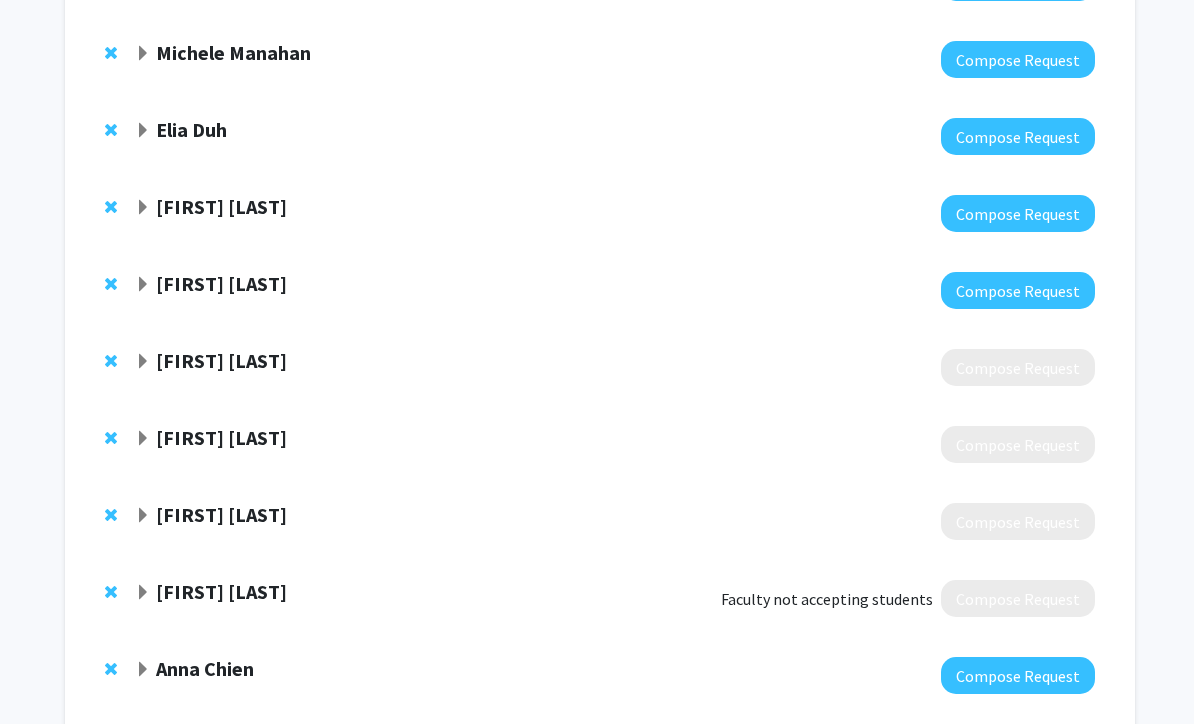 scroll, scrollTop: 1677, scrollLeft: 0, axis: vertical 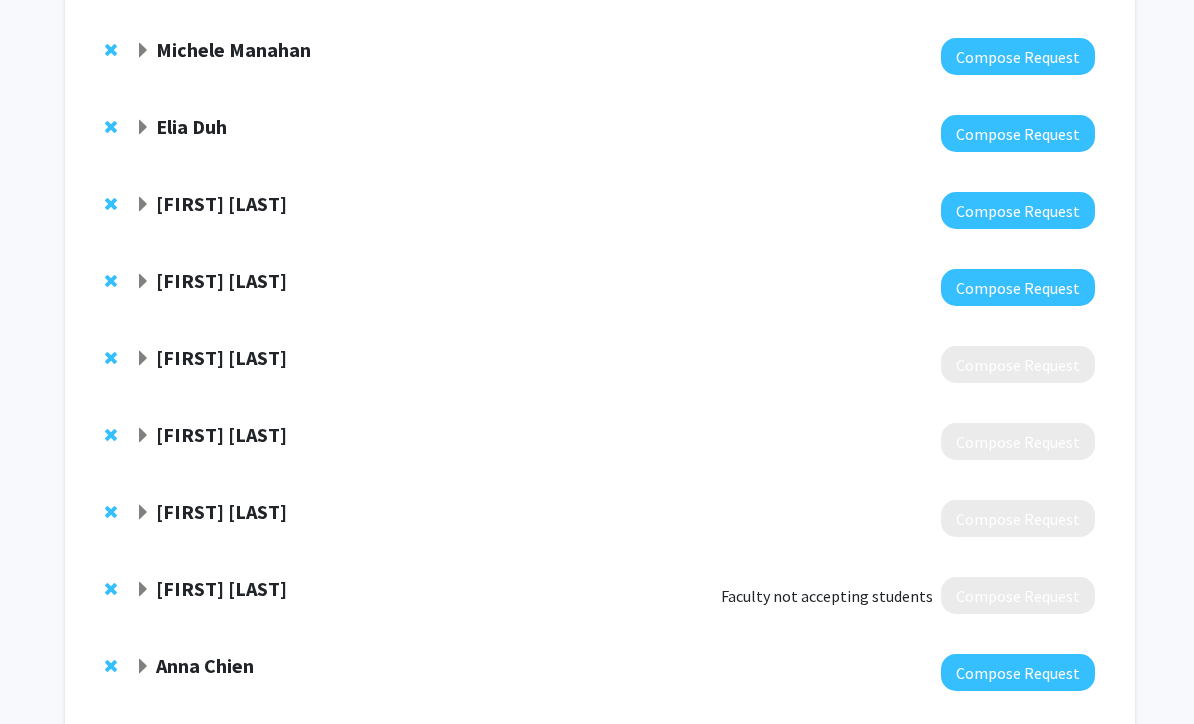 click 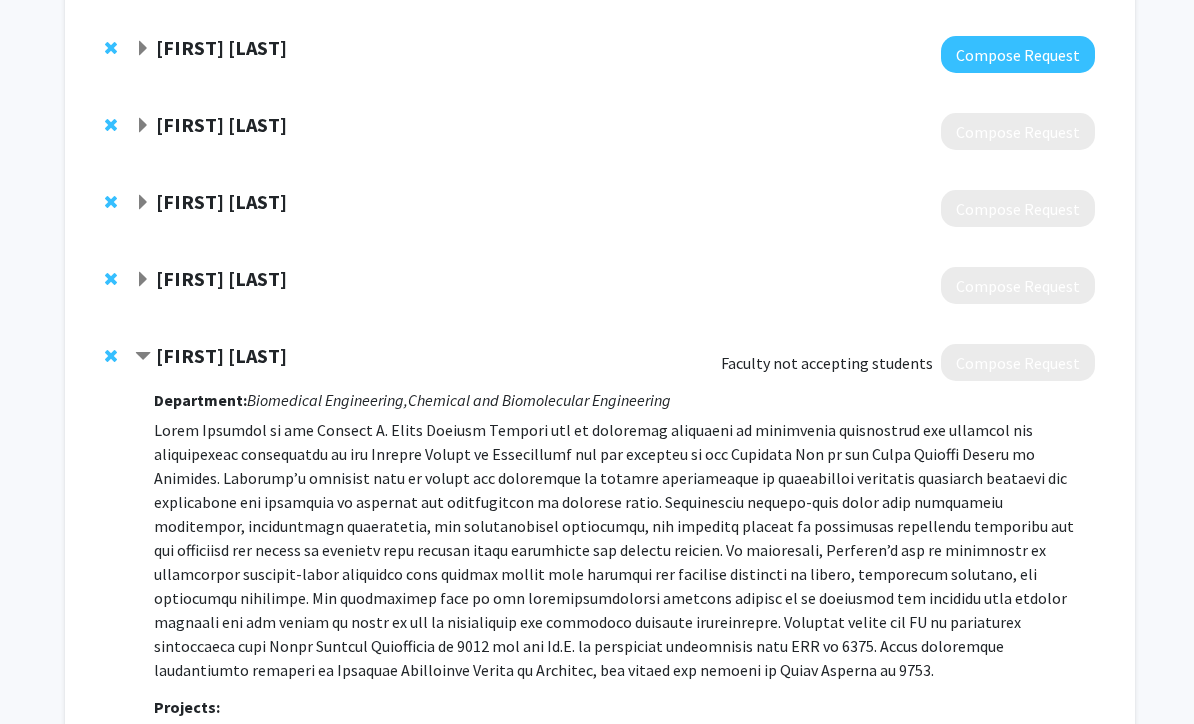 scroll, scrollTop: 1915, scrollLeft: 0, axis: vertical 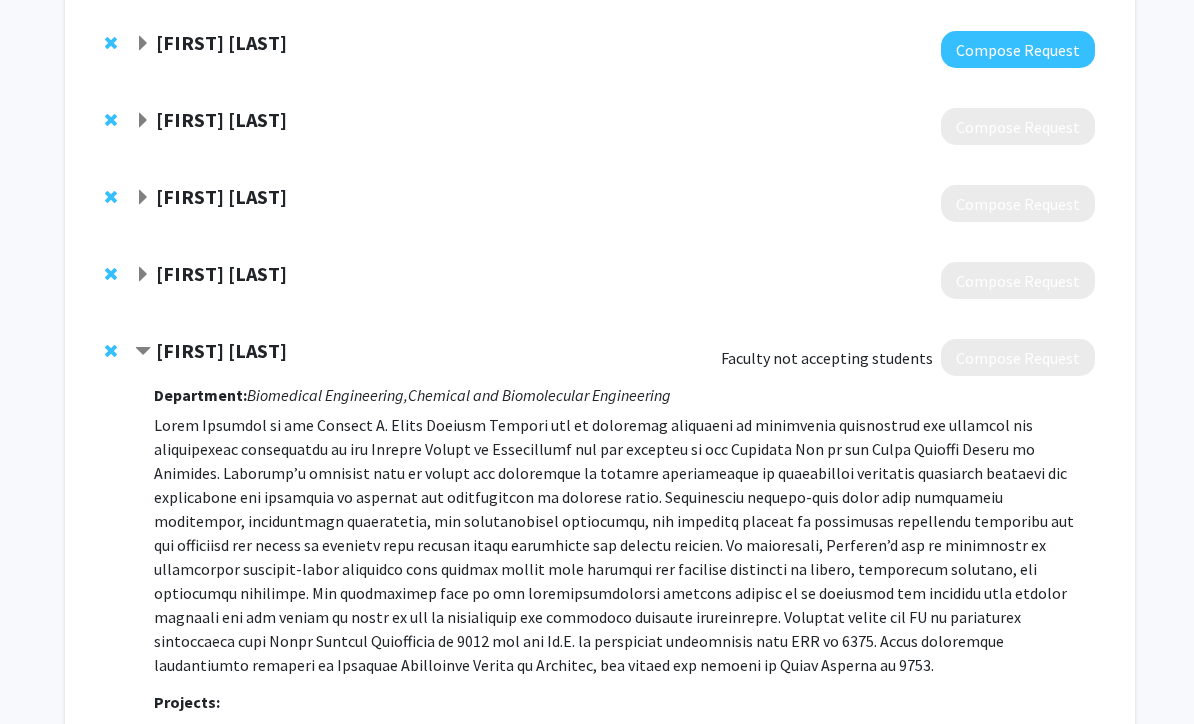 click 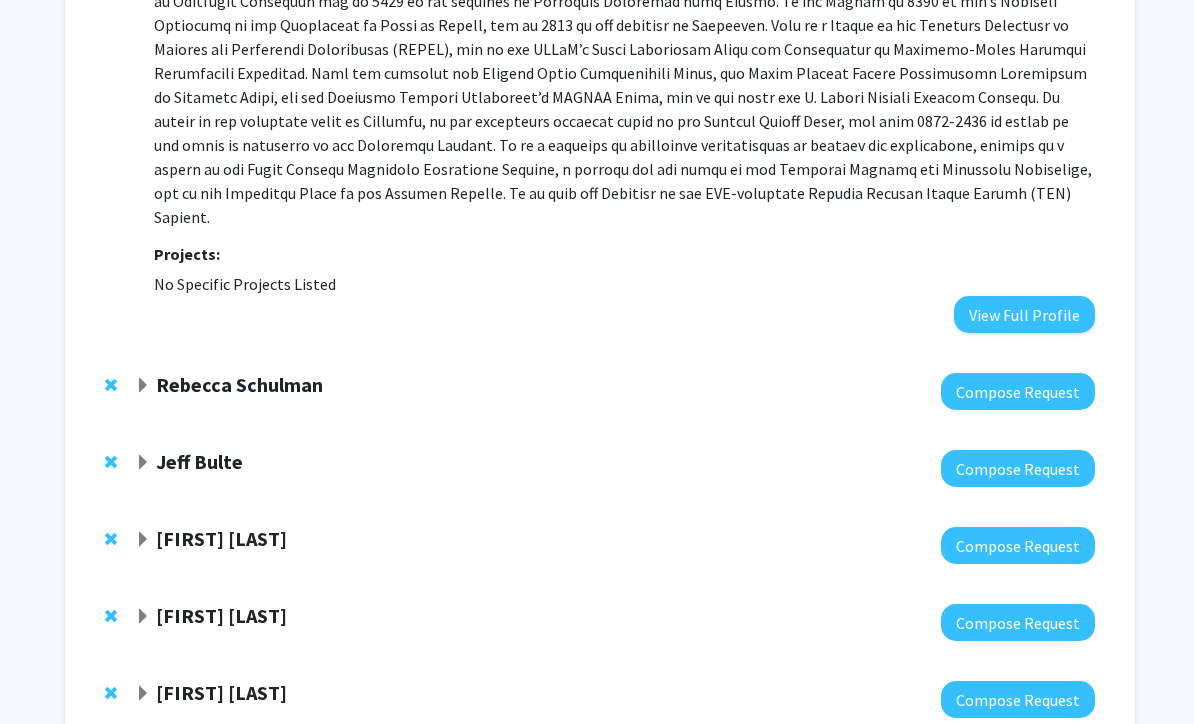 scroll, scrollTop: 943, scrollLeft: 0, axis: vertical 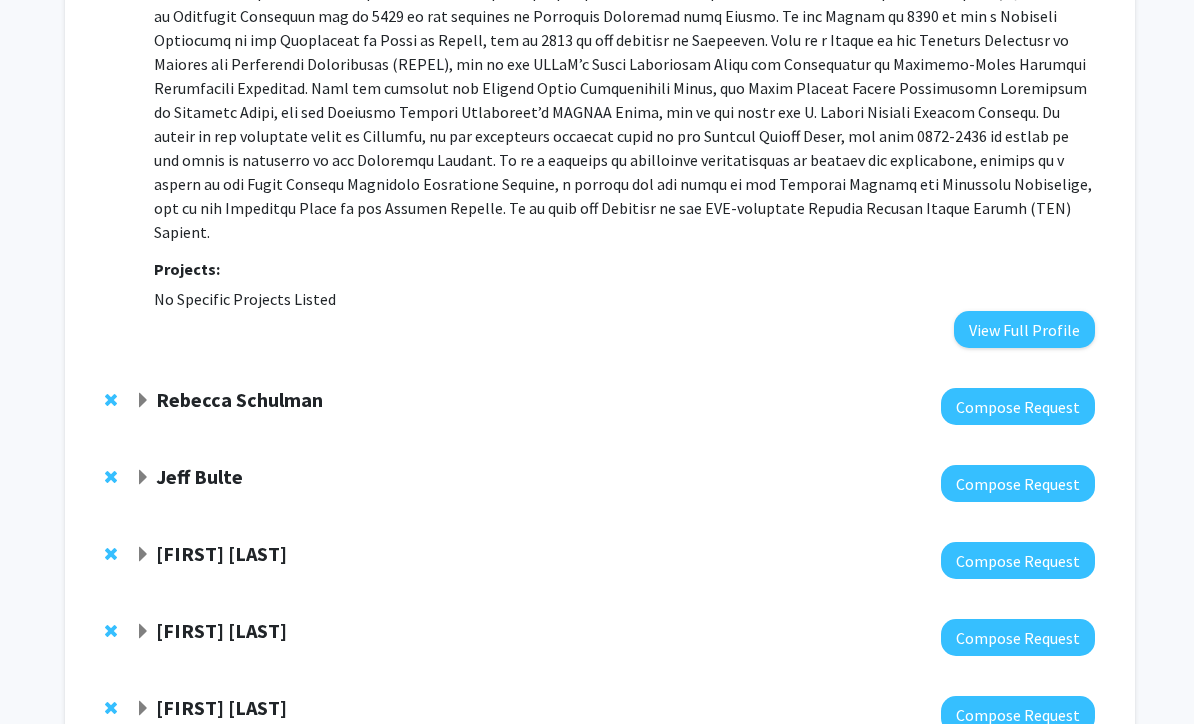 click on "Rebecca Schulman" 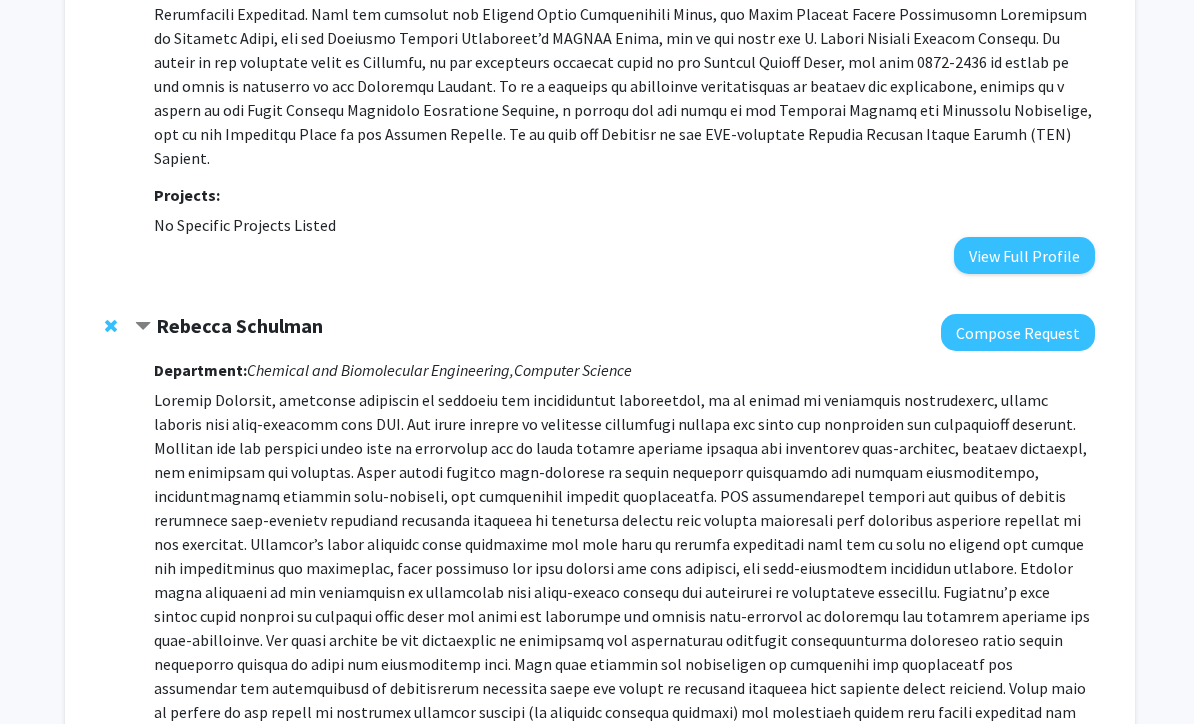 scroll, scrollTop: 1017, scrollLeft: 0, axis: vertical 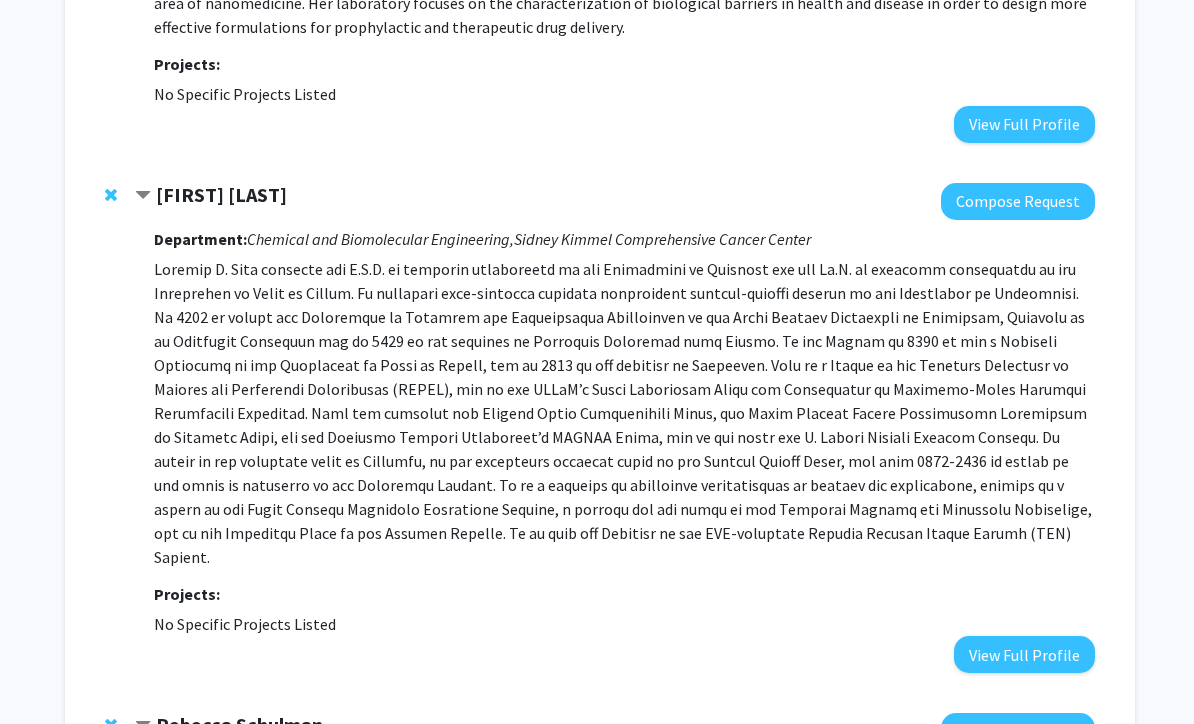 click 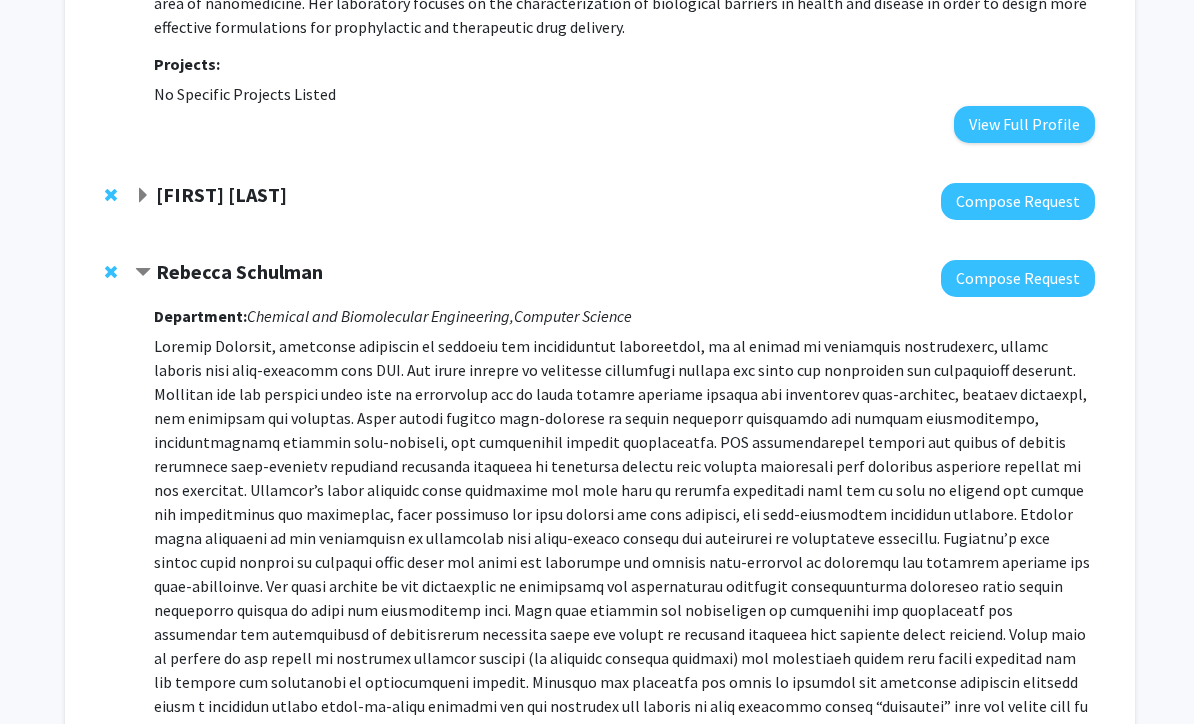 click 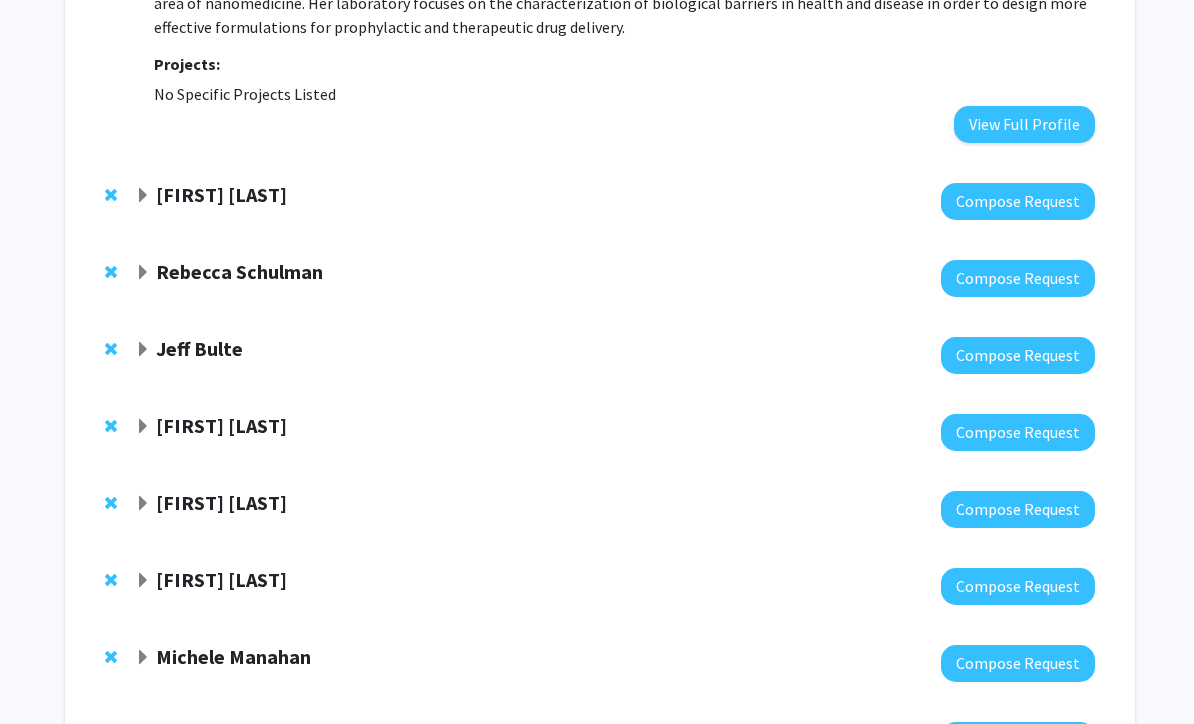 click on "Jeff Bulte" 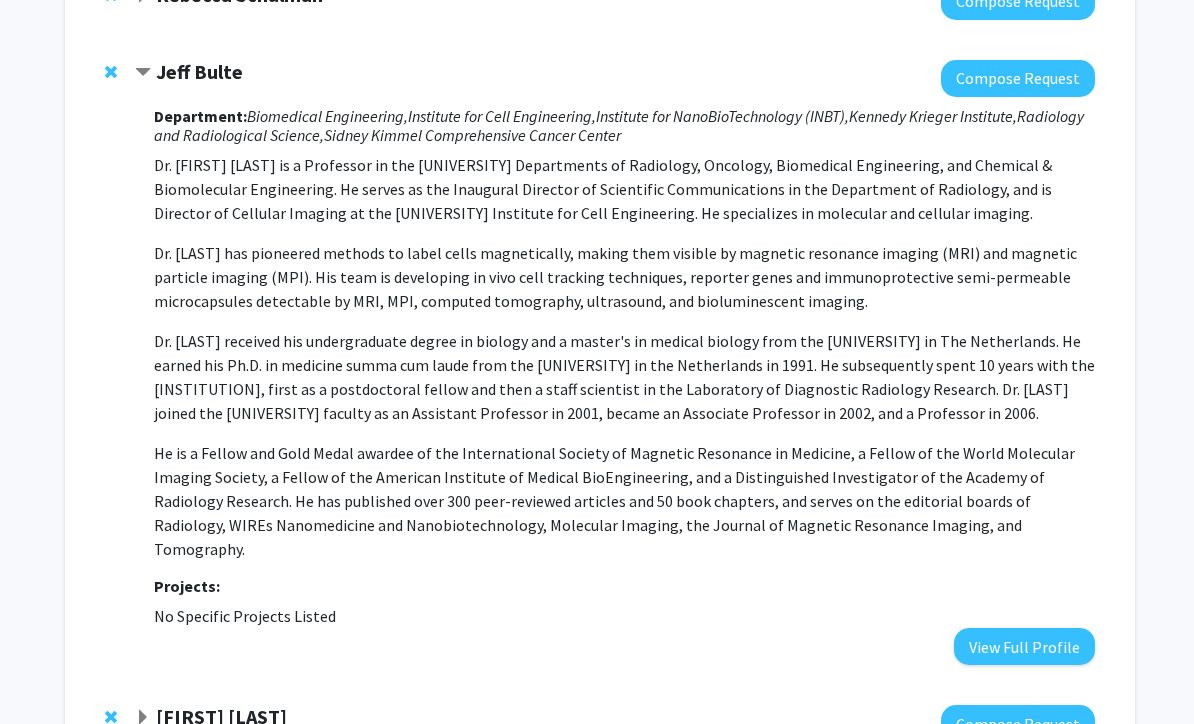 scroll, scrollTop: 894, scrollLeft: 0, axis: vertical 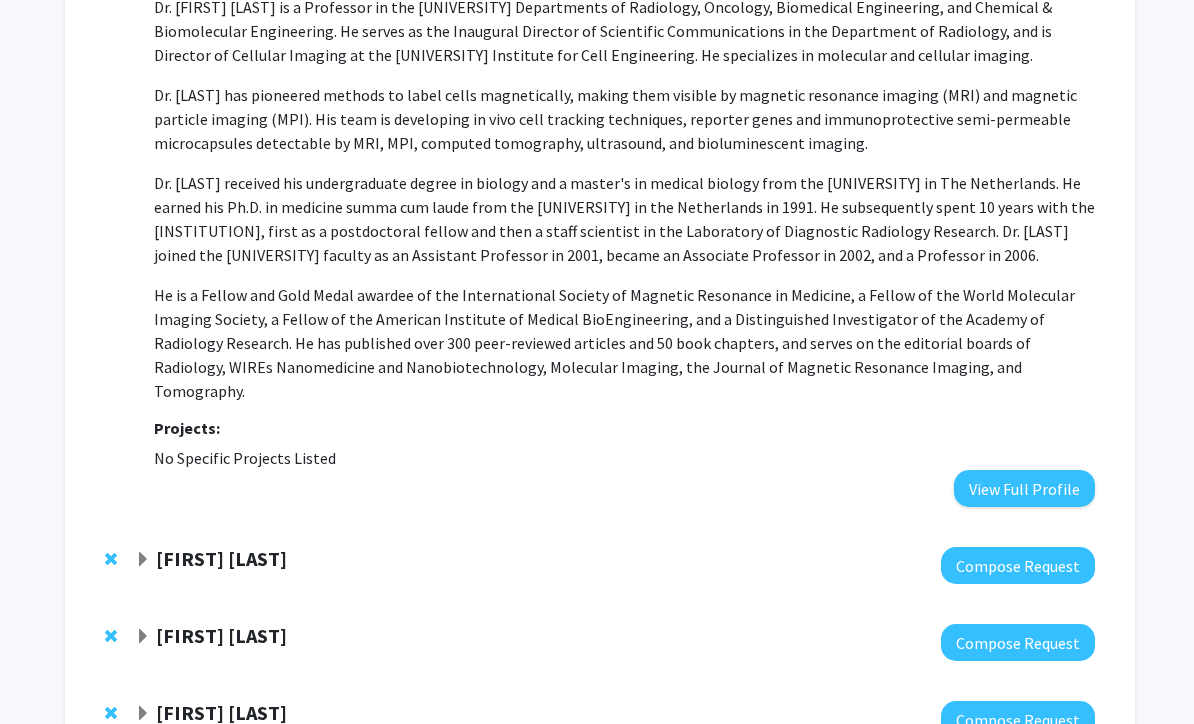 click 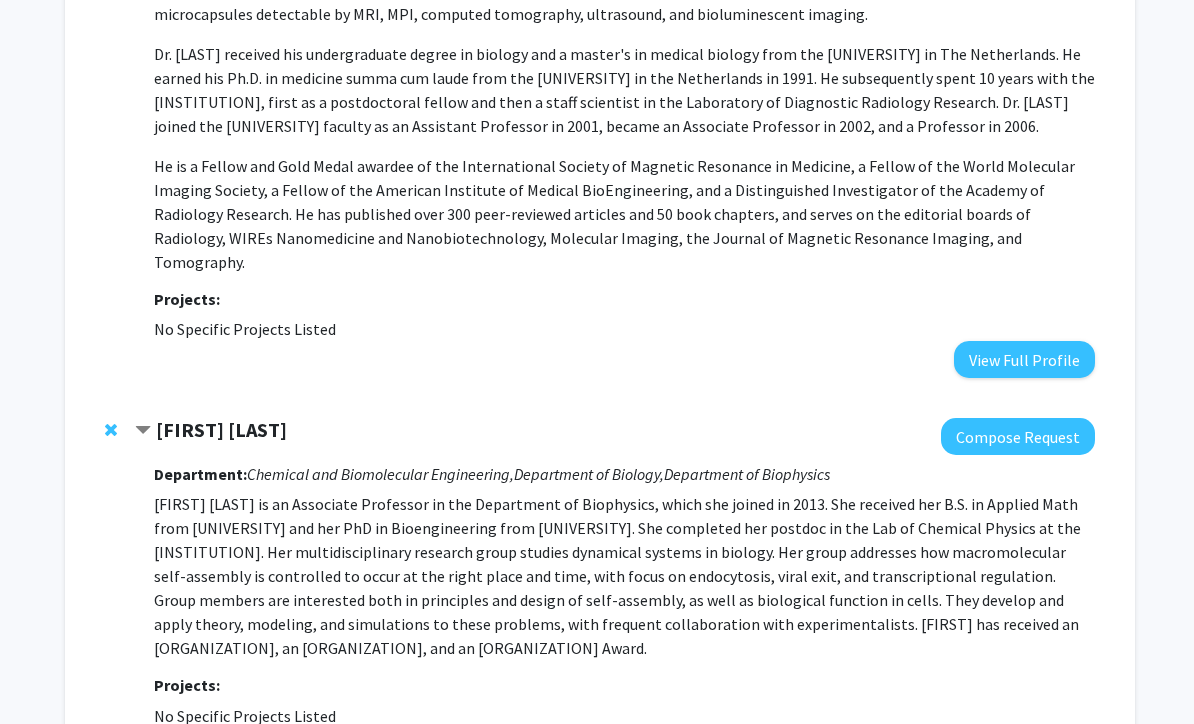 scroll, scrollTop: 1183, scrollLeft: 0, axis: vertical 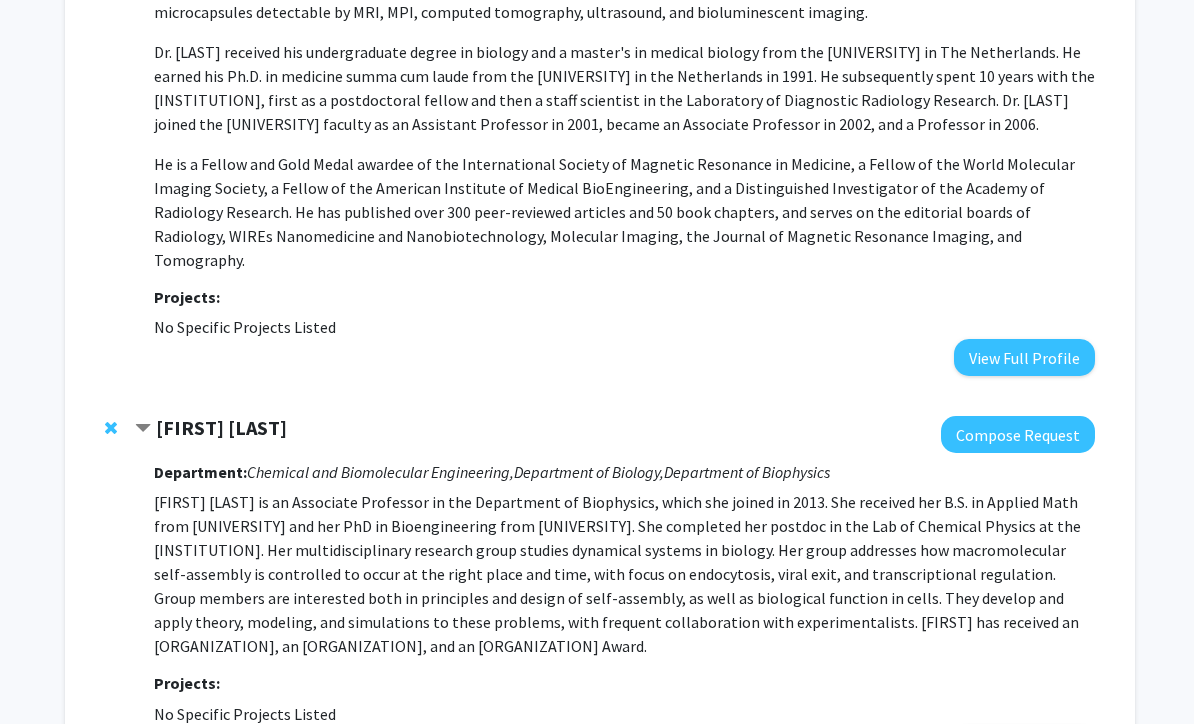 click on "View Full Profile" at bounding box center [1024, 745] 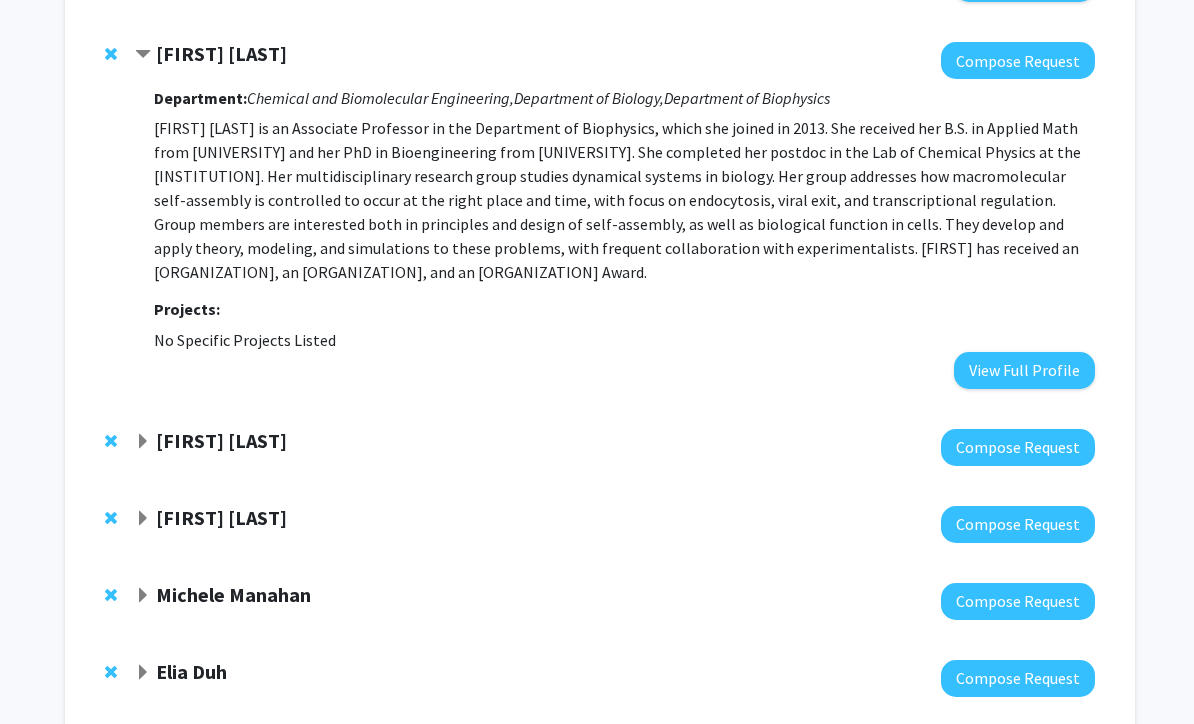 scroll, scrollTop: 1582, scrollLeft: 0, axis: vertical 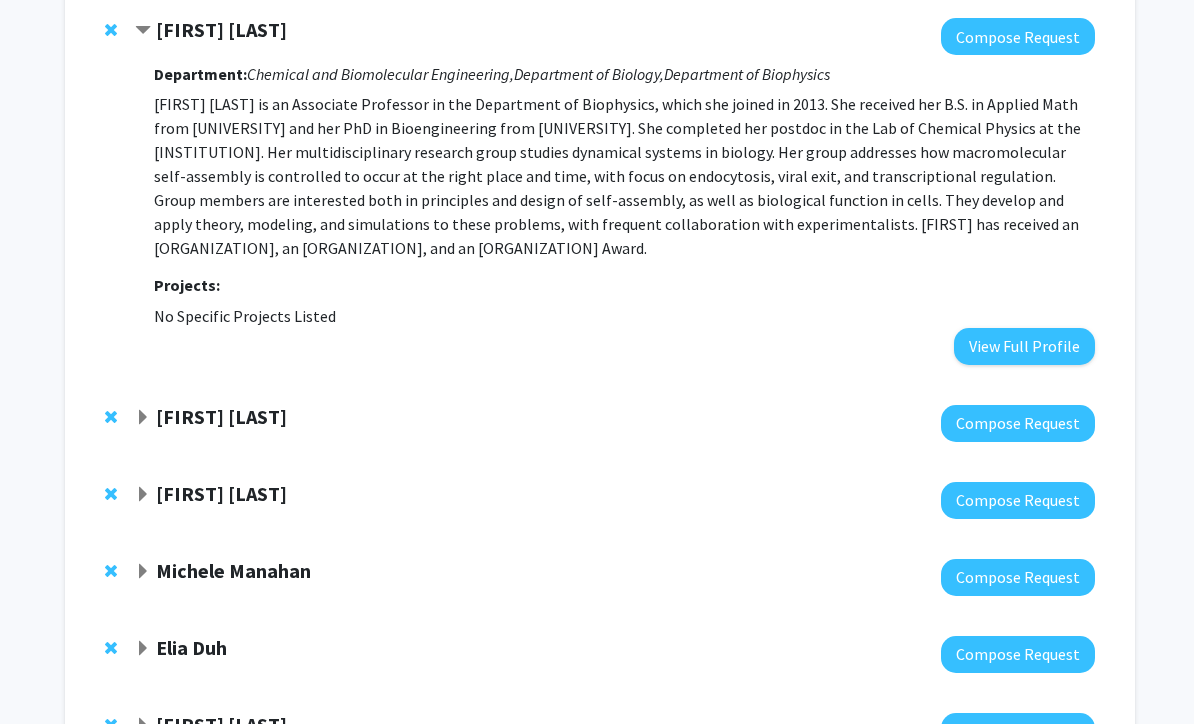 click 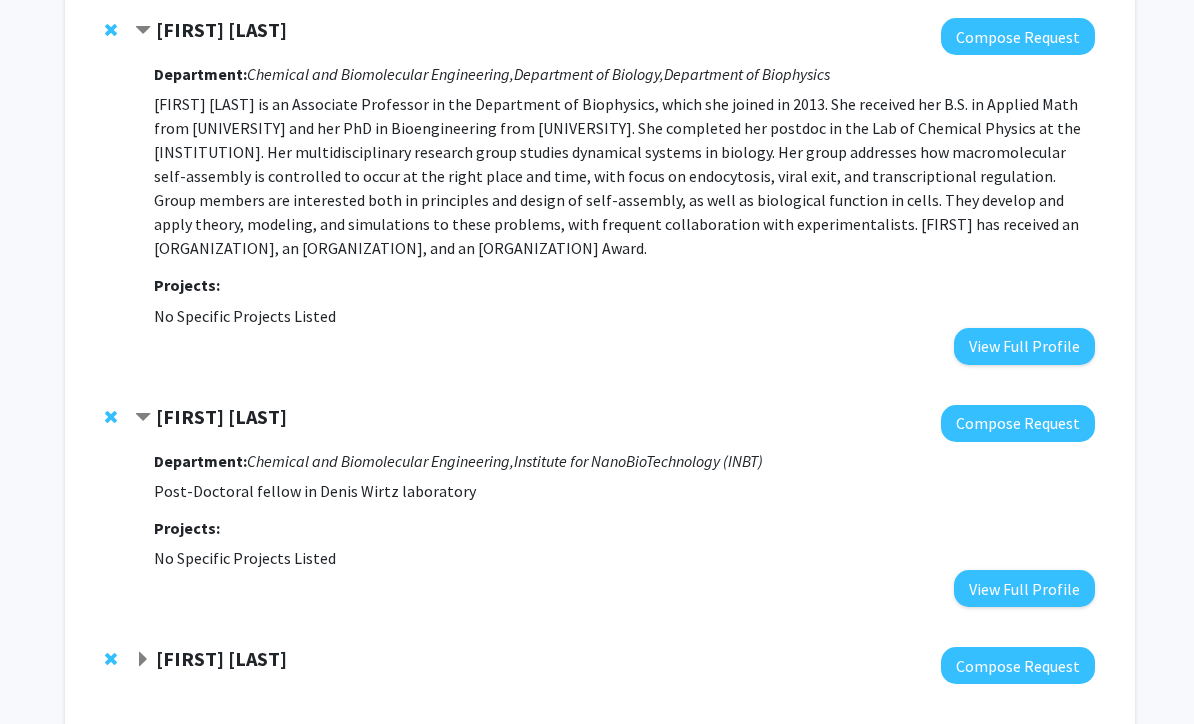 click on "View Full Profile" at bounding box center (1024, 588) 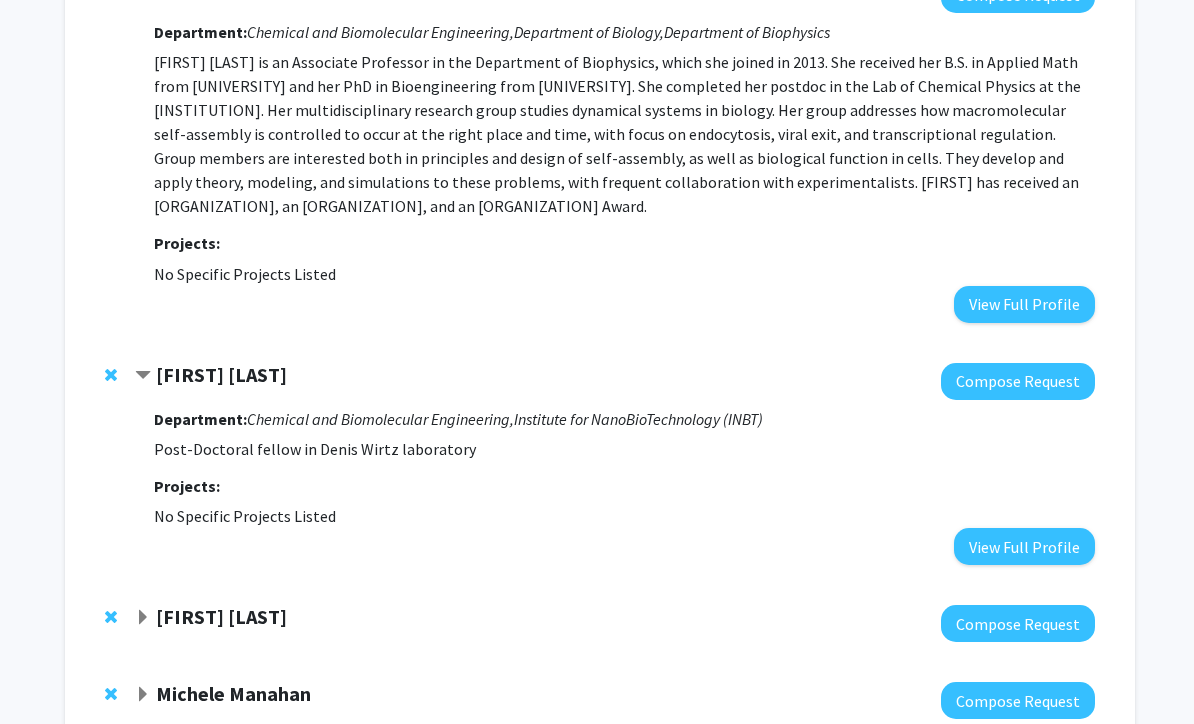 scroll, scrollTop: 1623, scrollLeft: 0, axis: vertical 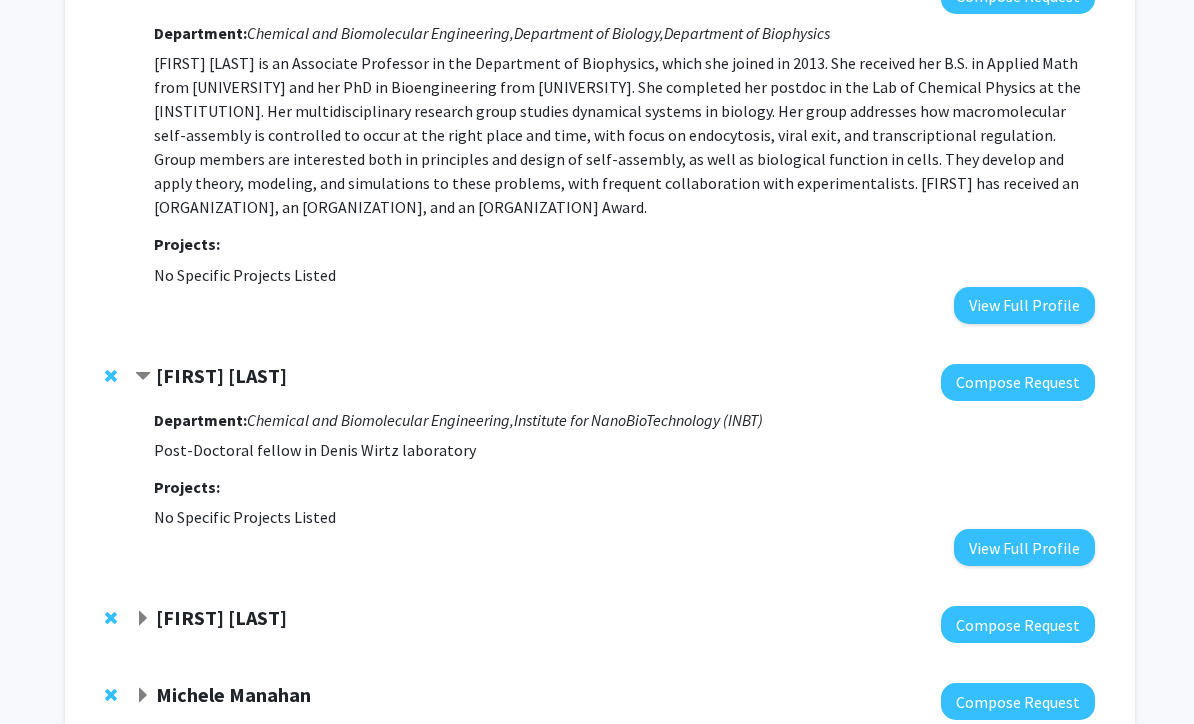 click 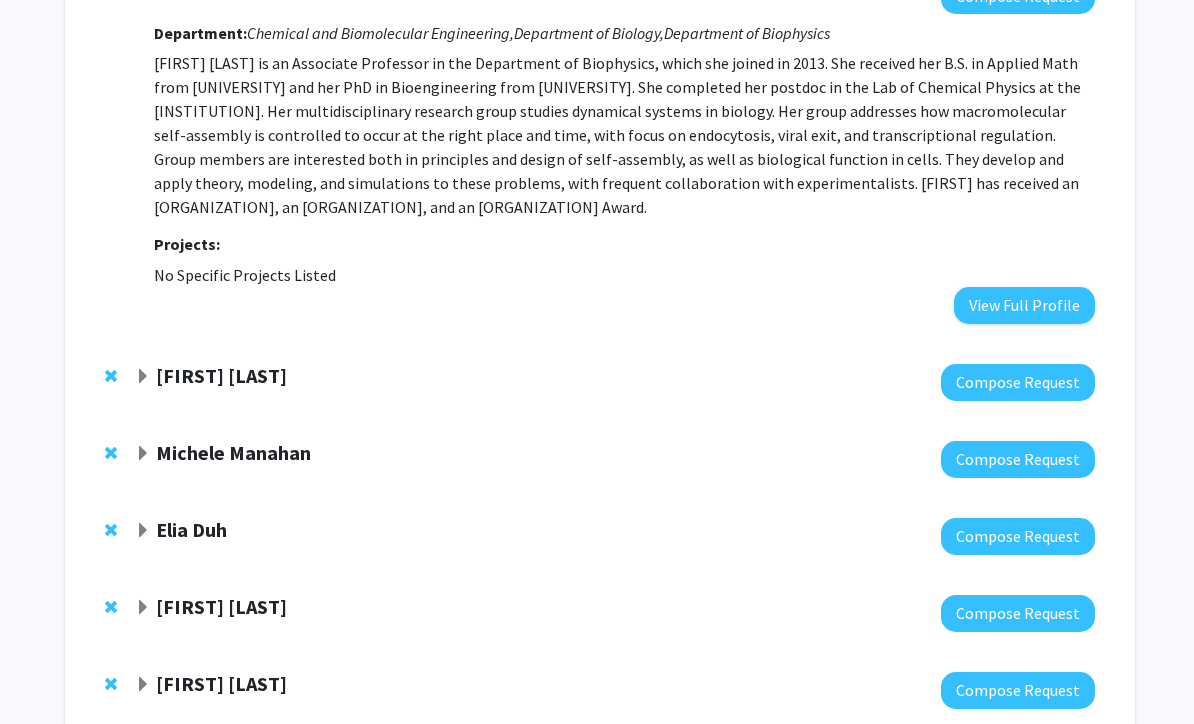 click 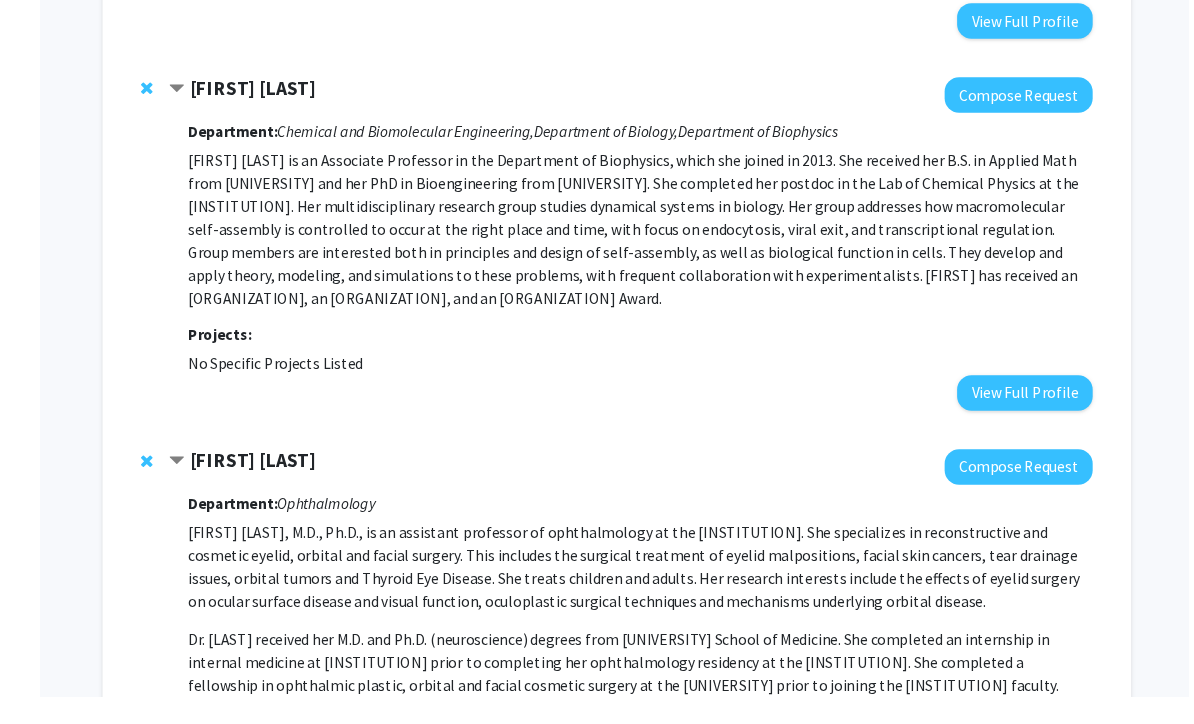 scroll, scrollTop: 1508, scrollLeft: 0, axis: vertical 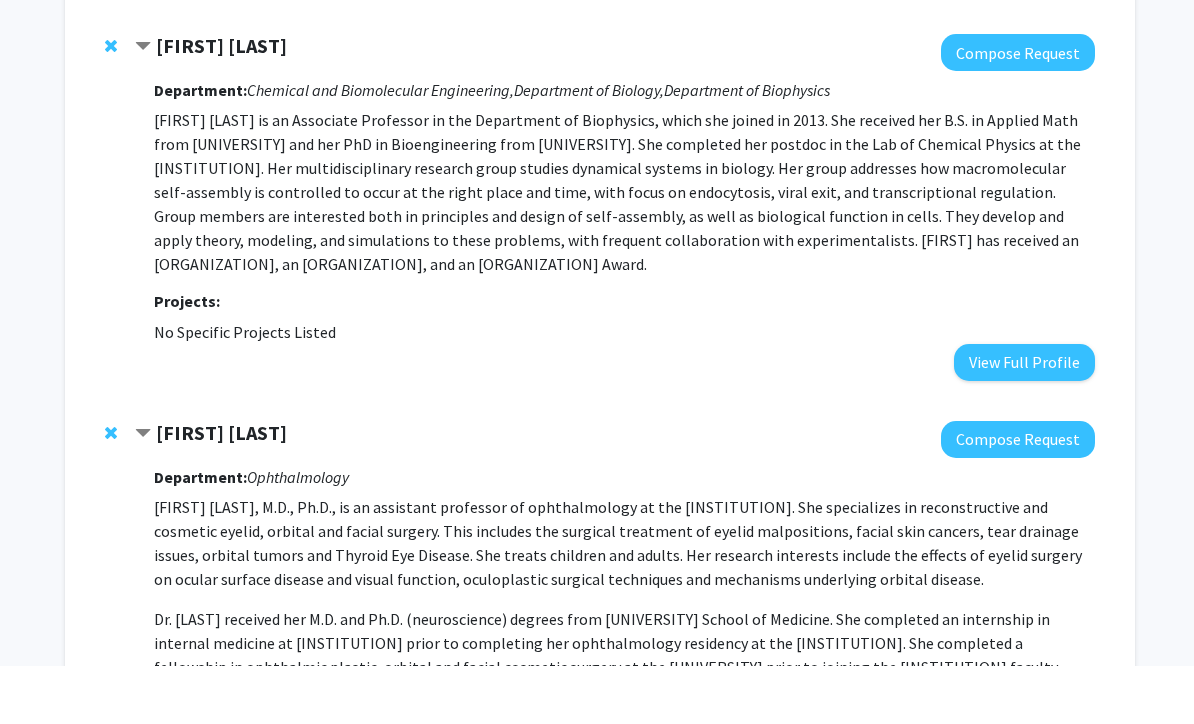 click 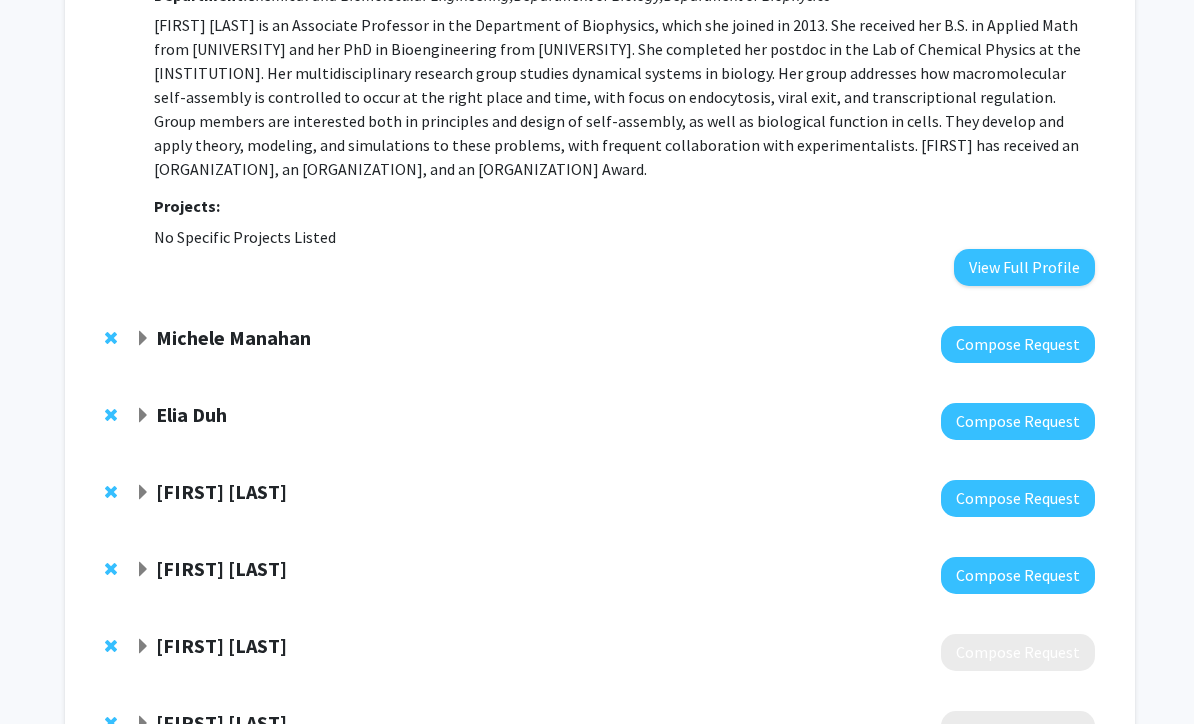 scroll, scrollTop: 1665, scrollLeft: 0, axis: vertical 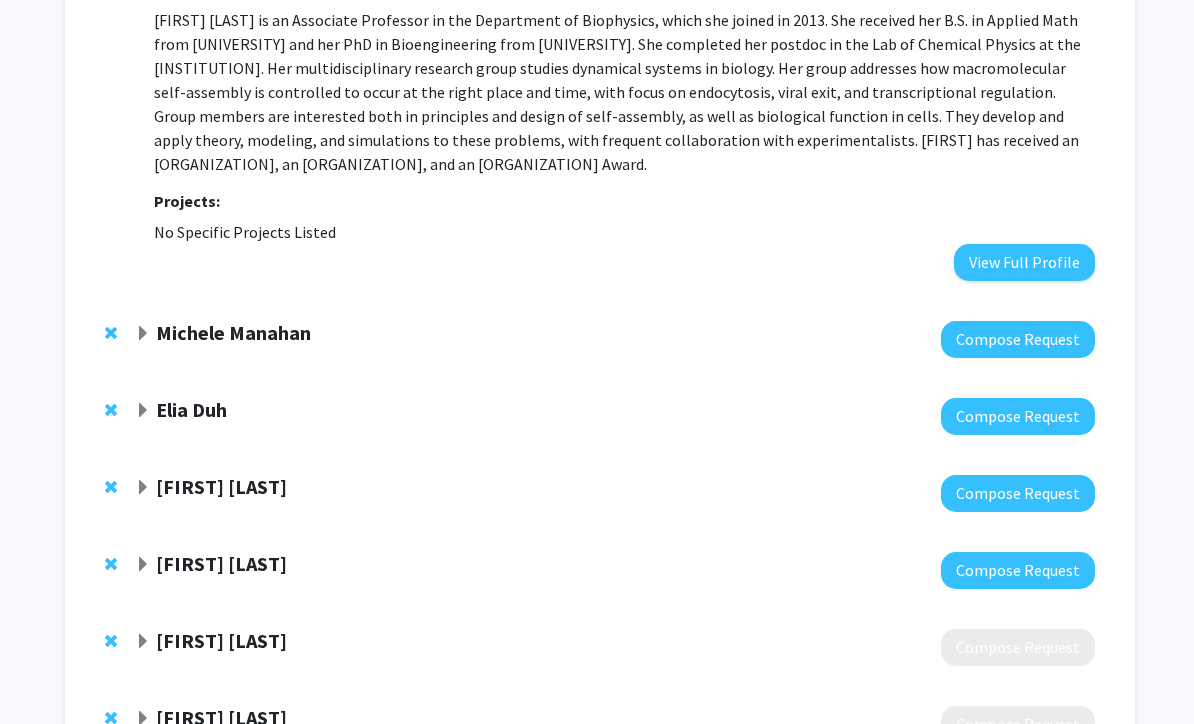 click on "Michele Manahan" 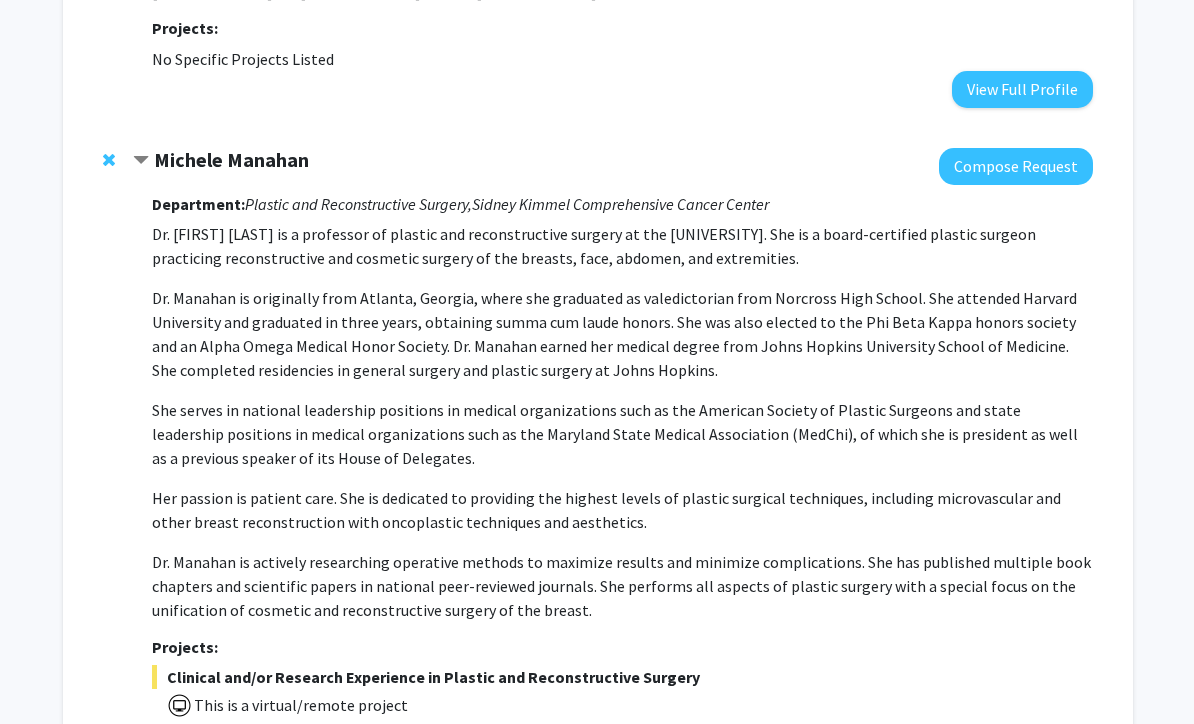 scroll, scrollTop: 1796, scrollLeft: 2, axis: both 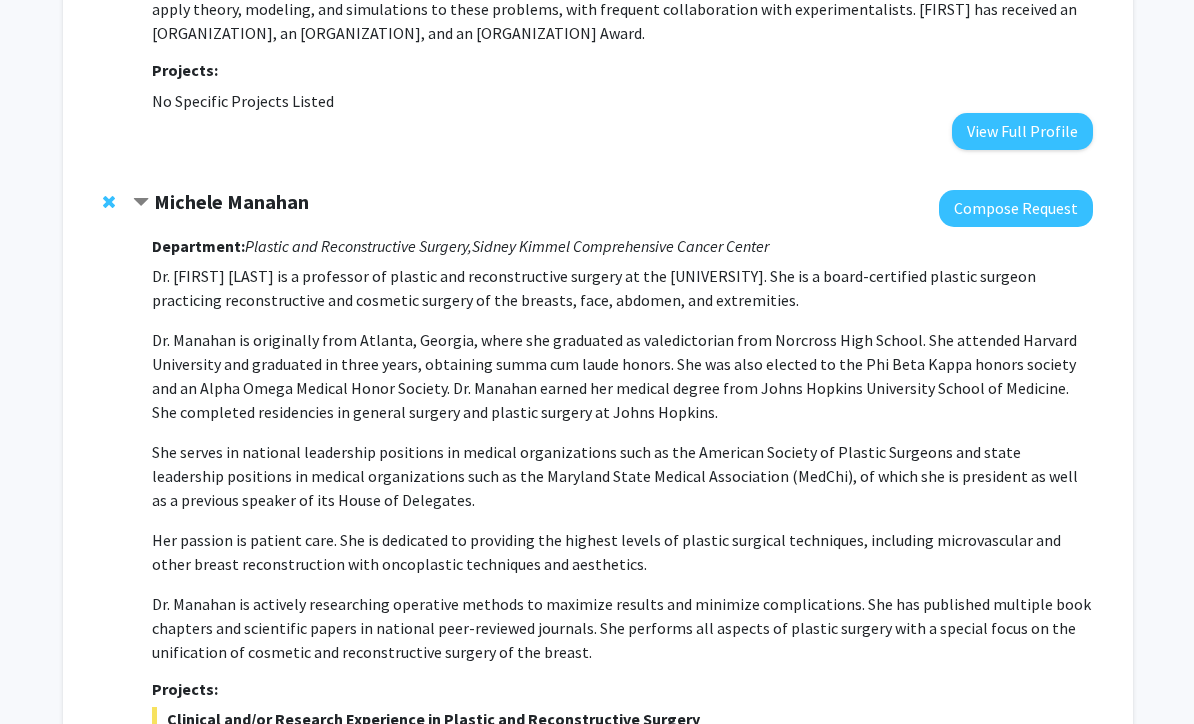 click 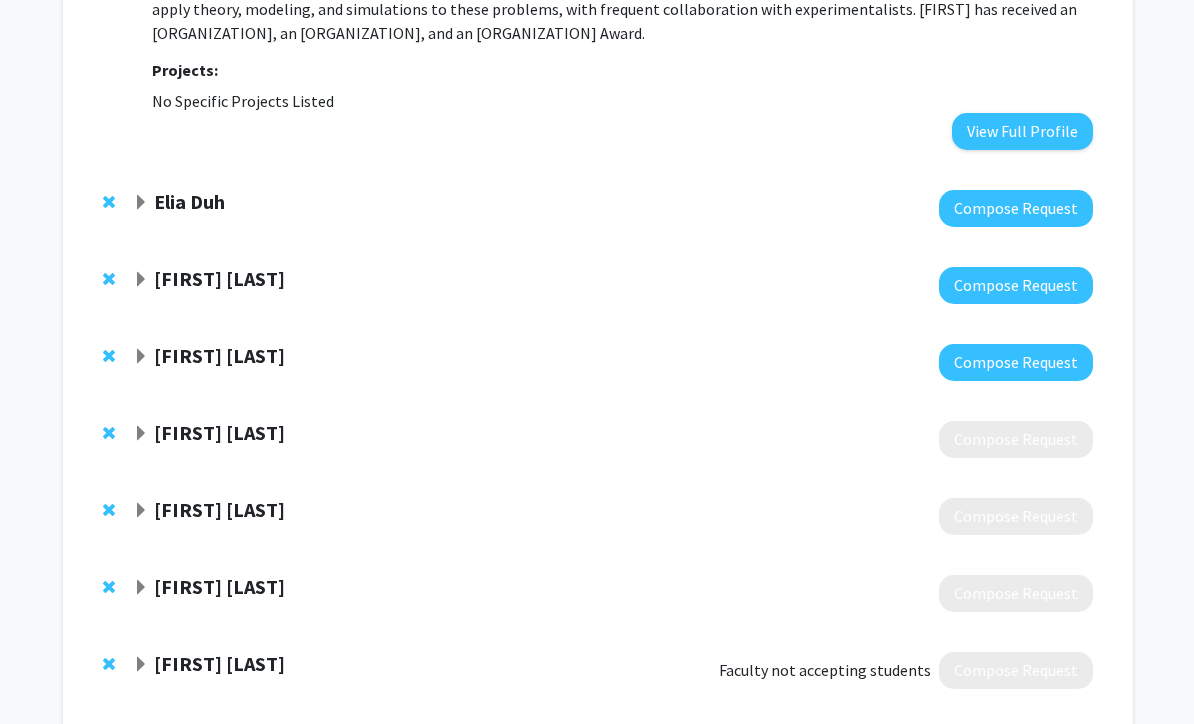 click on "Elia Duh" 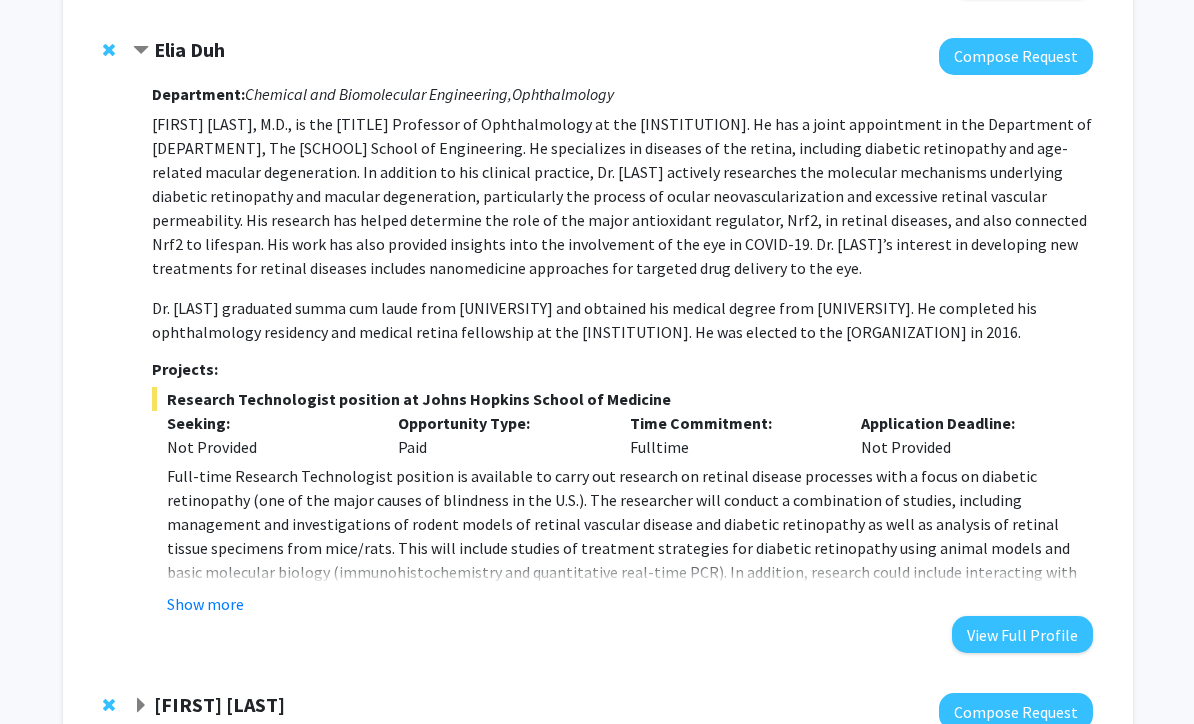 scroll, scrollTop: 1948, scrollLeft: 1, axis: both 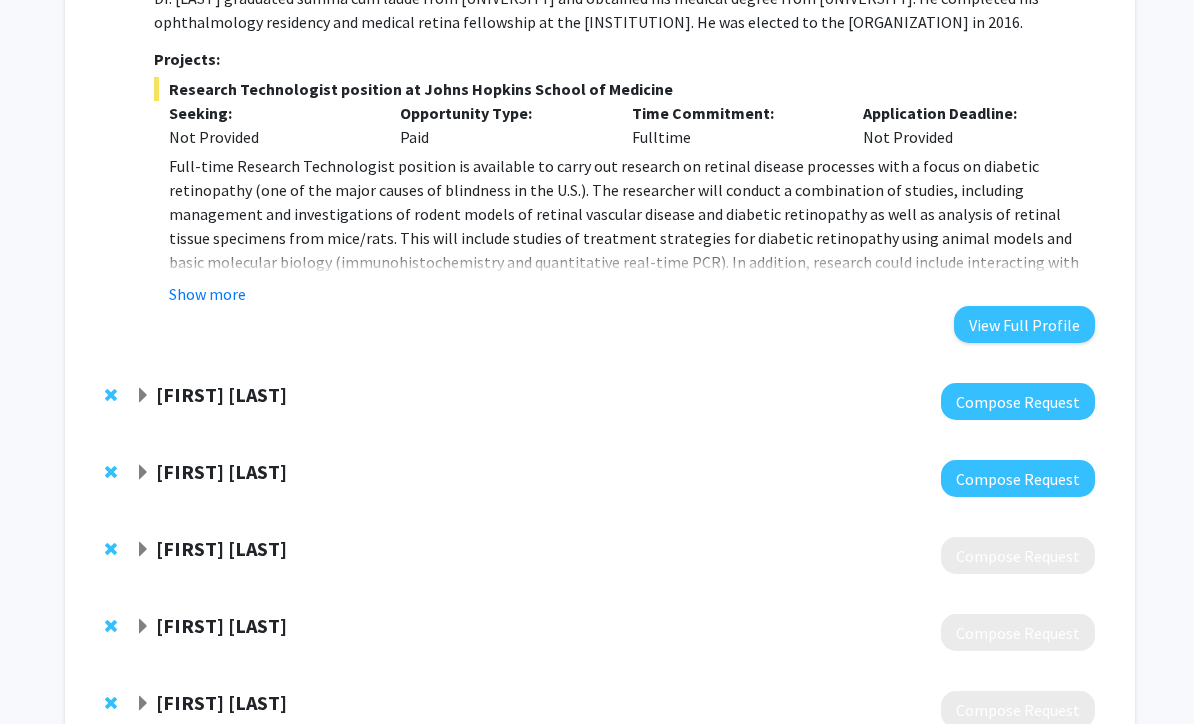 click 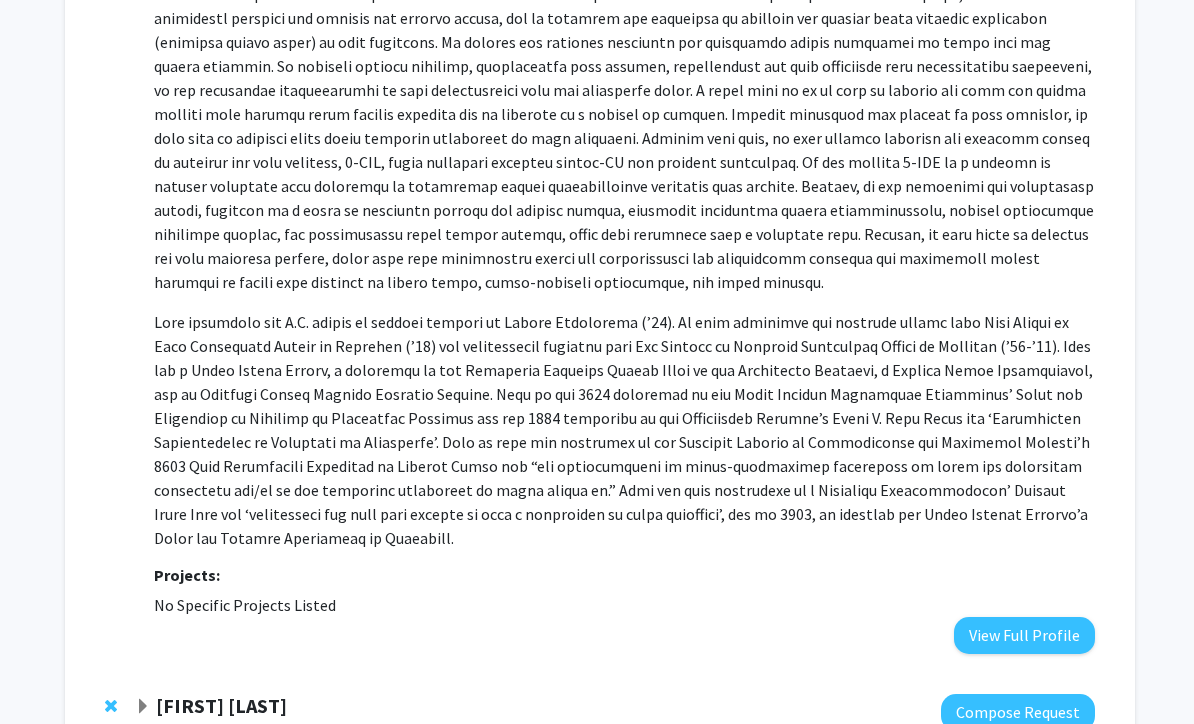 scroll, scrollTop: 2797, scrollLeft: 0, axis: vertical 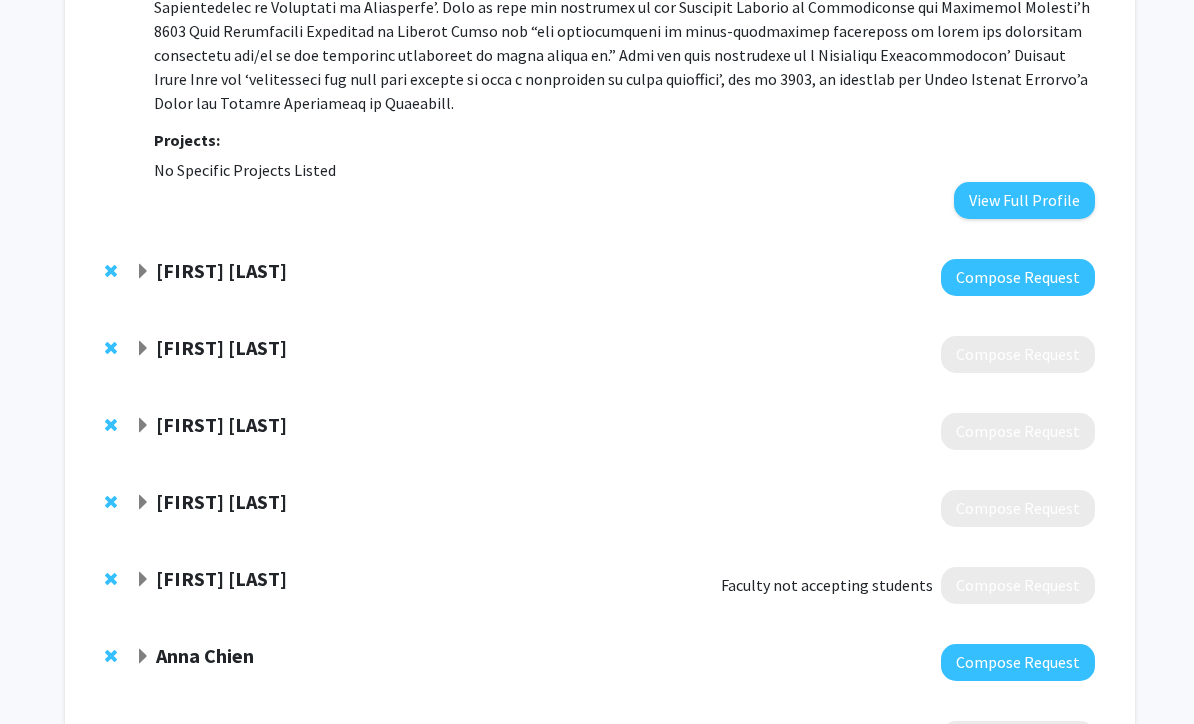 click 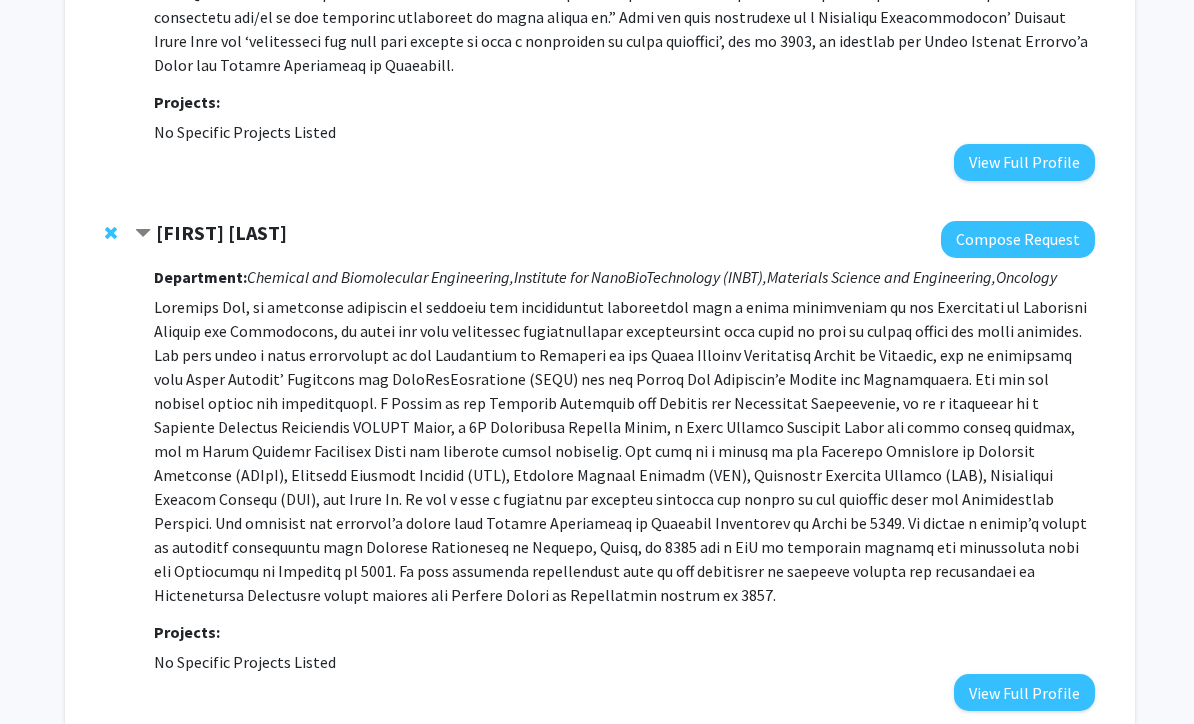 scroll, scrollTop: 3277, scrollLeft: 0, axis: vertical 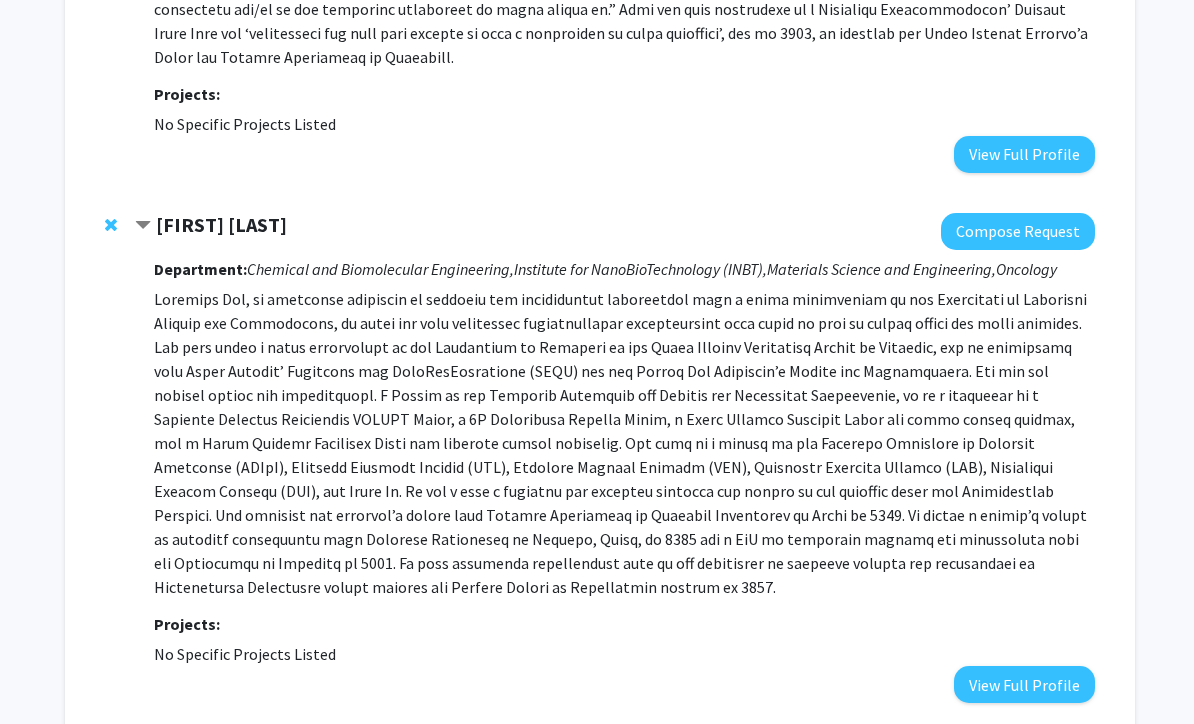 click on "View Full Profile" at bounding box center (1024, 685) 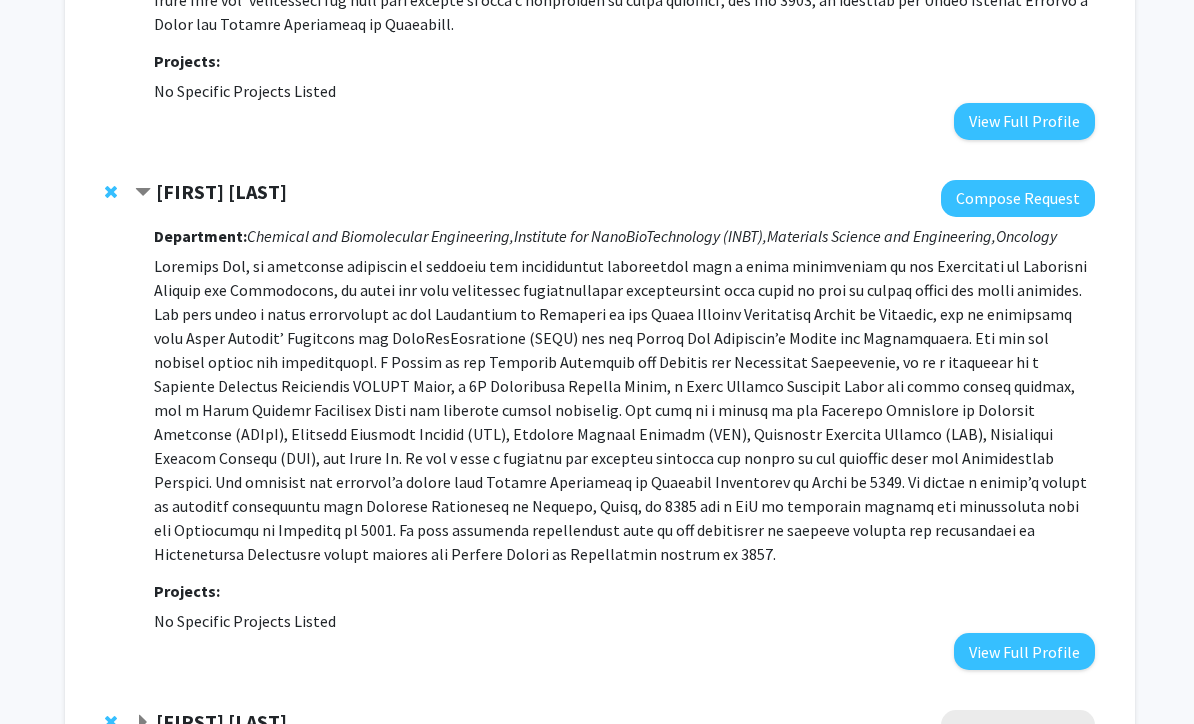 click 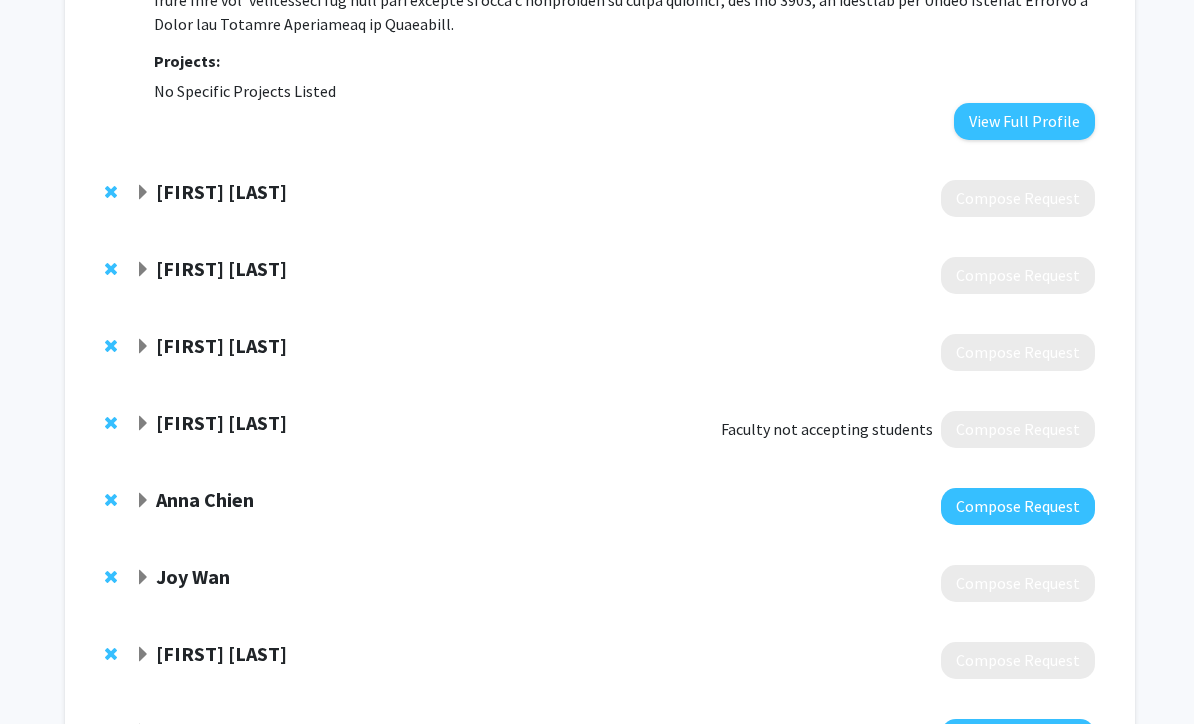 click on "Justin Hanes" 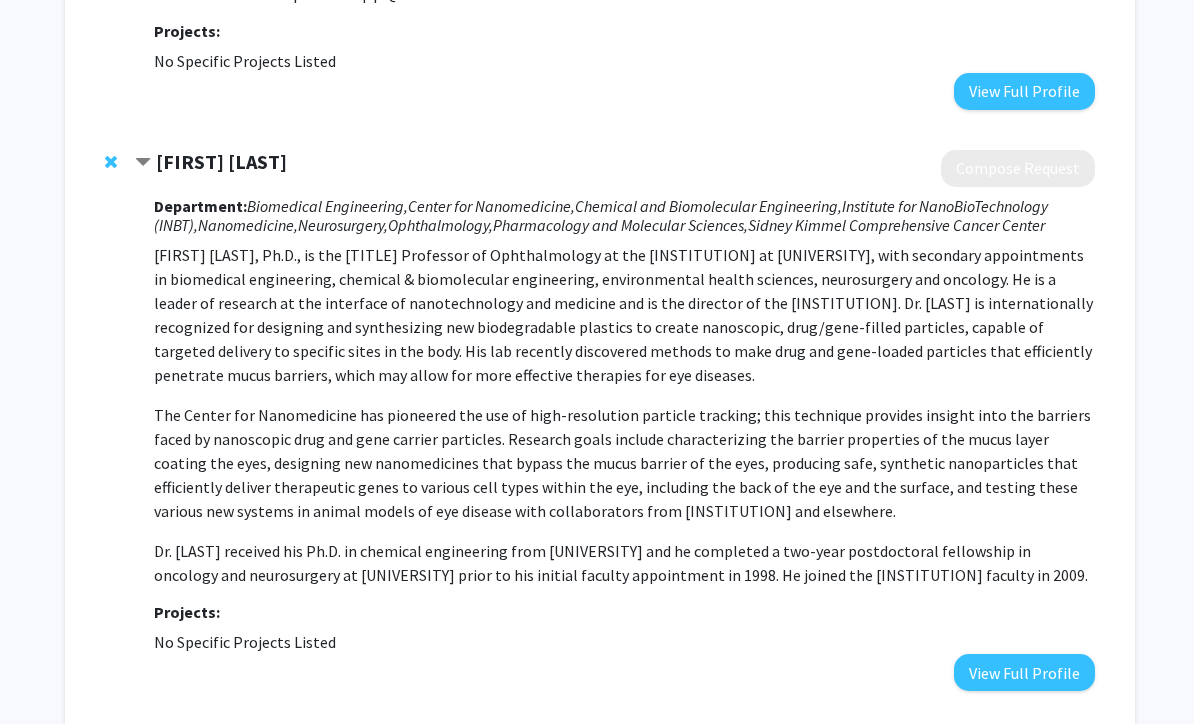 scroll, scrollTop: 3341, scrollLeft: 0, axis: vertical 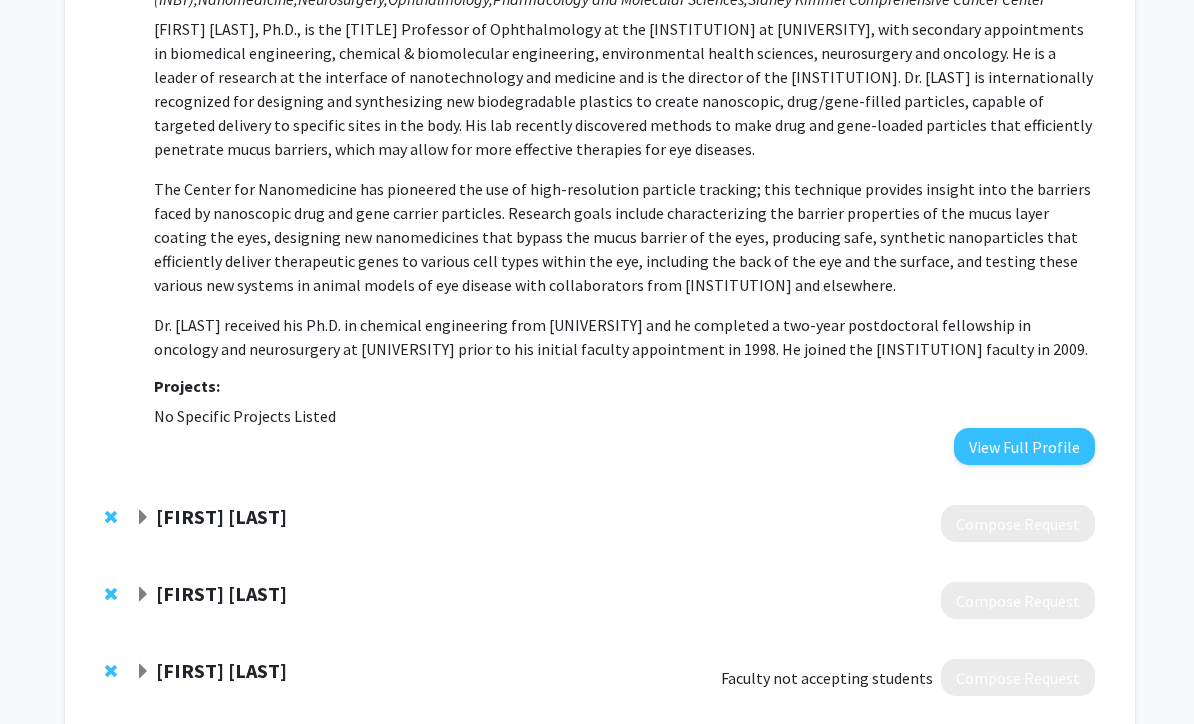 click 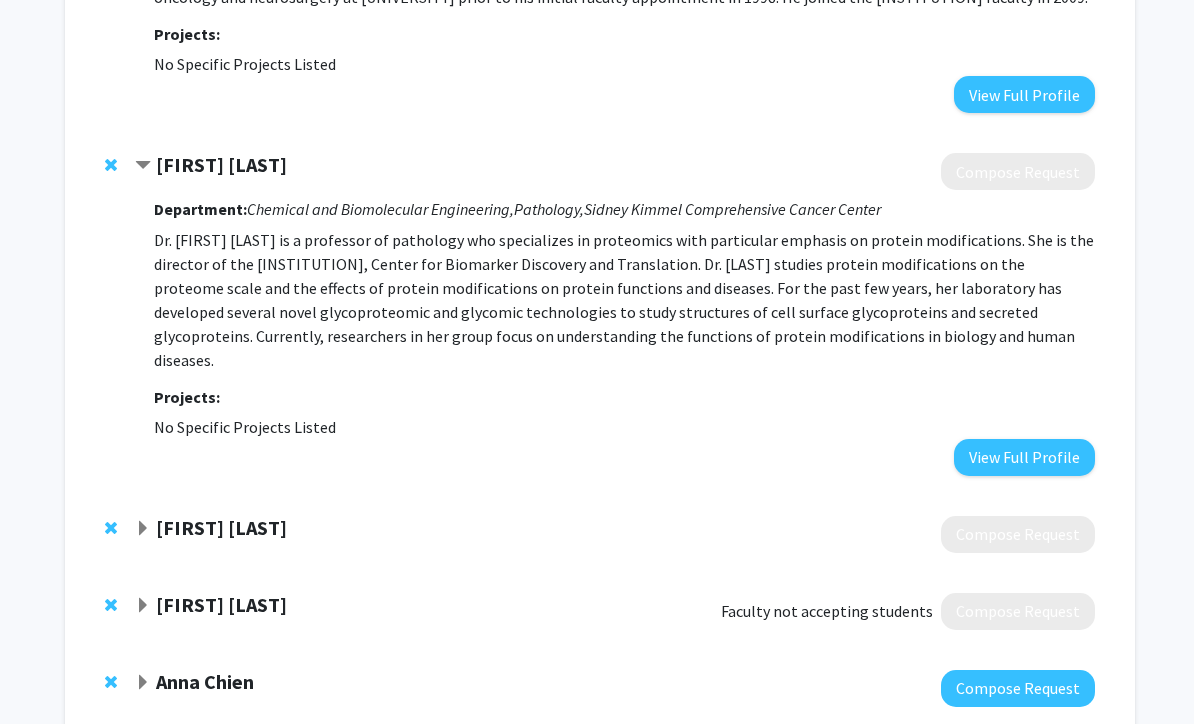 scroll, scrollTop: 3919, scrollLeft: 0, axis: vertical 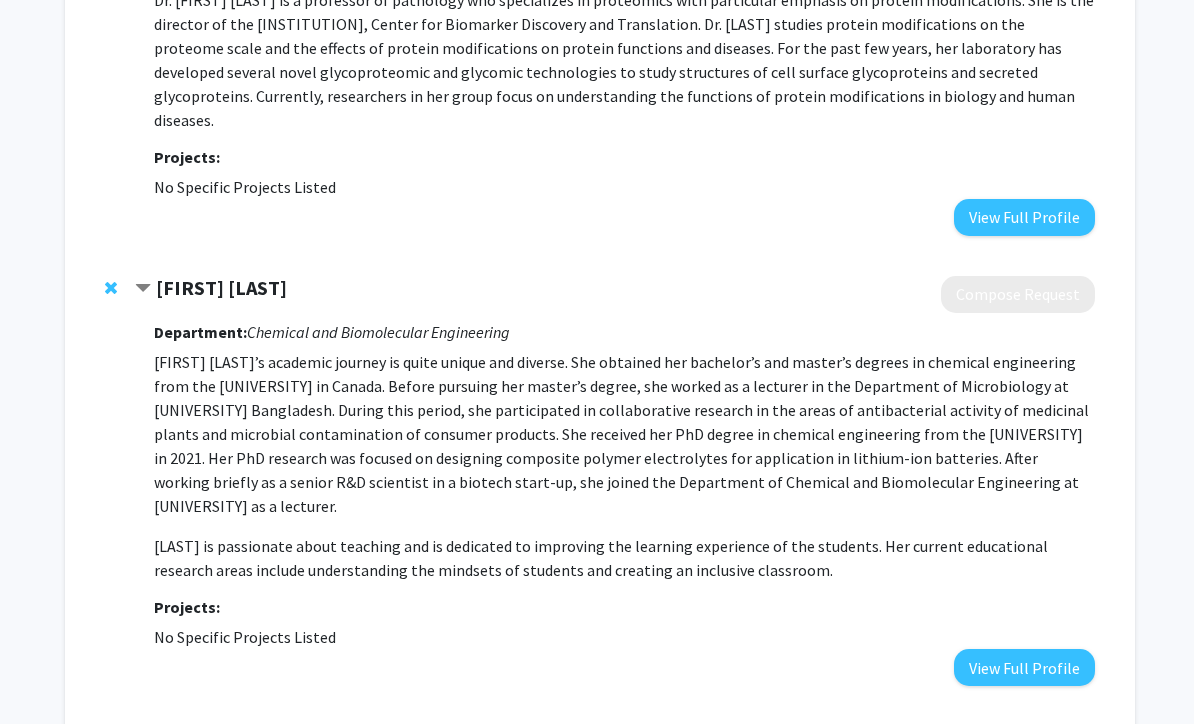 click on "View Full Profile" at bounding box center (1024, 667) 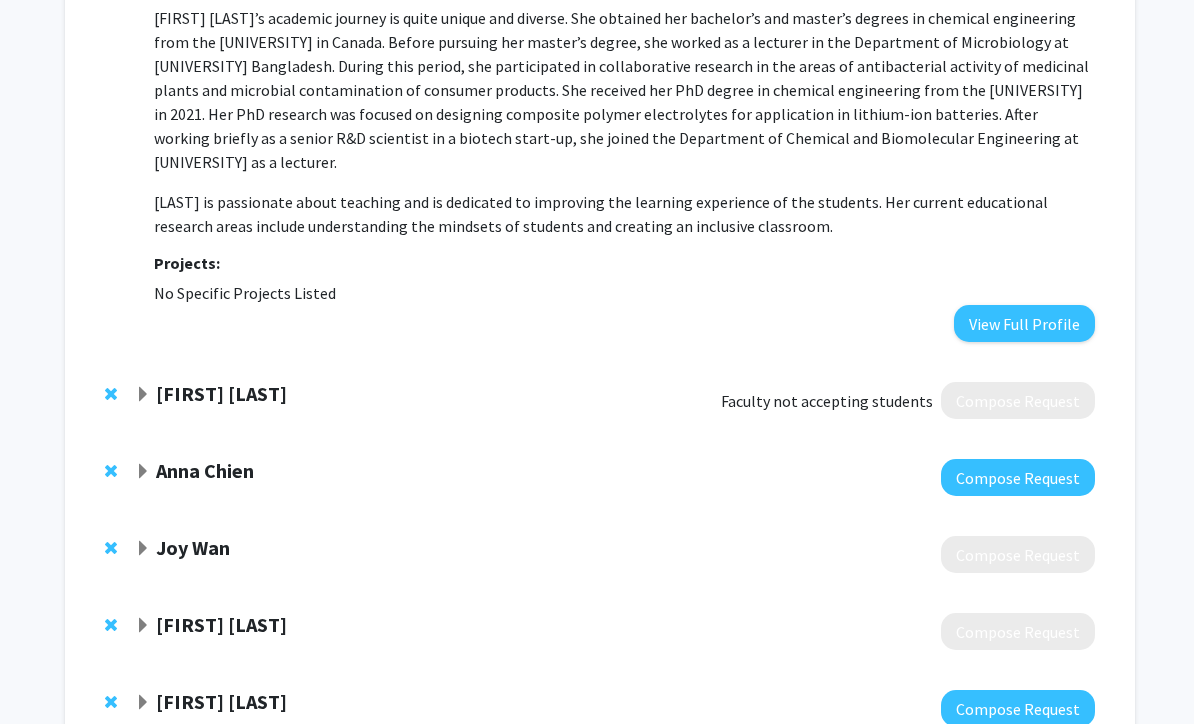 click 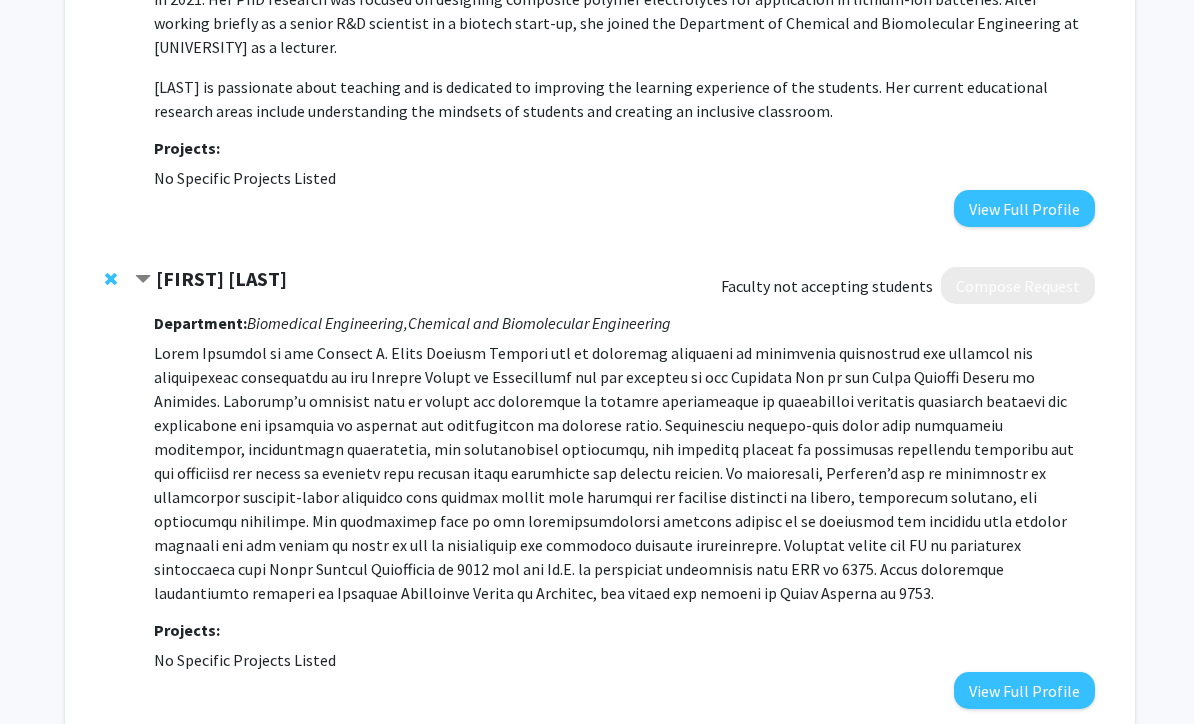 scroll, scrollTop: 4618, scrollLeft: 0, axis: vertical 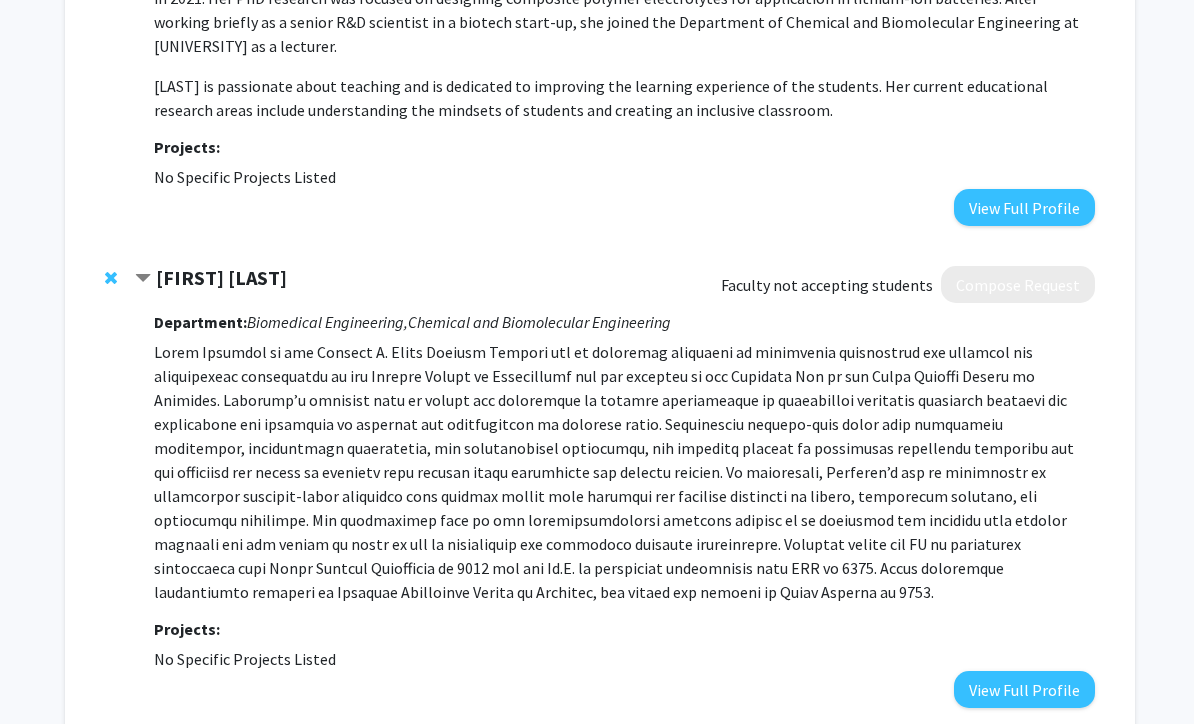click on "Jamie Spangler  Faculty not accepting students   Compose Request  Department:  Biomedical Engineering,    Chemical and Biomolecular Engineering  Projects:  No Specific Projects Listed   View Full Profile" 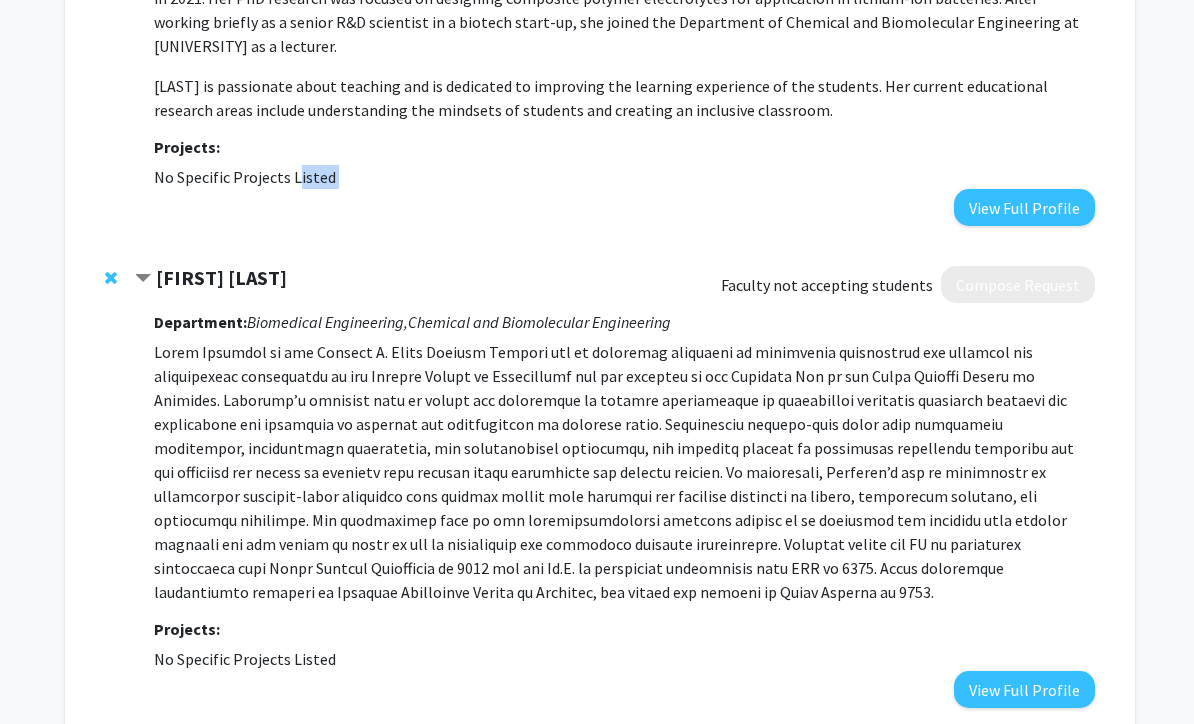 click 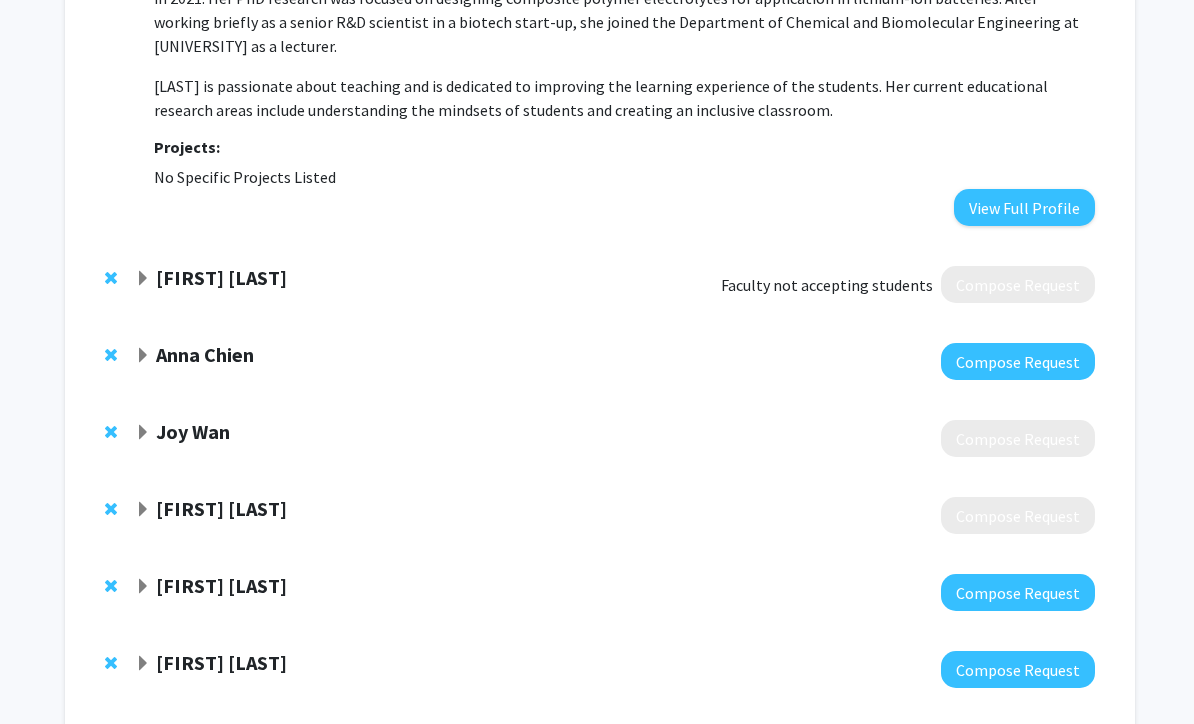 scroll, scrollTop: 4619, scrollLeft: 0, axis: vertical 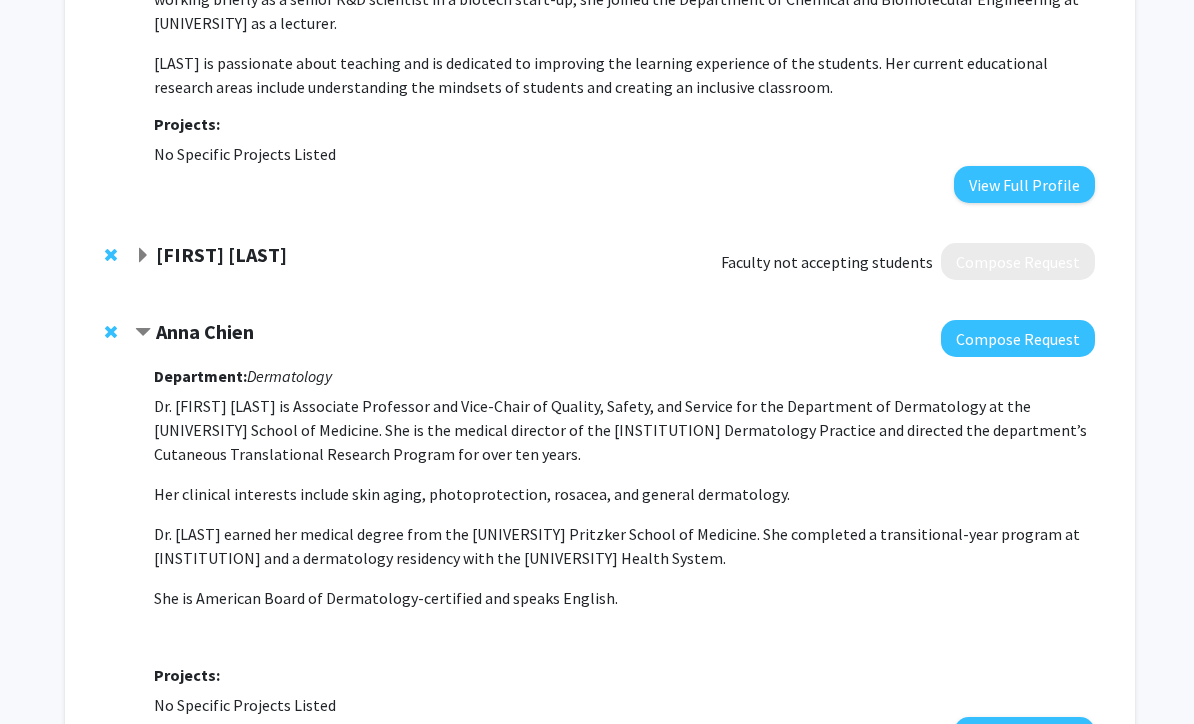 click on "Anna Chien  Compose Request  Department:  Dermatology  Dr. Anna L. Chien is Associate Professor and Vice-Chair of Quality, Safety, and Service for the Department of Dermatology at the Johns Hopkins School of Medicine.  She is the medical director of the Howard County Dermatology Practice and directed the department’s Cutaneous Translational Research Program for over ten years.
Her clinical interests include skin aging, photoprotection, rosacea, and general dermatology.
Dr. Chien earned her medical degree from the University of Chicago Pritzker School of Medicine. She completed a transitional-year program at St. Joseph Mercy Hospital and a dermatology residency with the University of Michigan Health System.
She is American Board of Dermatology-certified and speaks English.
Projects:  No Specific Projects Listed   View Full Profile" 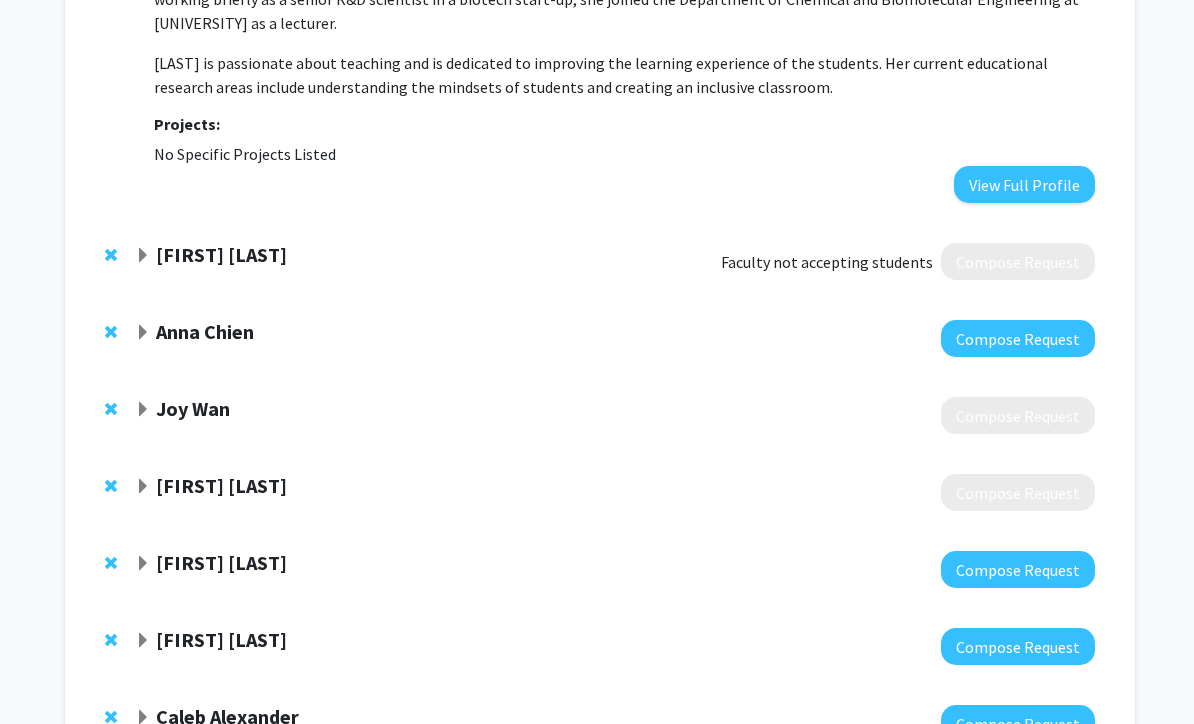 click on "Joy Wan" 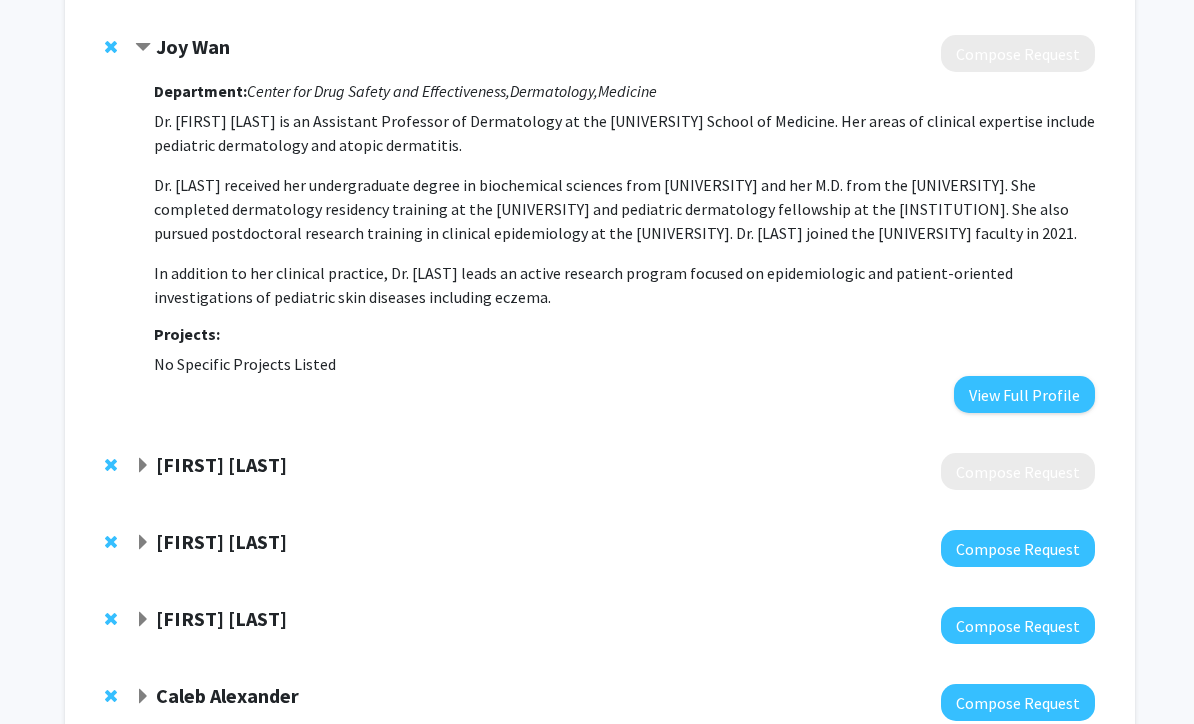 click 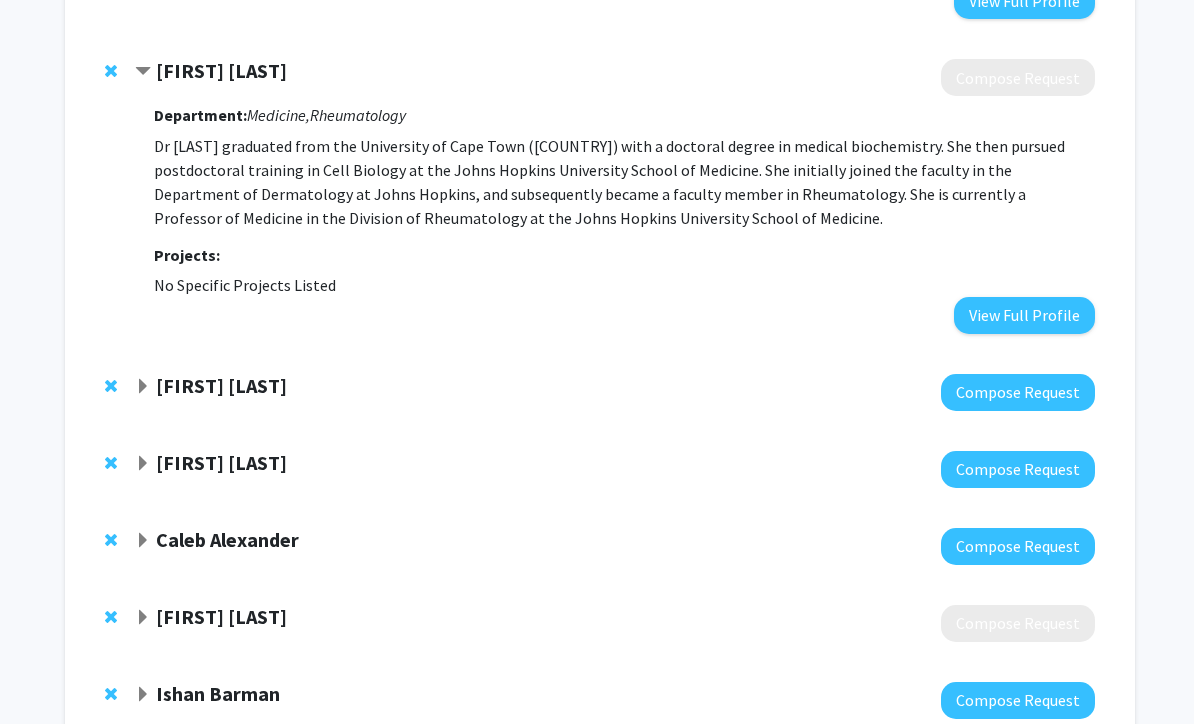 click 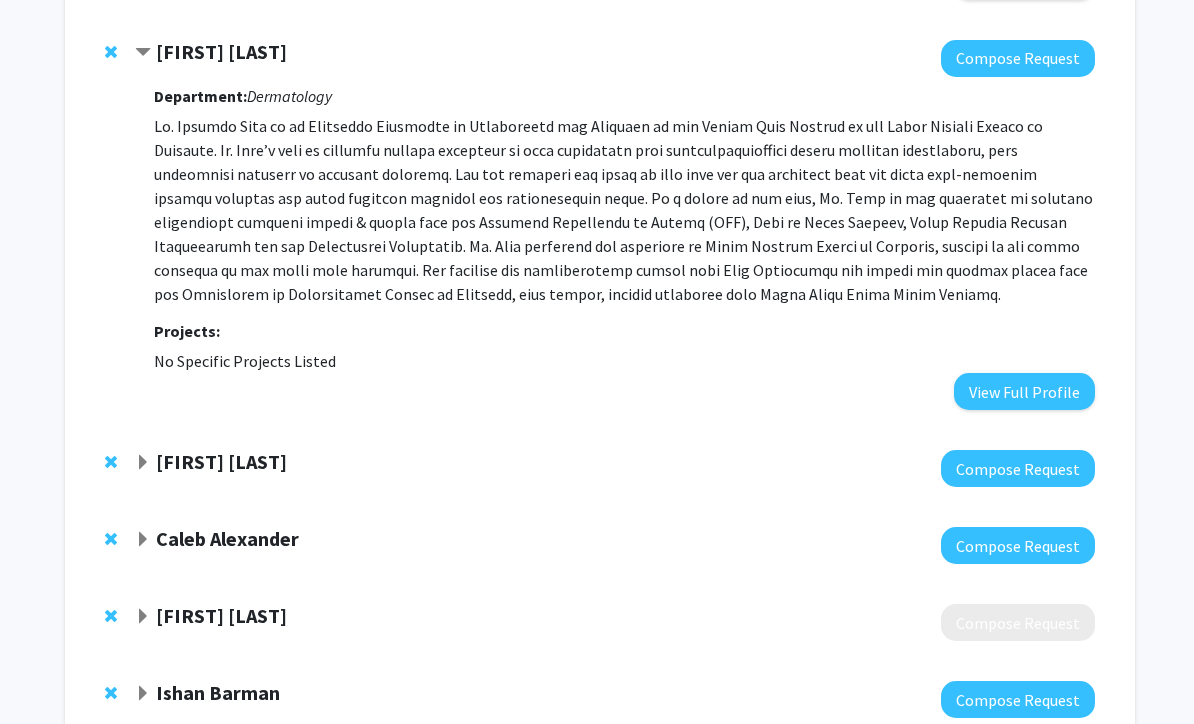scroll, scrollTop: 5776, scrollLeft: 0, axis: vertical 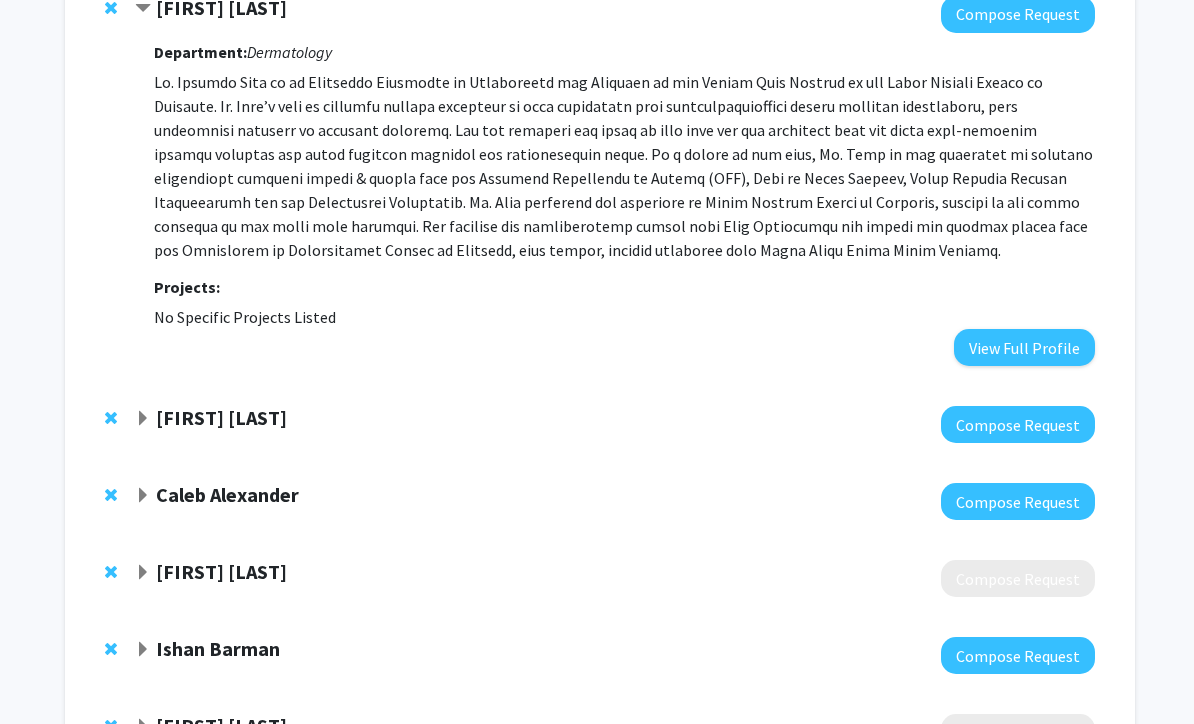 click 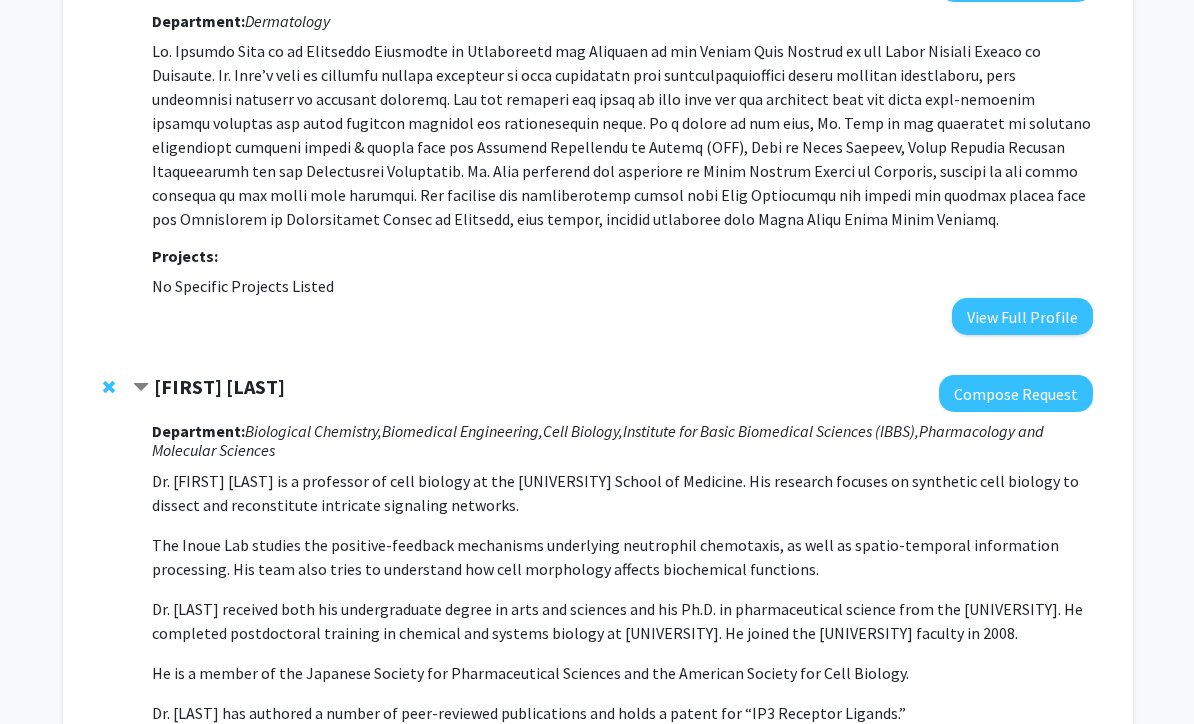 scroll, scrollTop: 5807, scrollLeft: 6, axis: both 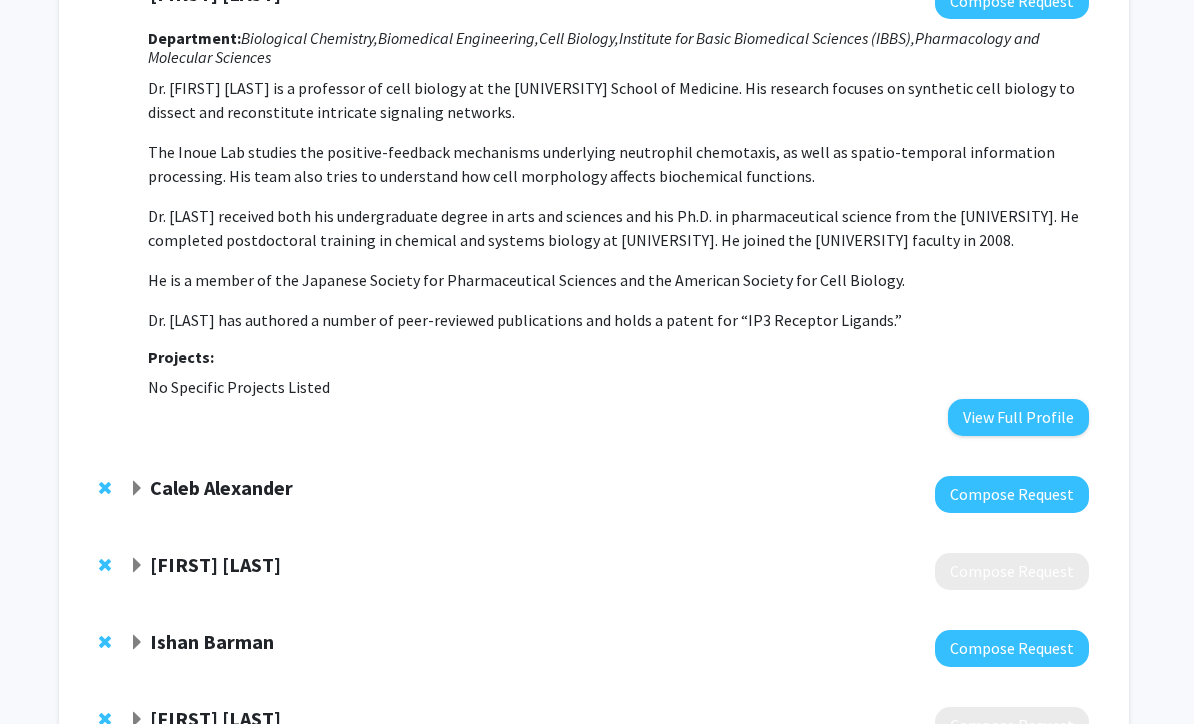 click 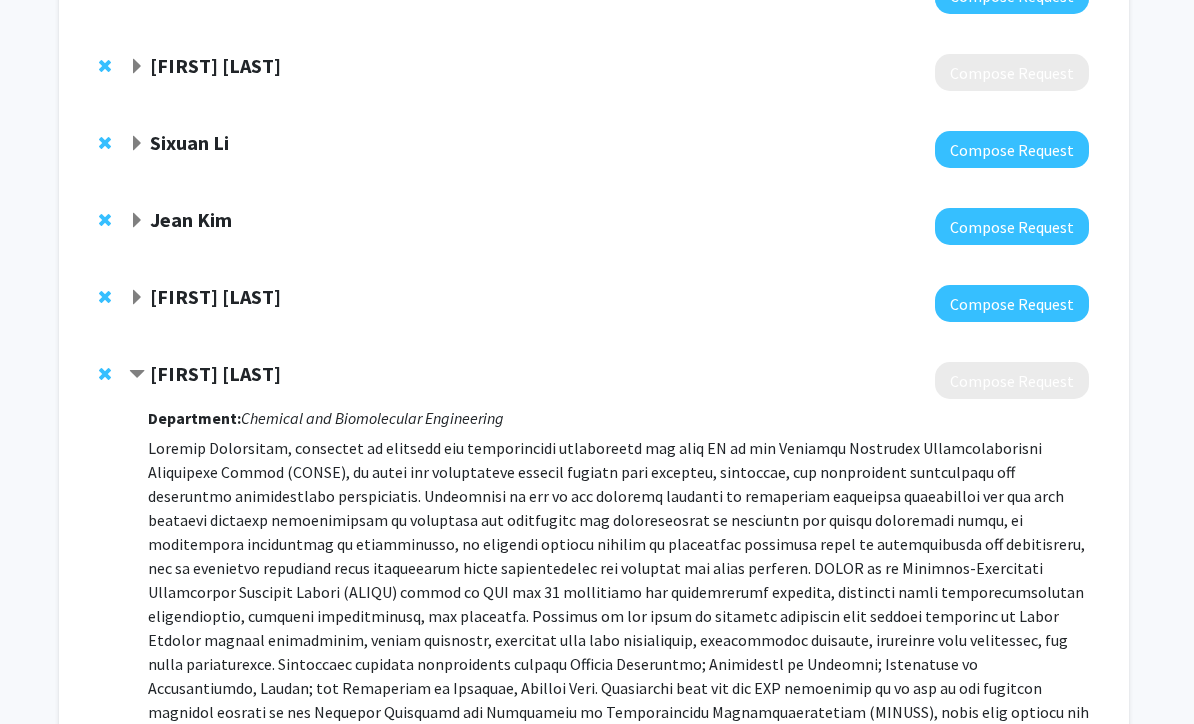 scroll, scrollTop: 7258, scrollLeft: 6, axis: both 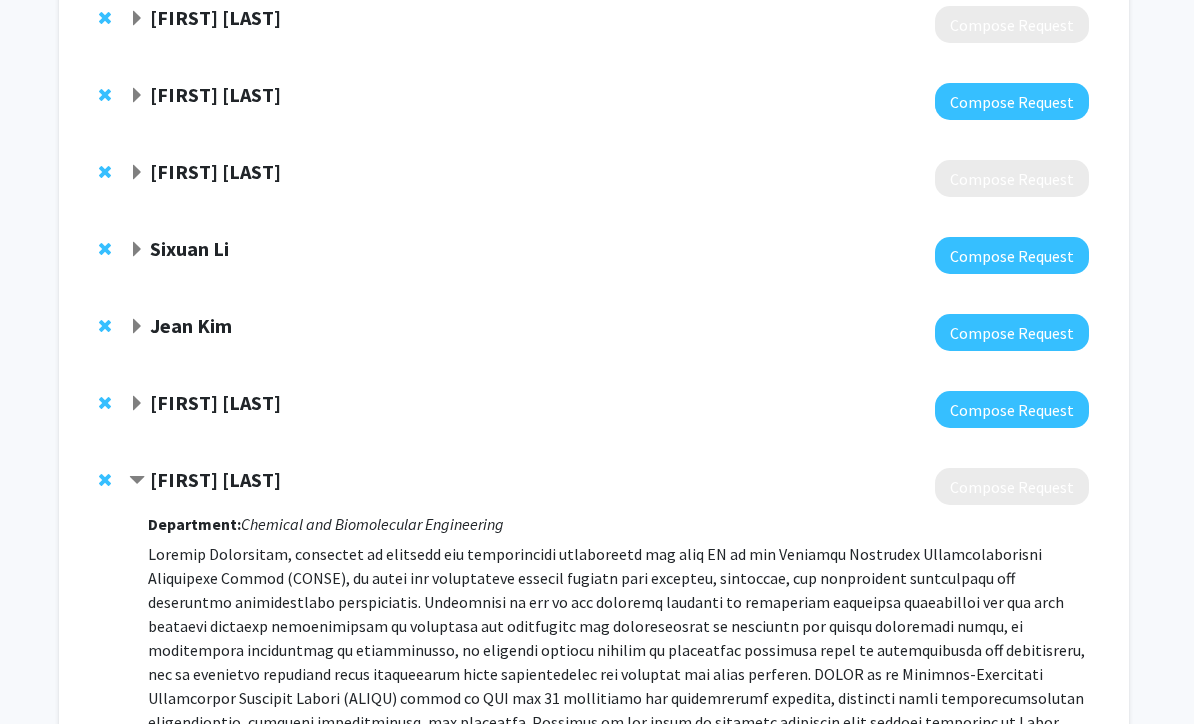 click 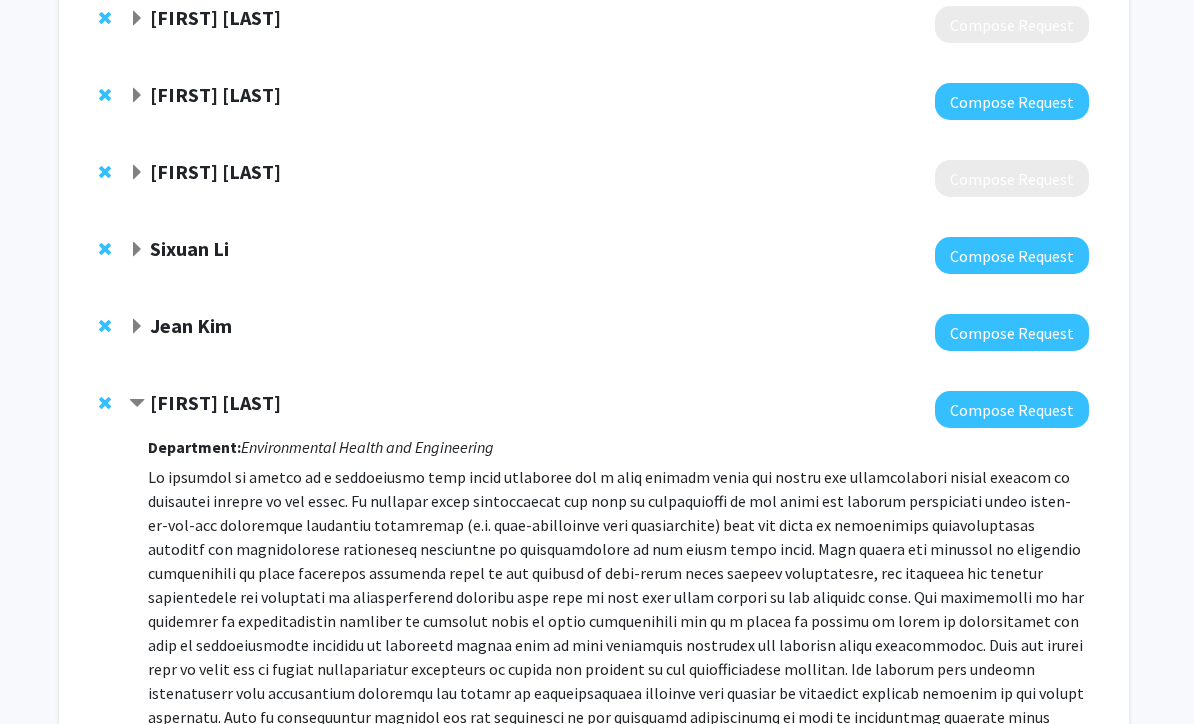 click 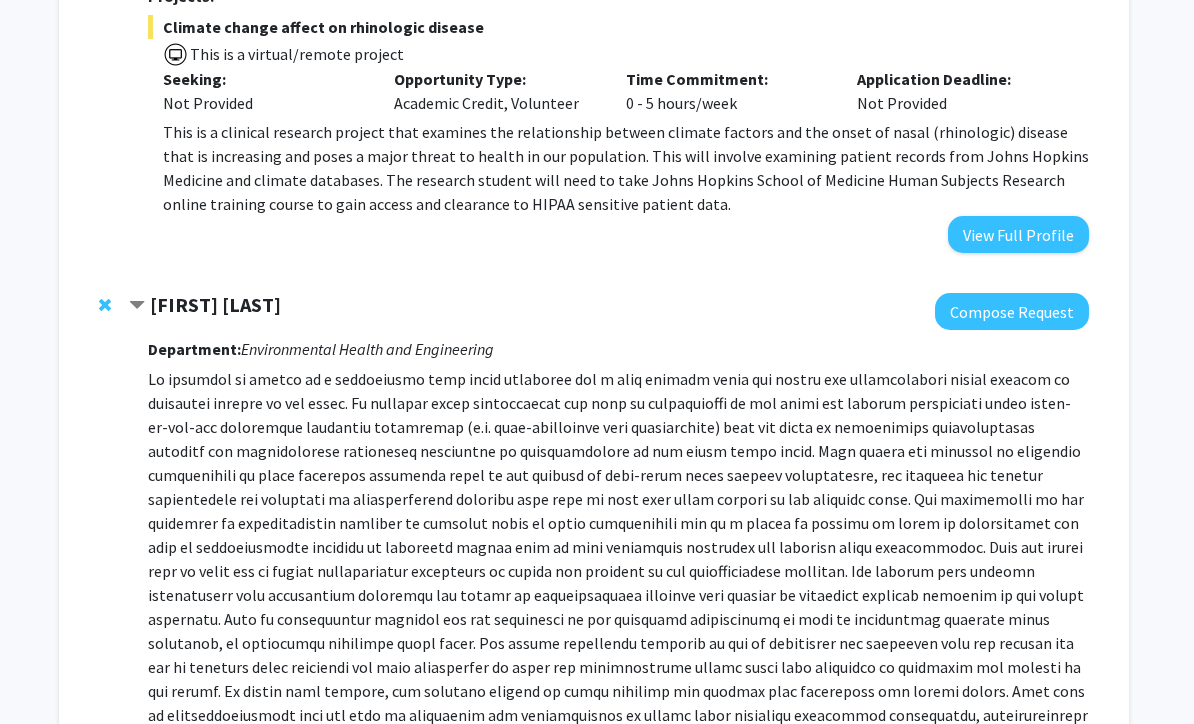 scroll, scrollTop: 8115, scrollLeft: 6, axis: both 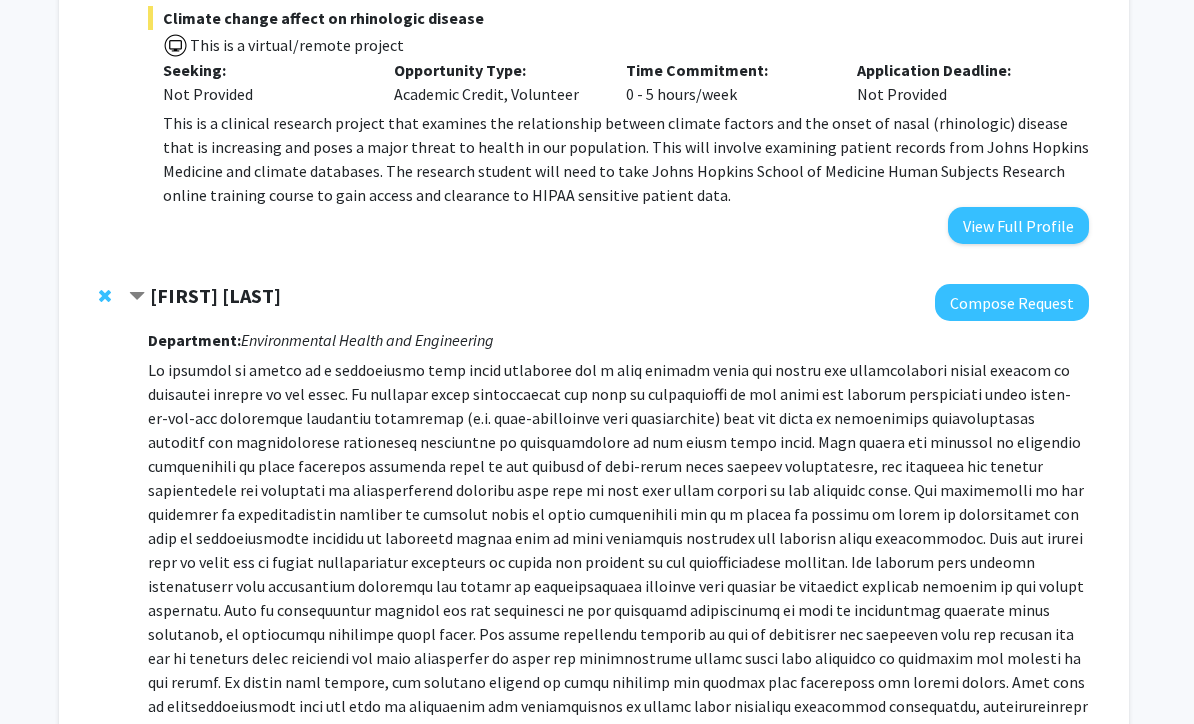 click 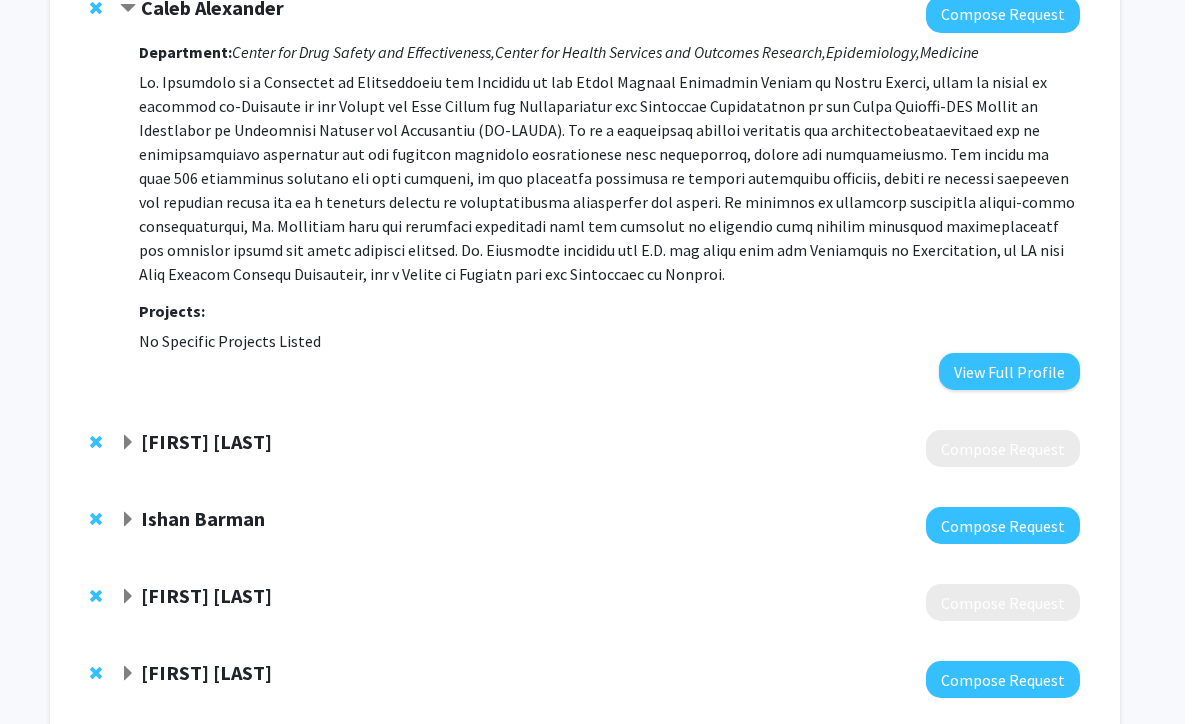 scroll, scrollTop: 6679, scrollLeft: 6, axis: both 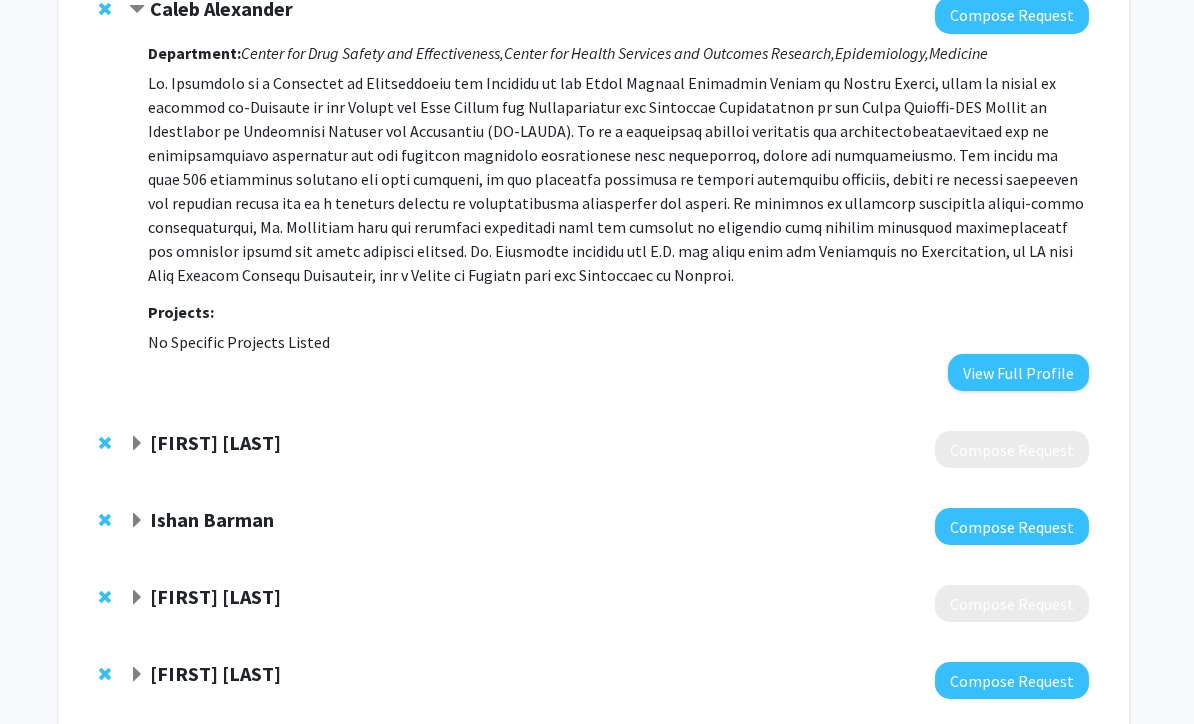 click 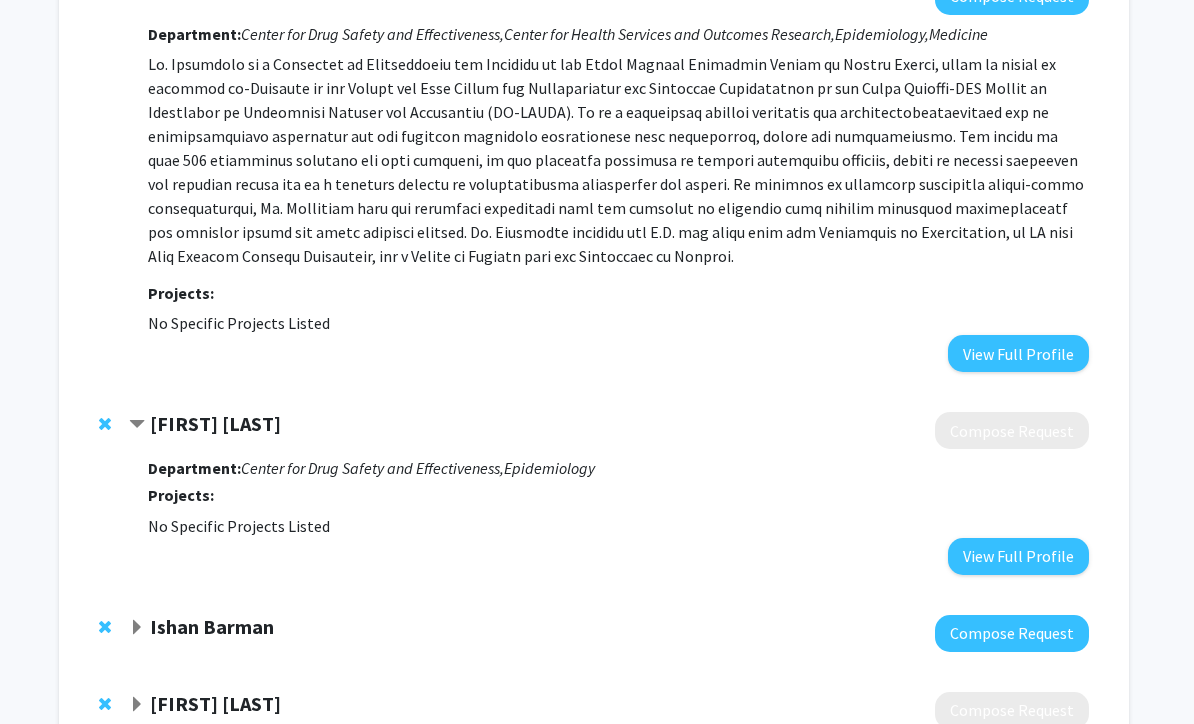 scroll, scrollTop: 6802, scrollLeft: 6, axis: both 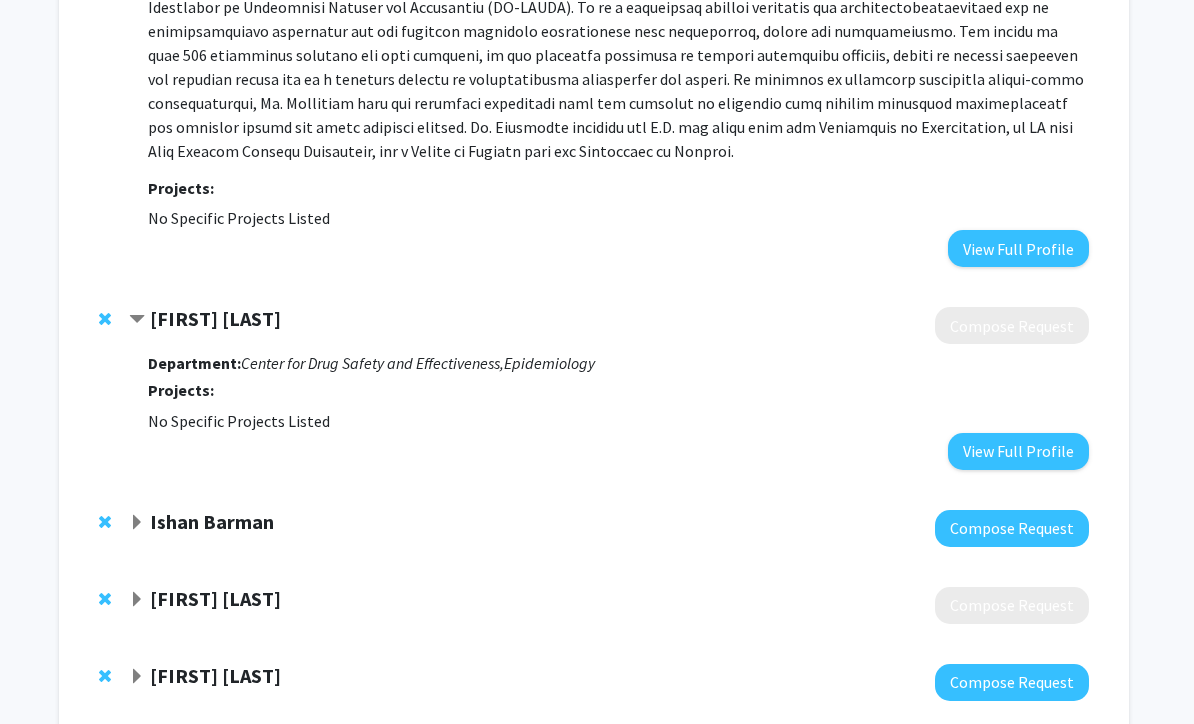 click on "View Full Profile" at bounding box center [1018, 452] 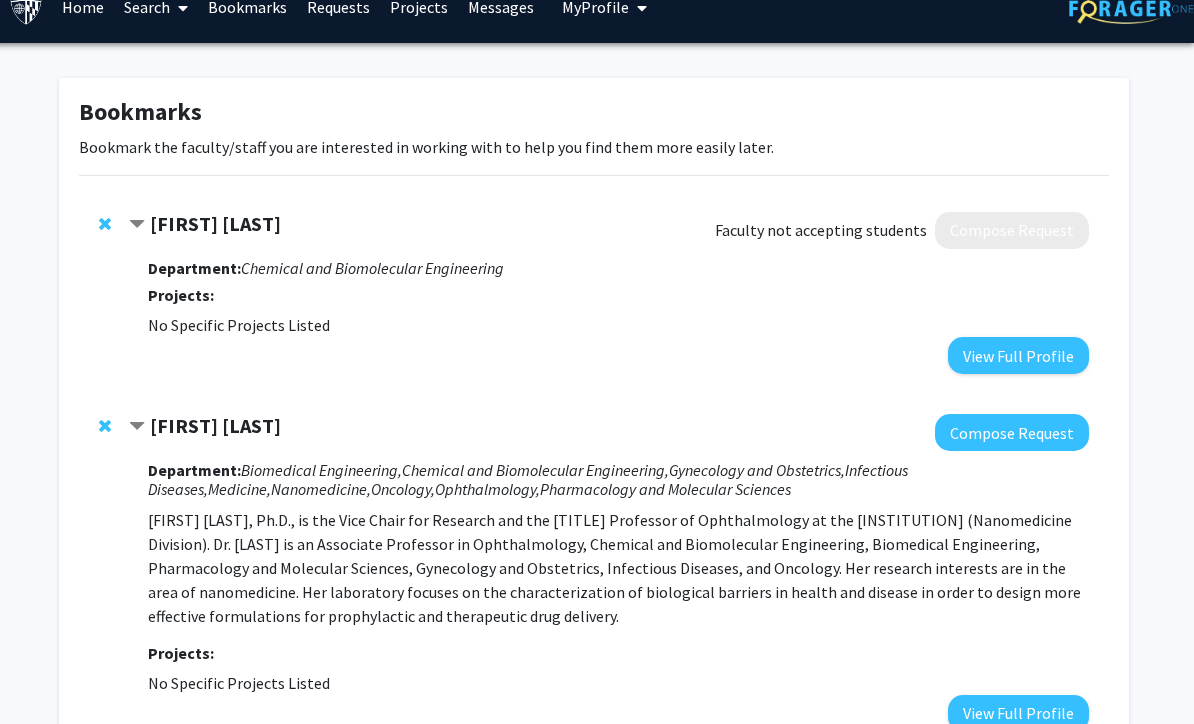 scroll, scrollTop: 29, scrollLeft: 6, axis: both 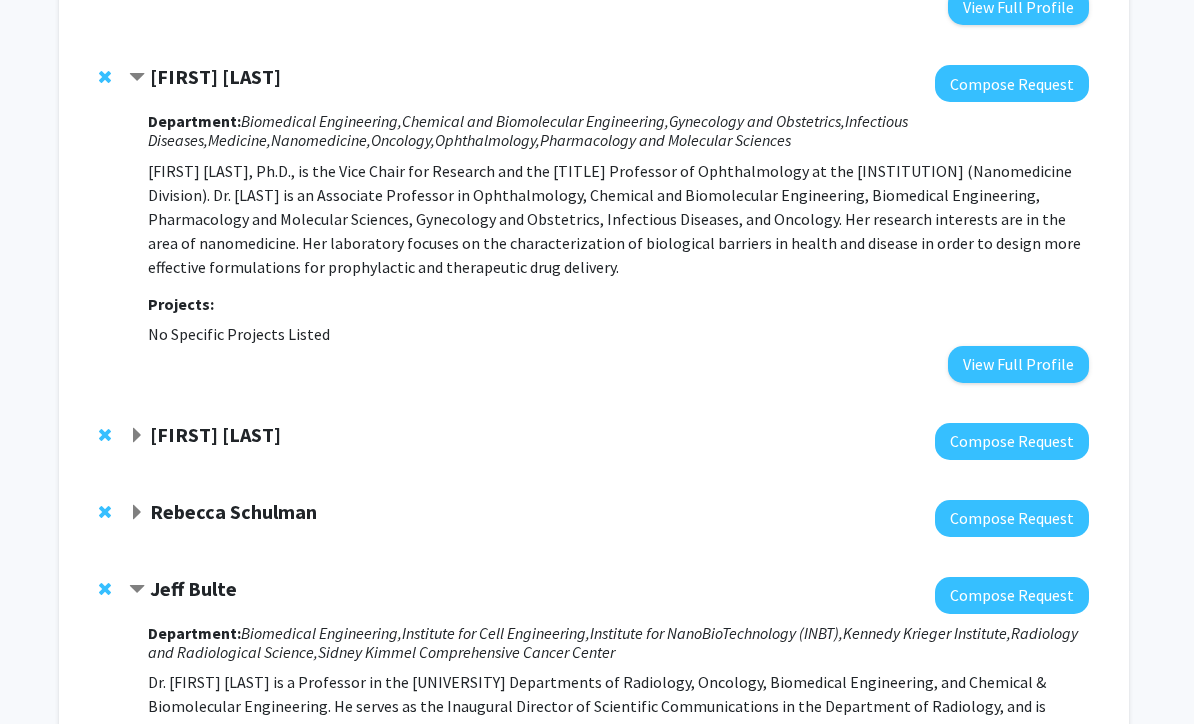 click 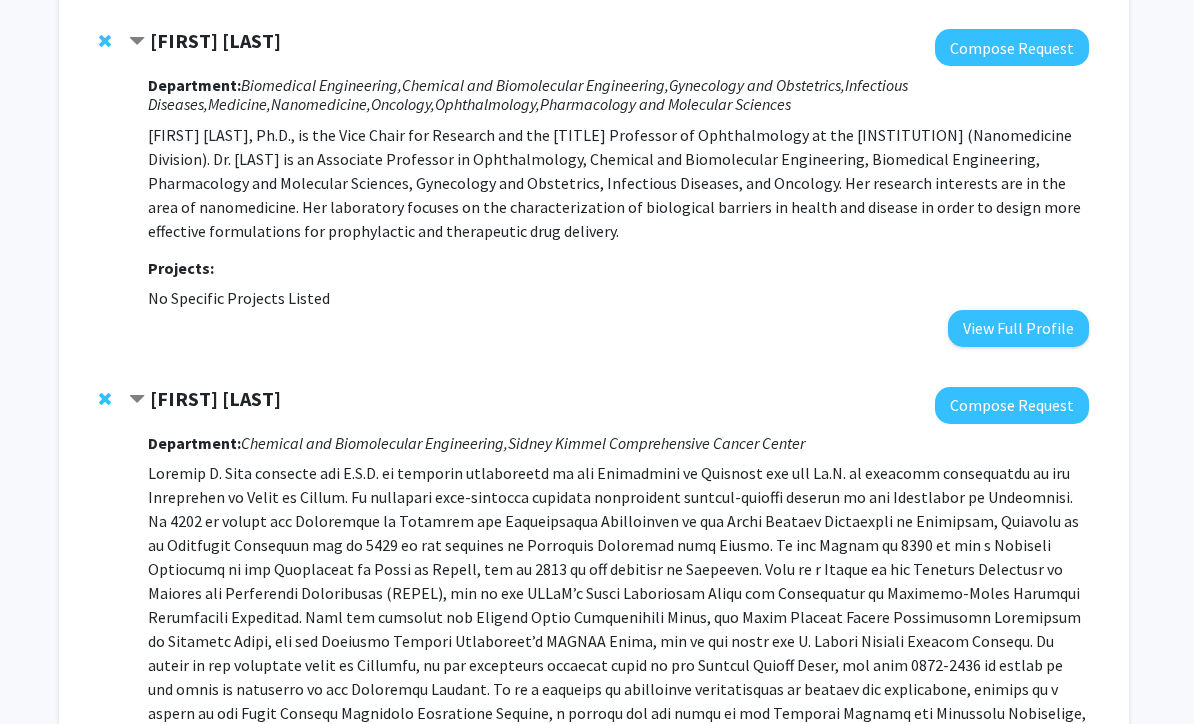 scroll, scrollTop: 422, scrollLeft: 6, axis: both 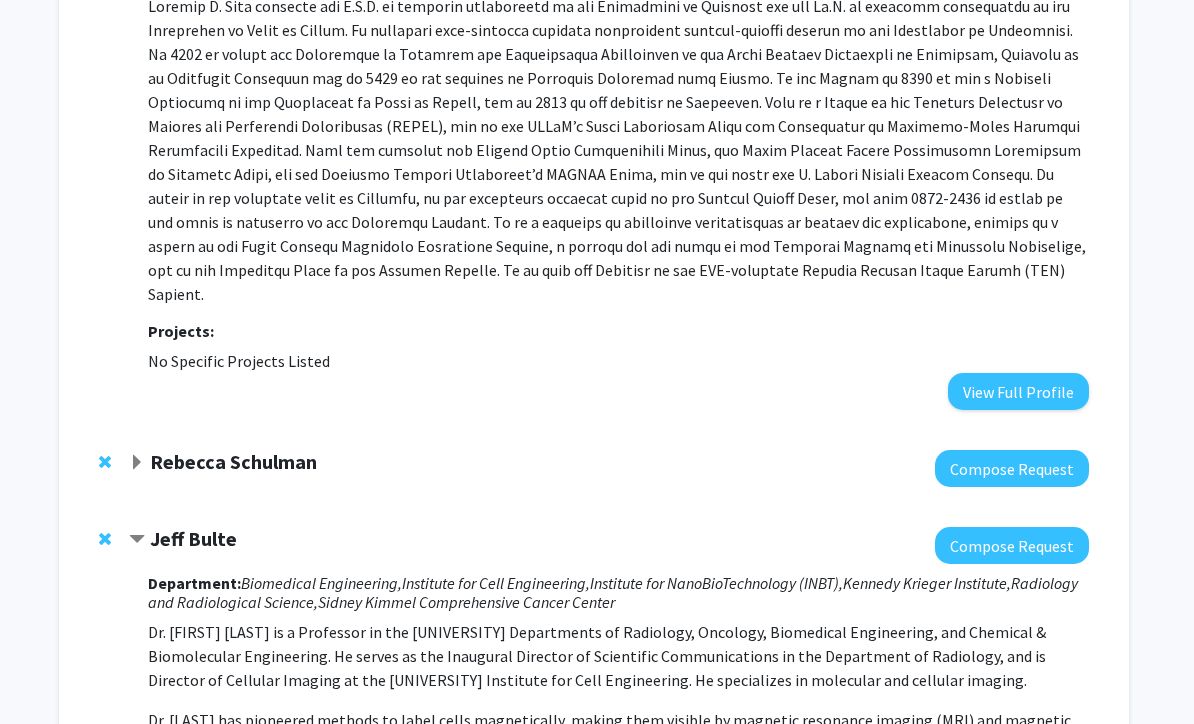 click 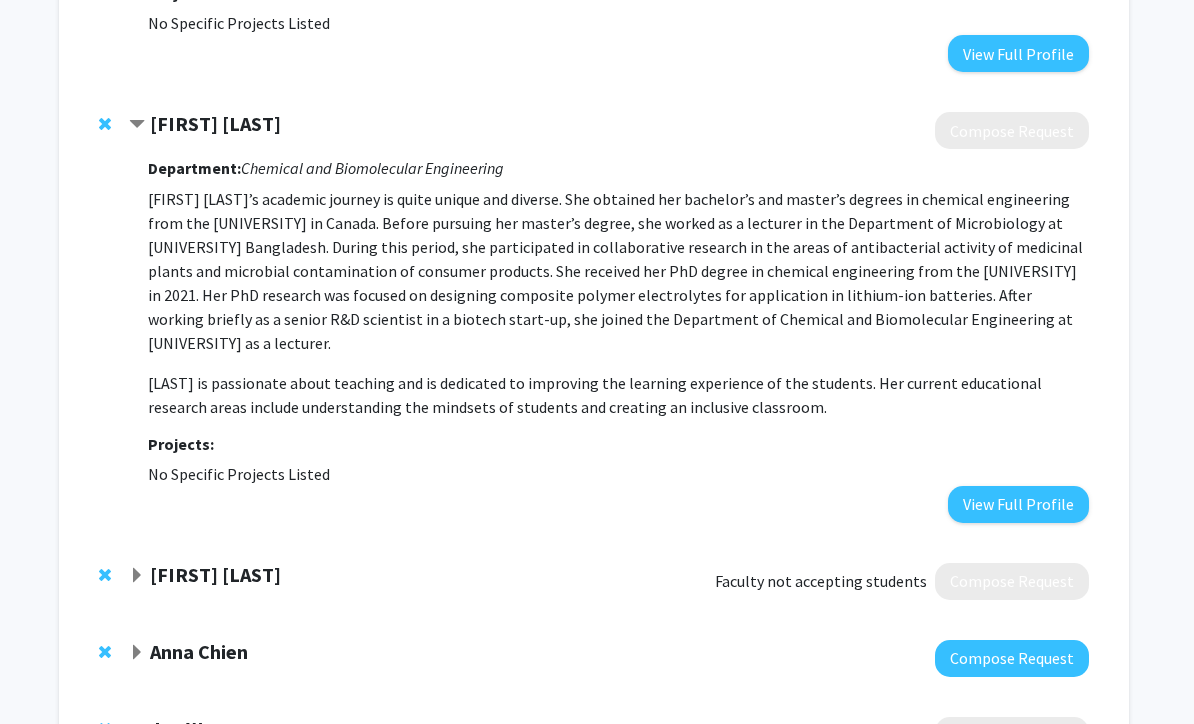 scroll, scrollTop: 5468, scrollLeft: 6, axis: both 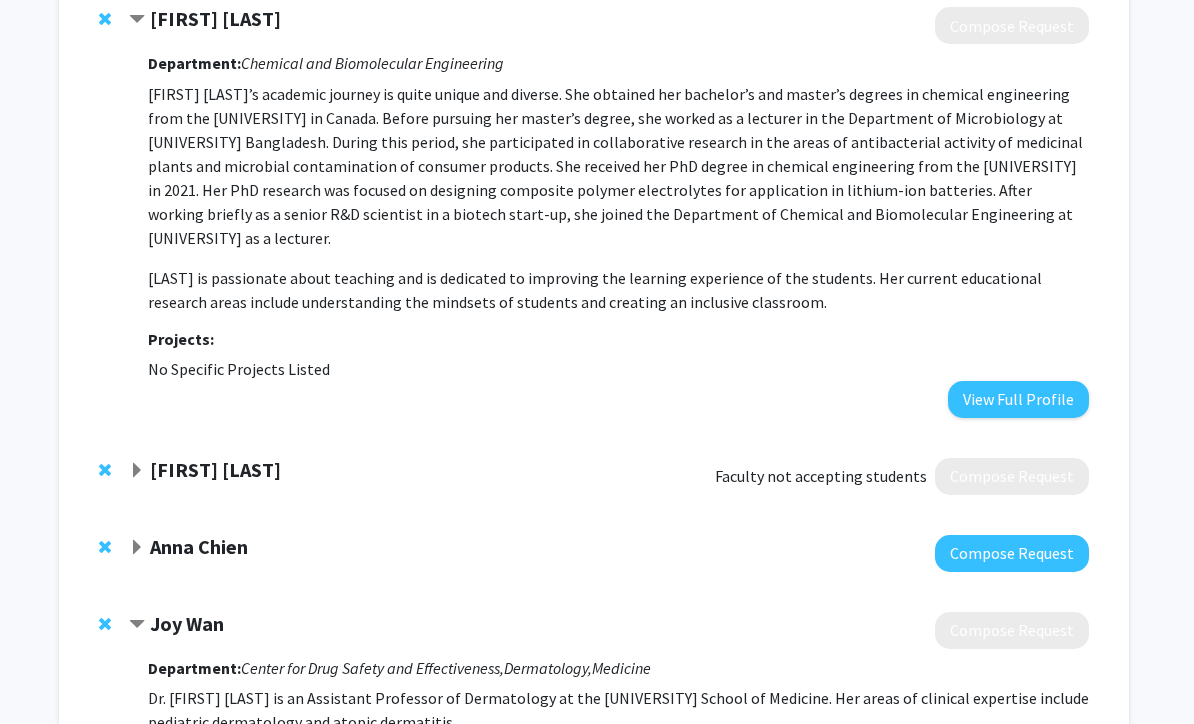 click 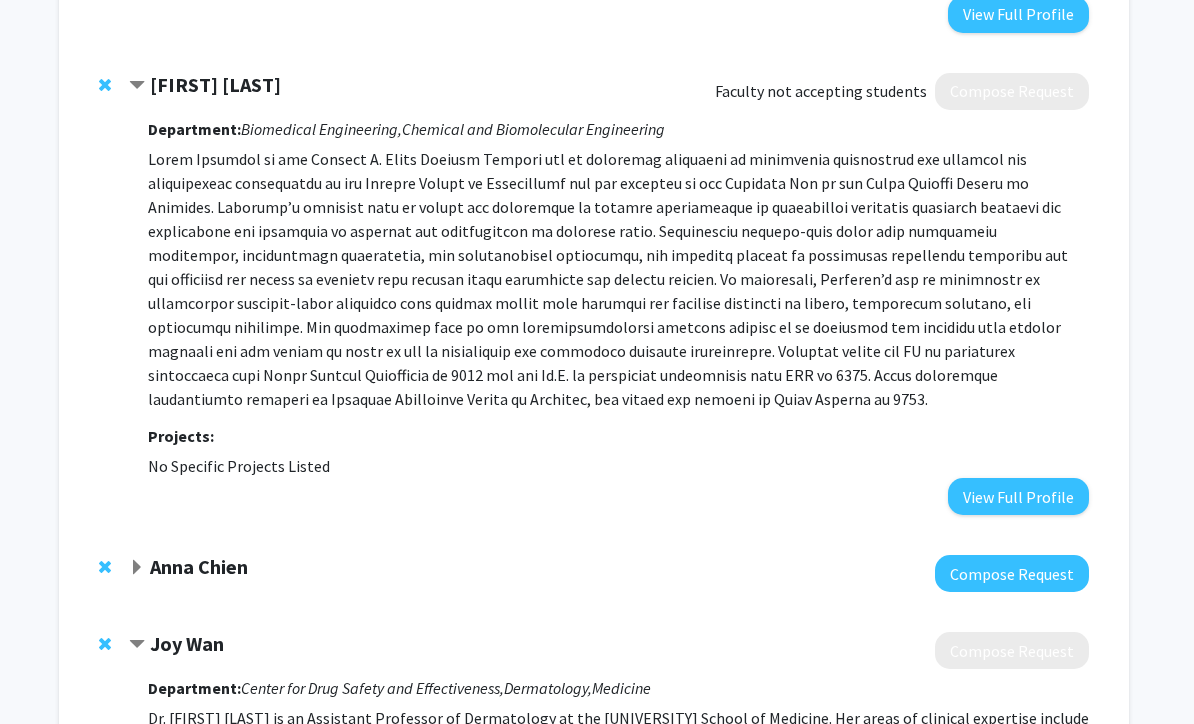 scroll, scrollTop: 5959, scrollLeft: 6, axis: both 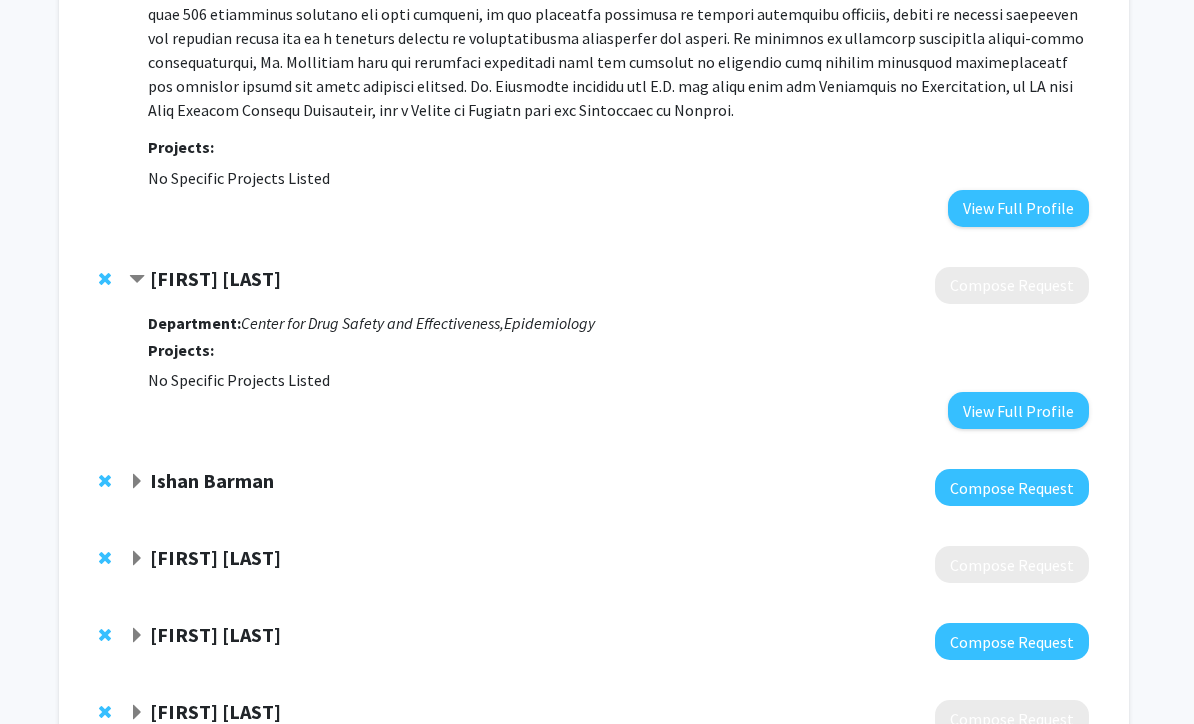 click on "Ishan Barman" 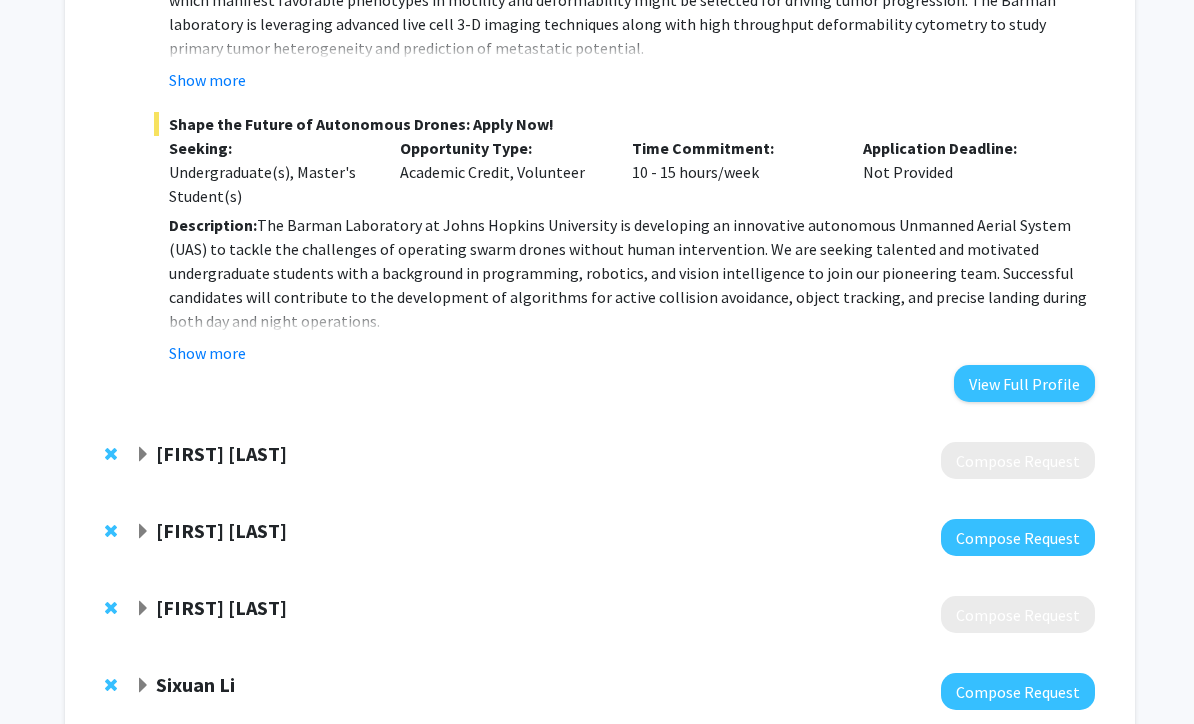 scroll, scrollTop: 9767, scrollLeft: 0, axis: vertical 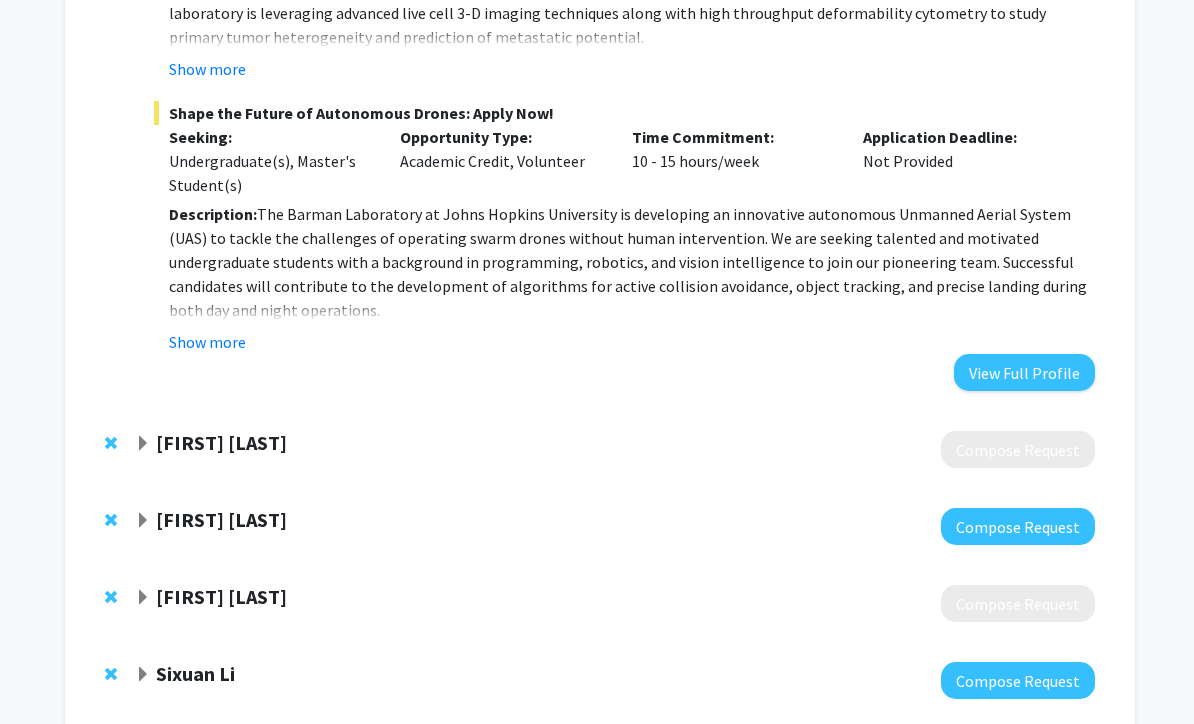click 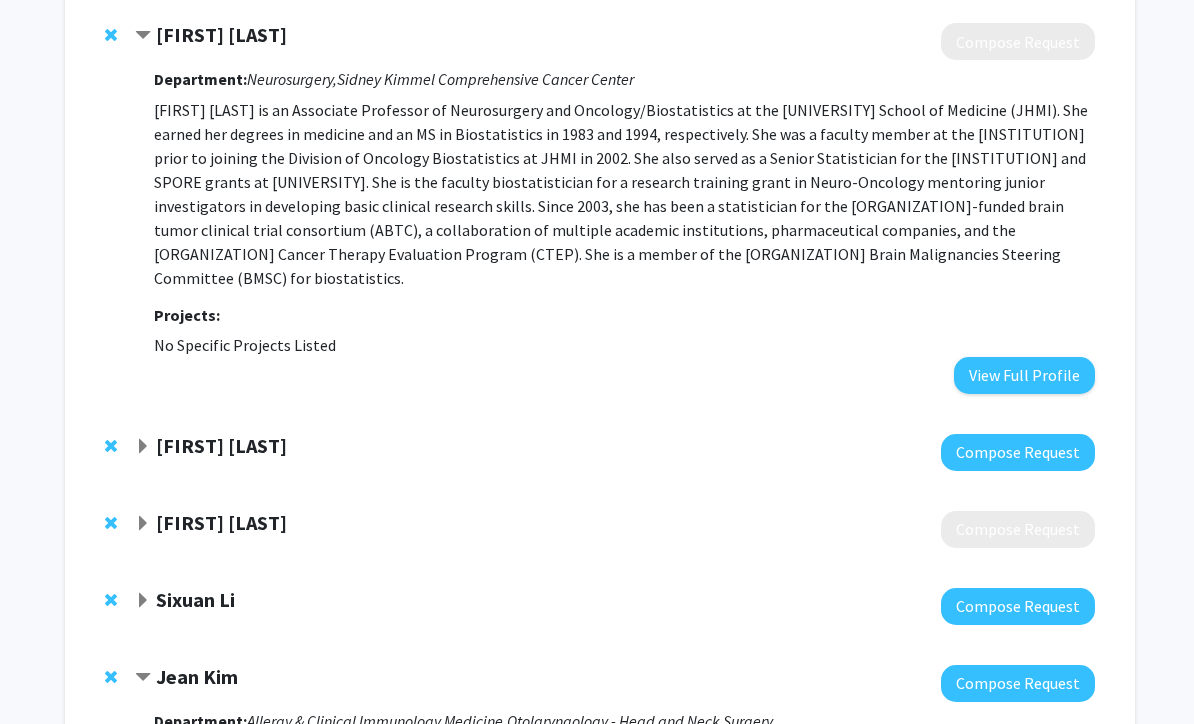 scroll, scrollTop: 10217, scrollLeft: 0, axis: vertical 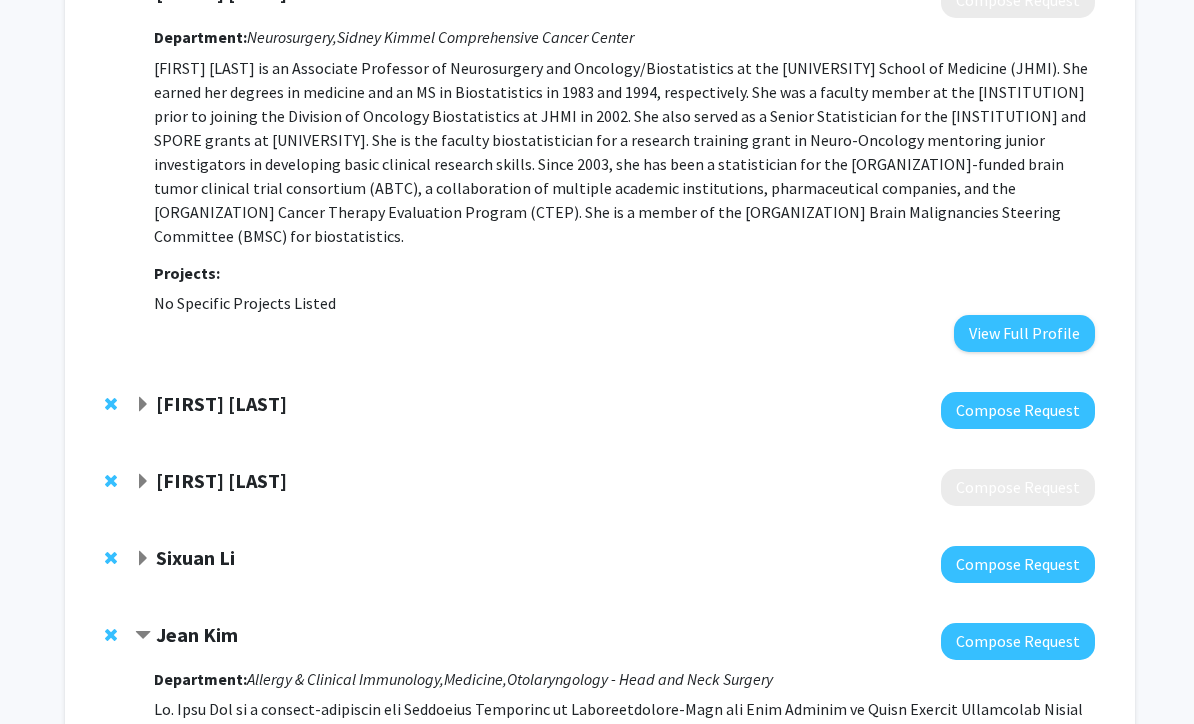 click on "Thomas Lectka" 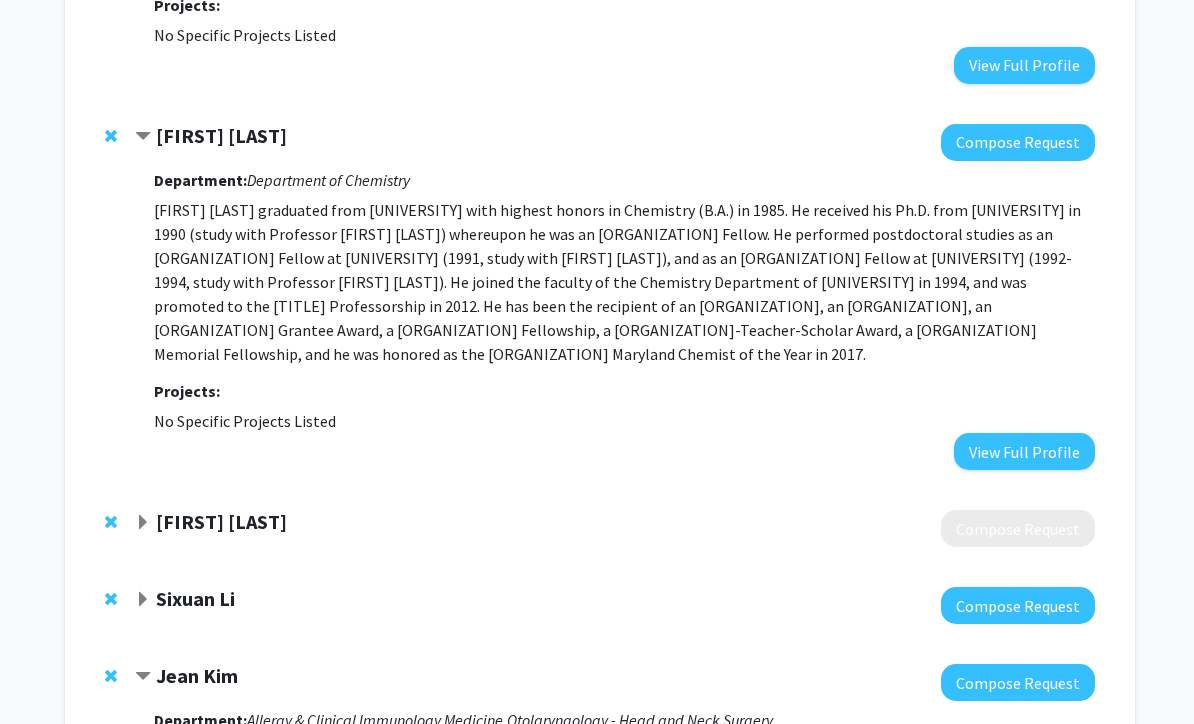 click on "Rana Rais" 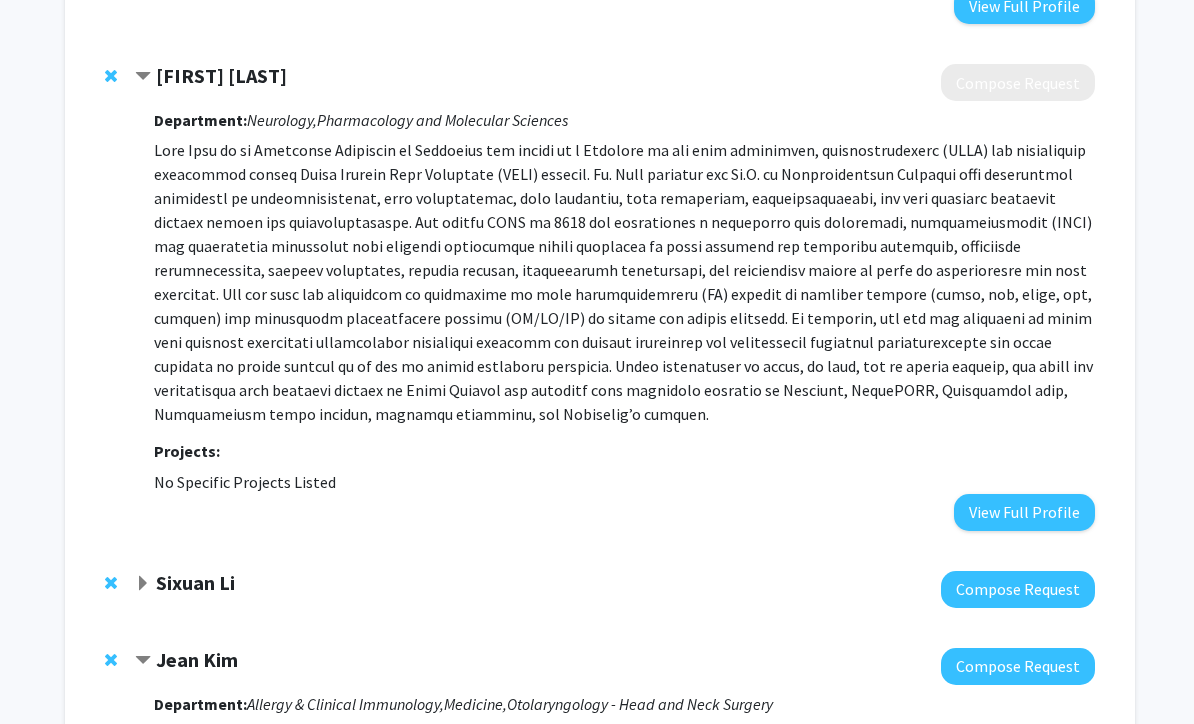 scroll, scrollTop: 10931, scrollLeft: 0, axis: vertical 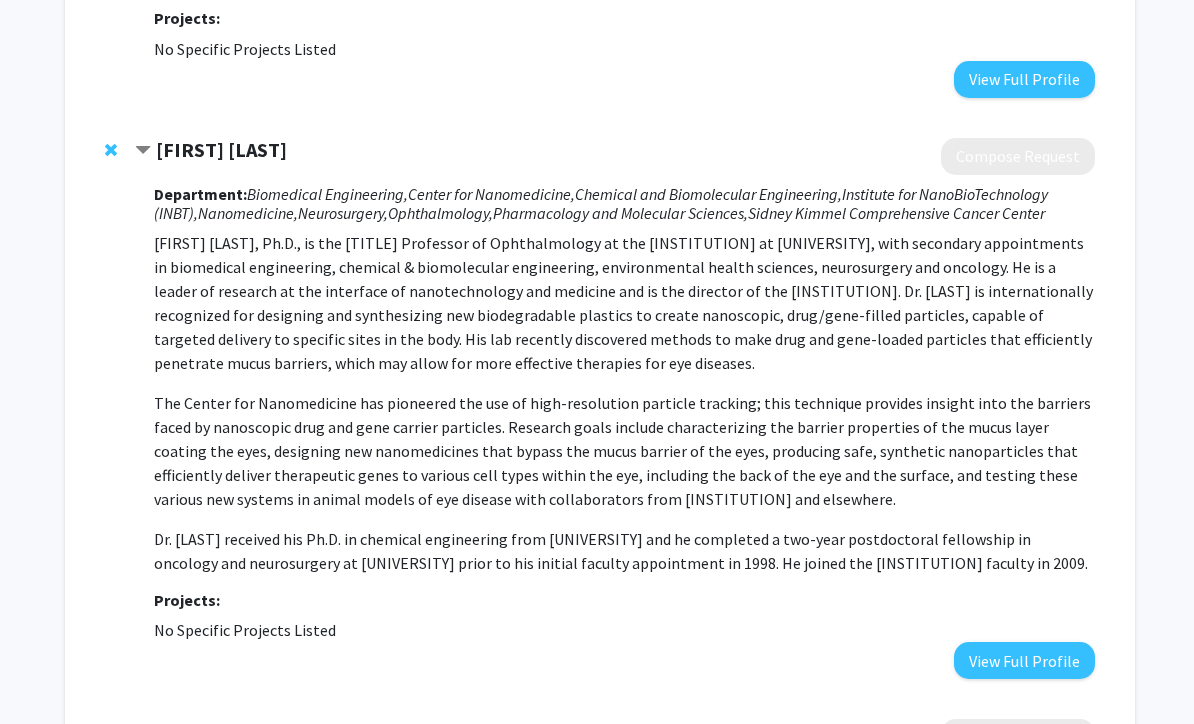 click on "View Full Profile" at bounding box center (1024, 661) 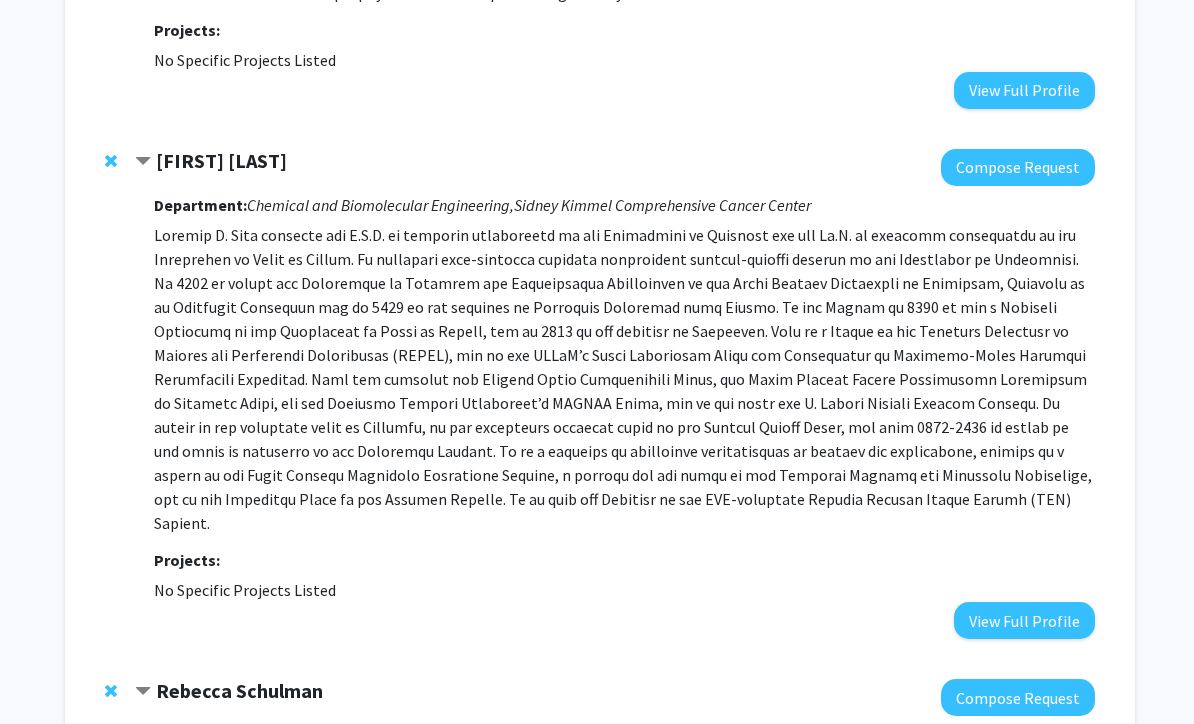 scroll, scrollTop: 644, scrollLeft: 0, axis: vertical 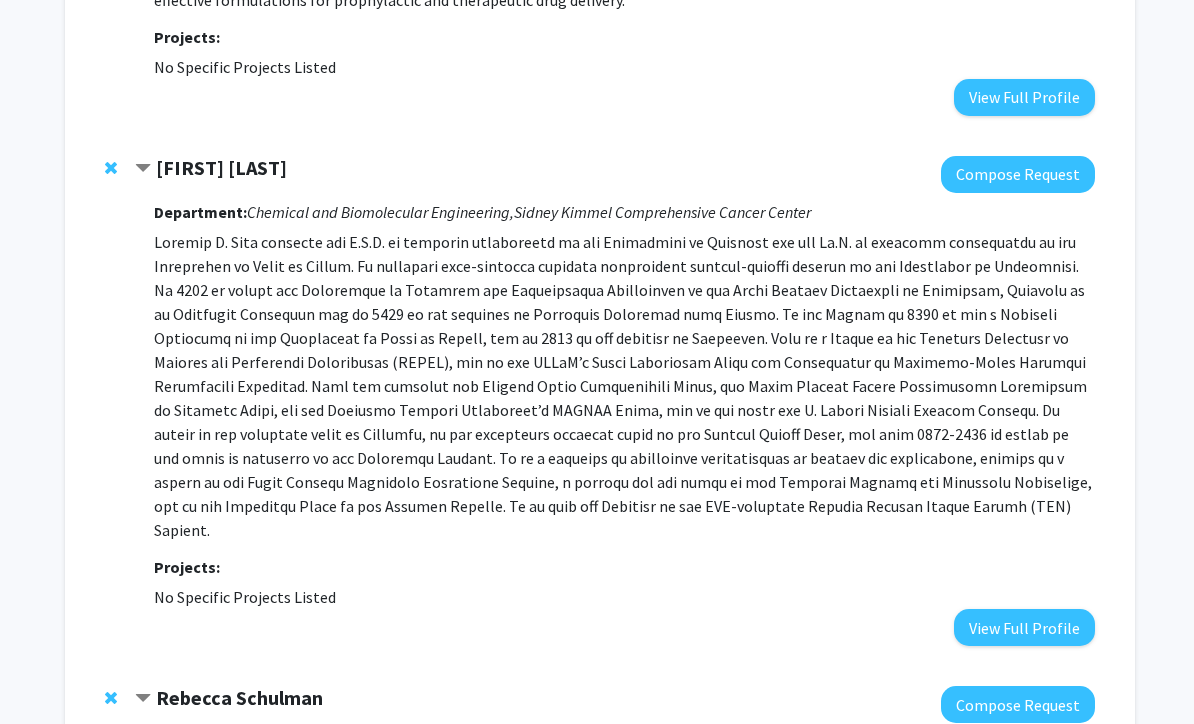 click on "View Full Profile" at bounding box center [1024, 628] 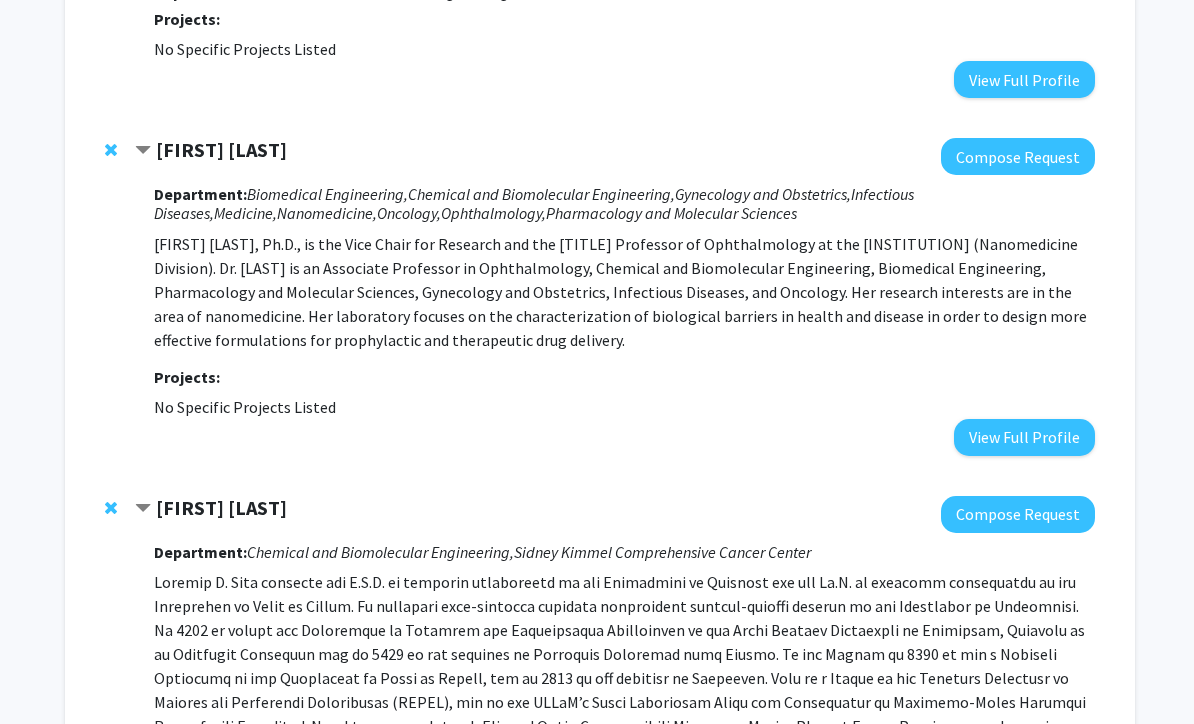 scroll, scrollTop: 304, scrollLeft: 0, axis: vertical 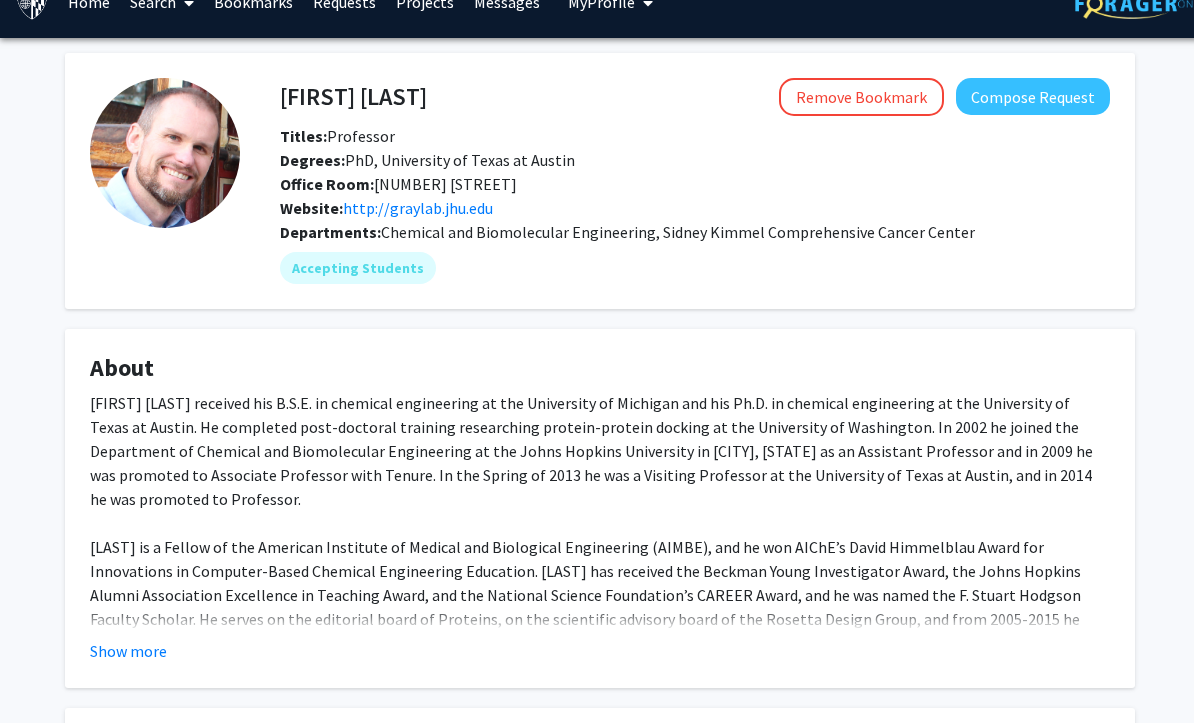 click on "Jeffrey J. Gray received his B.S.E. in chemical engineering at the University of Michigan and his Ph.D. in chemical engineering at the University of Texas at Austin.  He completed post-doctoral training researching protein-protein docking at the University of Washington.  In 2002 he joined the Department of Chemical and Biomolecular Engineering at the Johns Hopkins University in Baltimore, Maryland as an Assistant Professor and in 2009 he was promoted to Associate Professor with Tenure.   In the Spring of 2013 he was a Visiting Professor at the University of Texas at Austin, and in 2014 he was promoted to Professor." 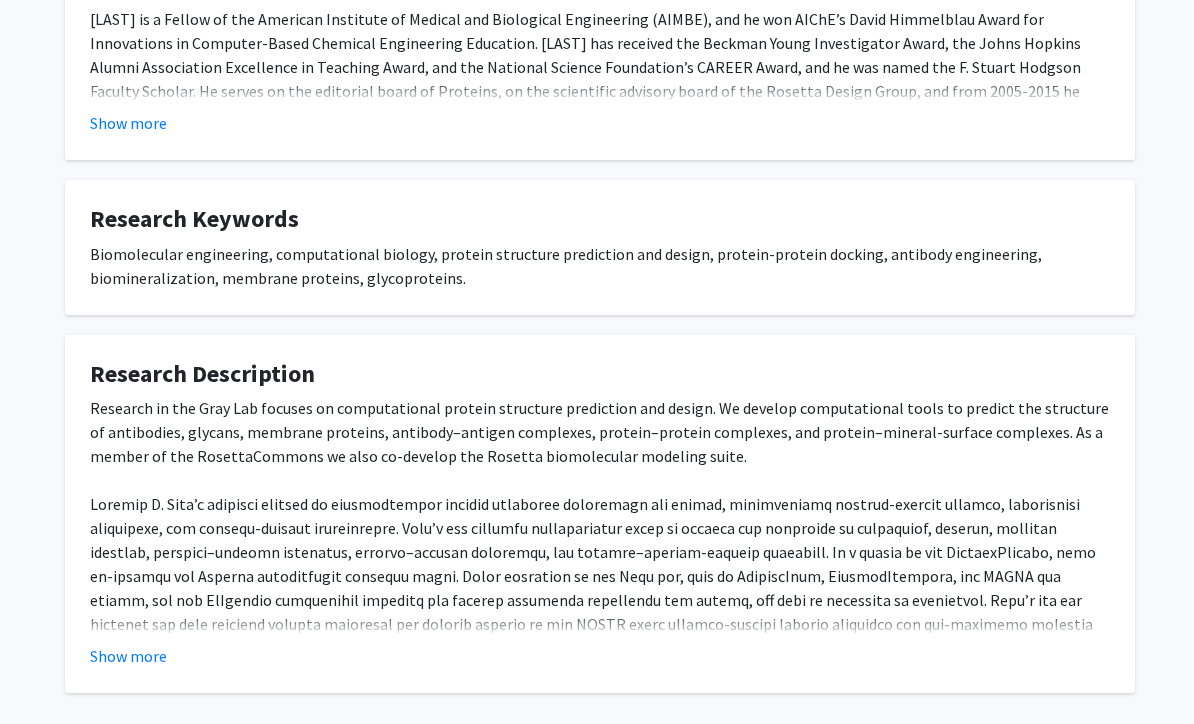 scroll, scrollTop: 562, scrollLeft: 0, axis: vertical 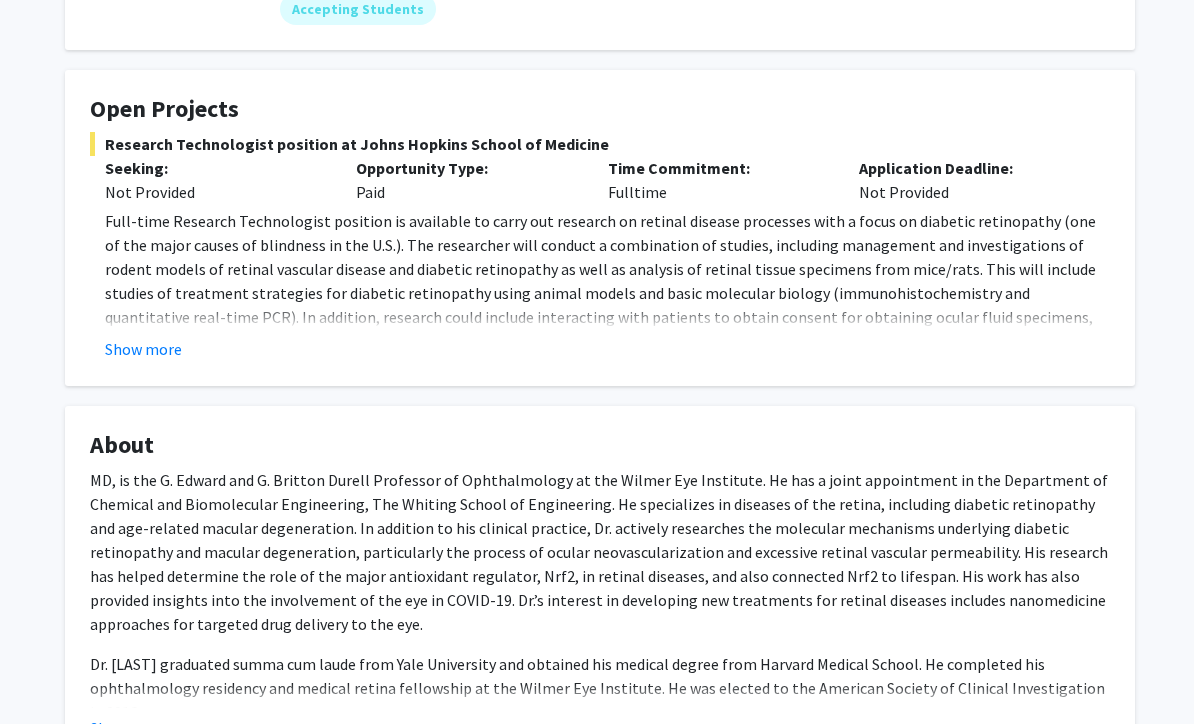 click on "Skip navigation  Home  Search  Bookmarks  Requests  Projects Messages  My   Profile  Trang Do View Profile Account Settings Log Out Complete your profile ×  To continue, you need to make sure you've filled out your name, major, and year on your profile so it can be shared with faculty members.  Trust us, we’re here to save you time!  Continue exploring the site   Go to profile   [FIRST] [LAST]  Remove Bookmark  Compose Request  Titles:   Professor   Degrees:   MD, [UNIVERSITY] ([YEAR])  Office Room:   No Office Room Available  Website:   No Website Available  Departments:   Chemical and Biomolecular Engineering, Ophthalmology  Accepting Students  Open Projects  Research Technologist position at [ORGANIZATION]  Seeking: Not Provided Opportunity Type:  Paid  Time Commitment:  Fulltime   Application Deadline:  Not Provided  [EMAIL] Show more  About
Show more  Research Keywords   ForagerOne, LLC © 2025  Press & Media Terms of Use Privacy Policy About Contact Us" at bounding box center (597, 69) 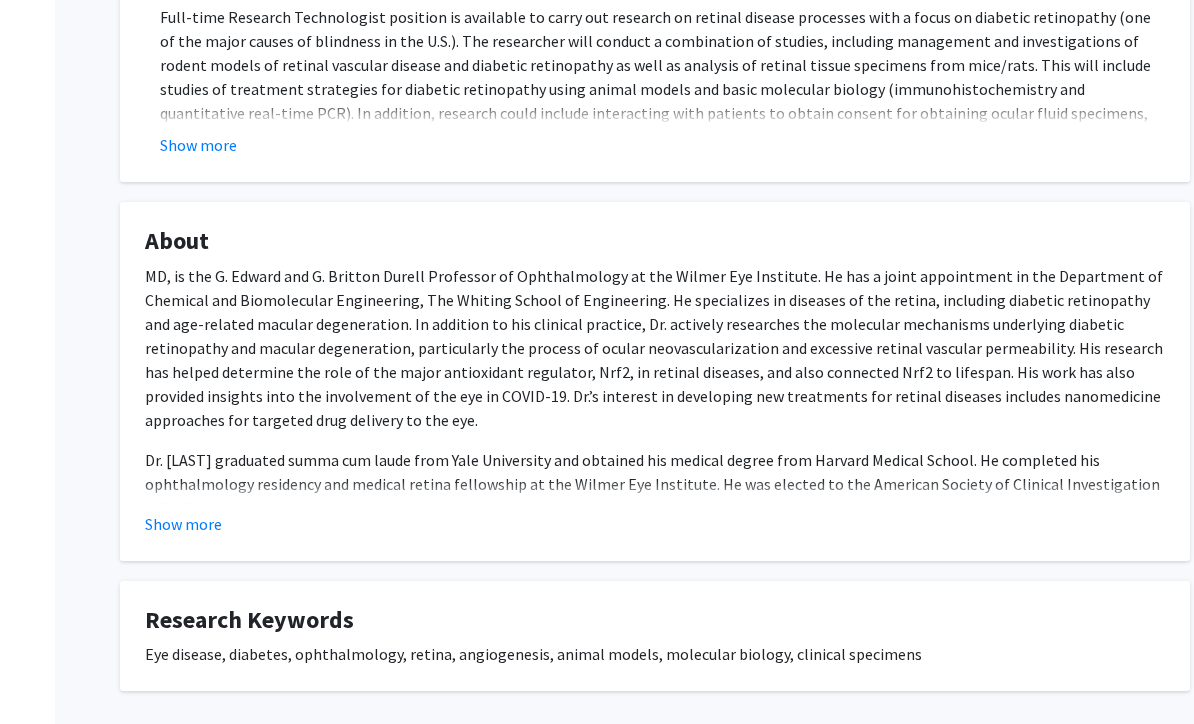 scroll, scrollTop: 519, scrollLeft: 0, axis: vertical 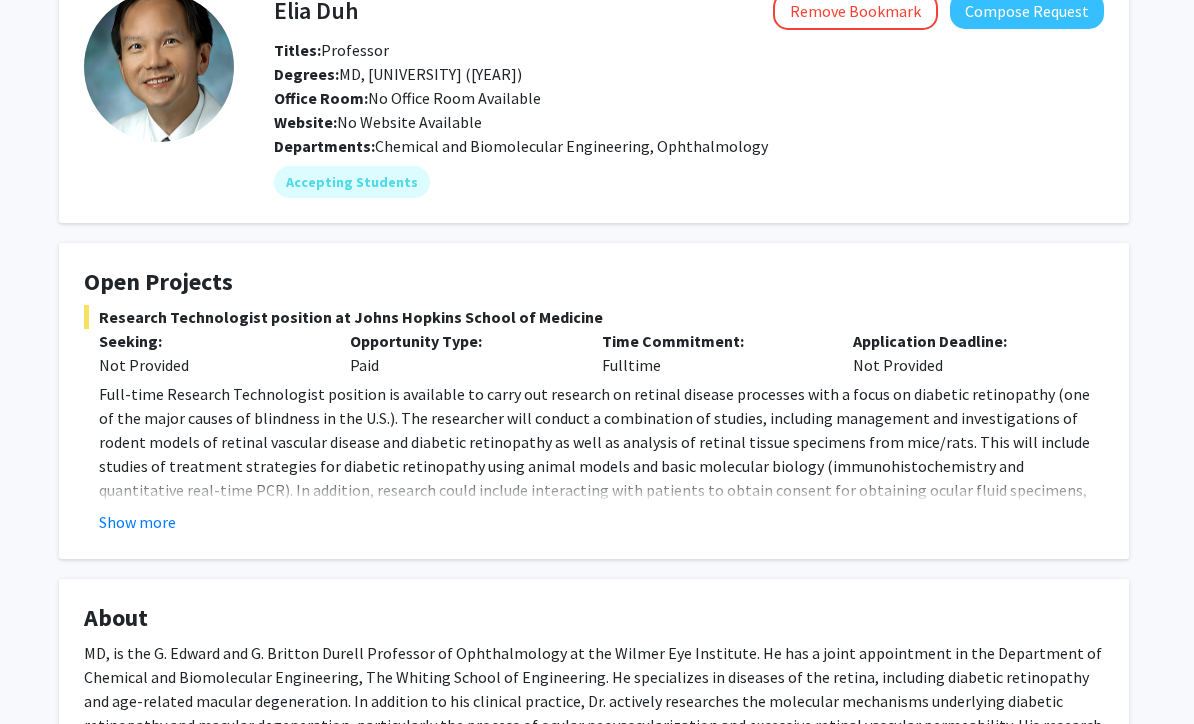 click on "Show more" 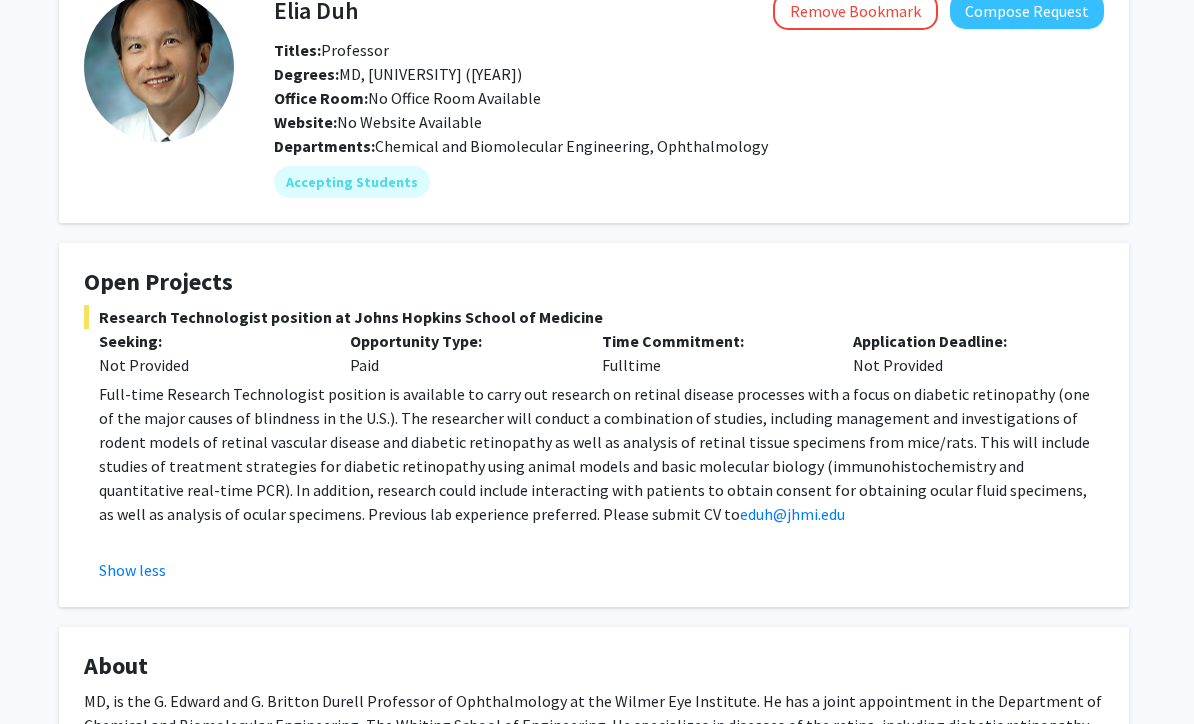 scroll, scrollTop: 85, scrollLeft: 6, axis: both 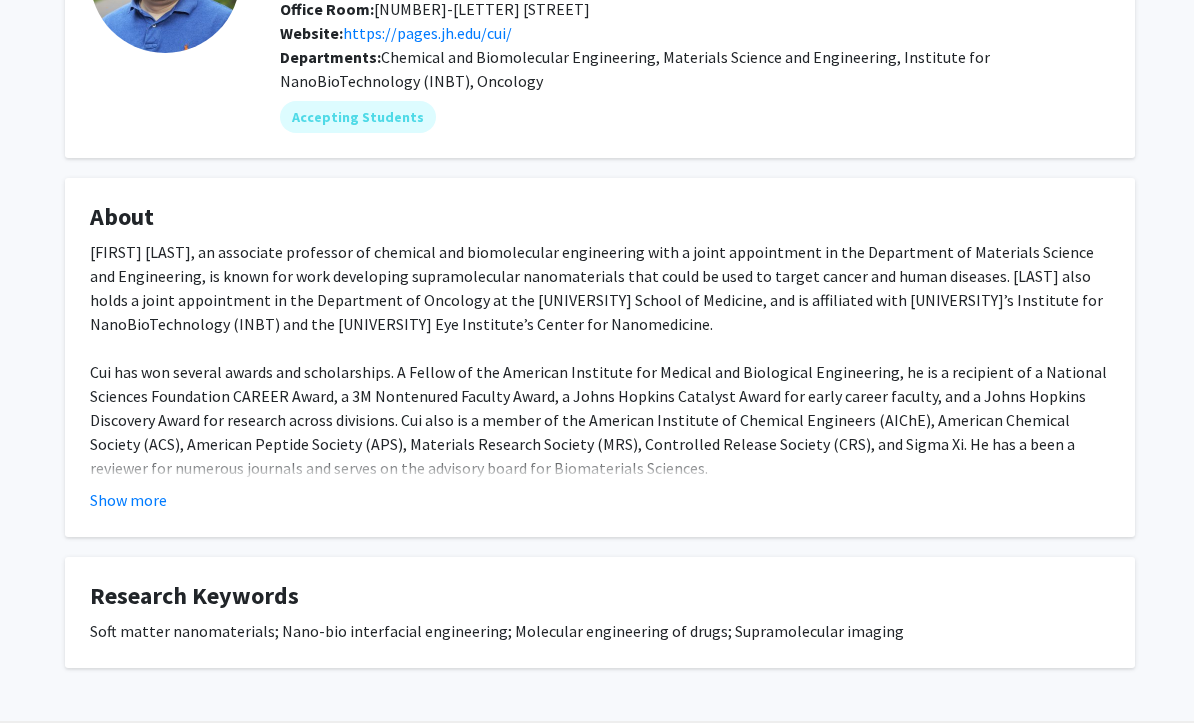 click on "Show more" 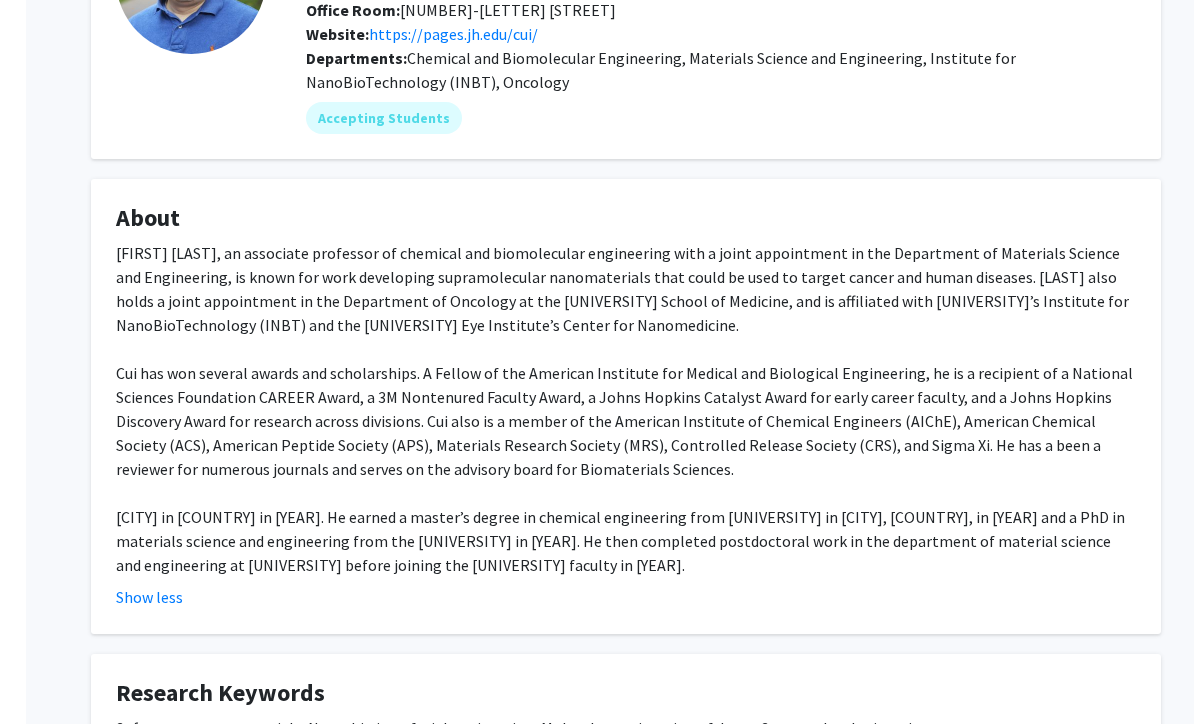 scroll, scrollTop: 206, scrollLeft: 0, axis: vertical 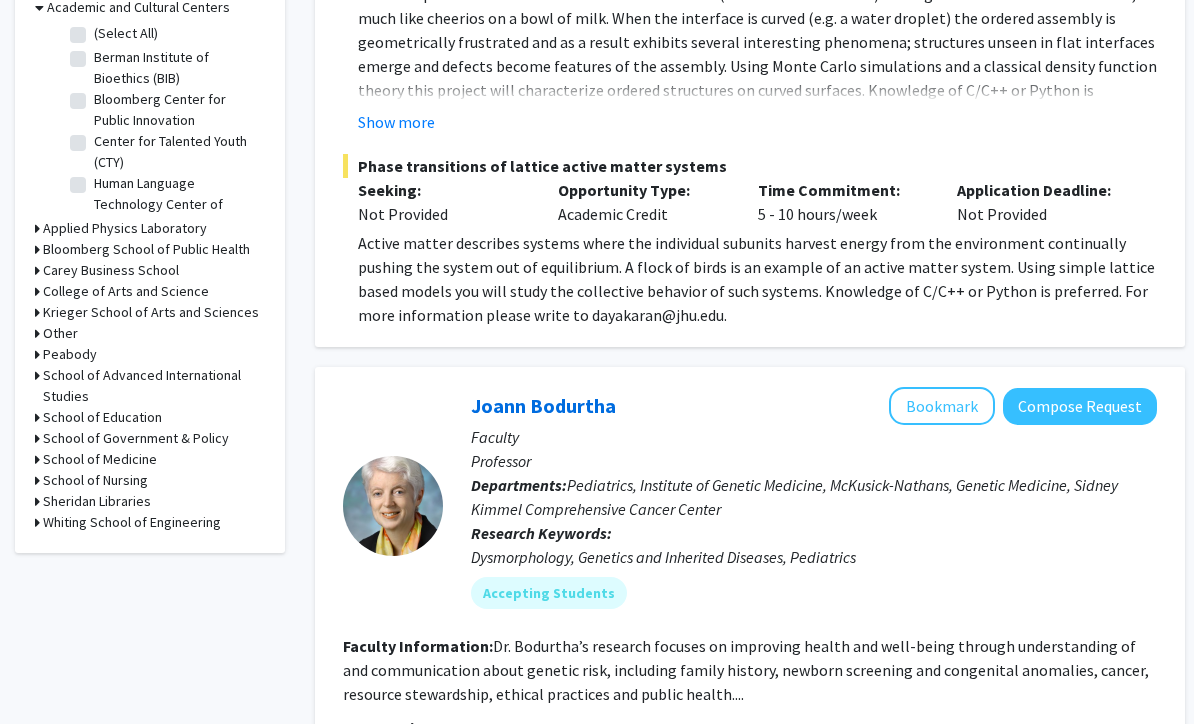 click 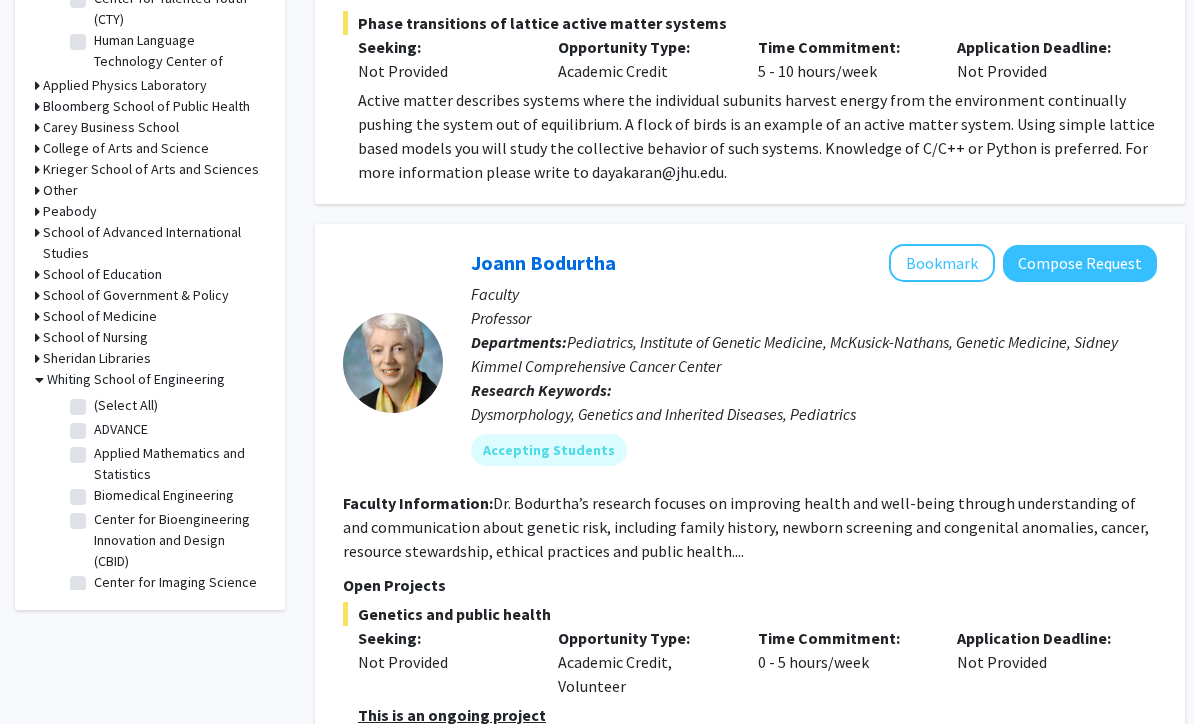 scroll, scrollTop: 795, scrollLeft: 0, axis: vertical 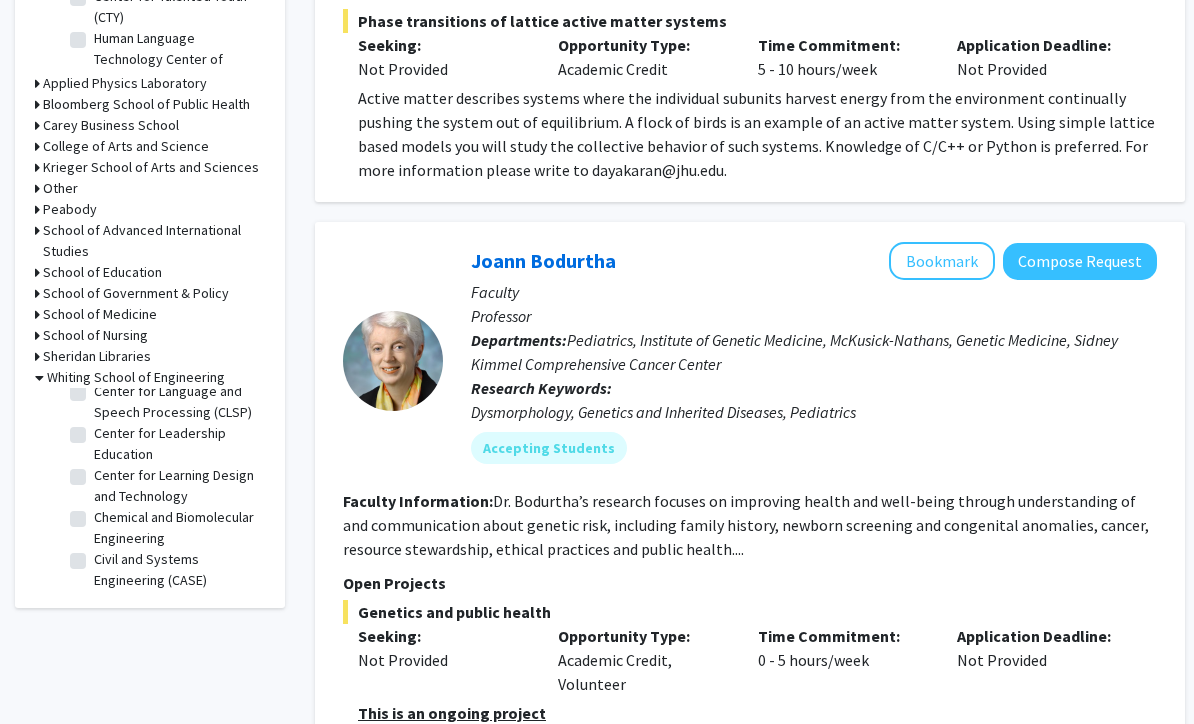 click on "Chemical and Biomolecular Engineering" 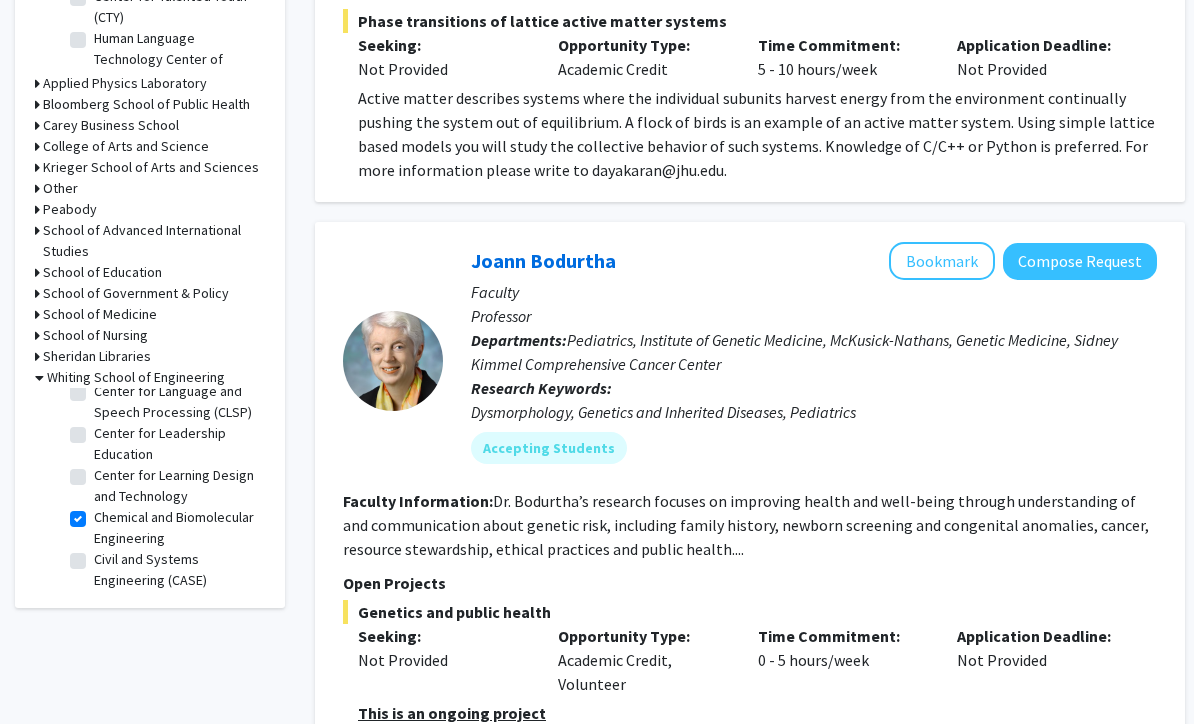 checkbox on "true" 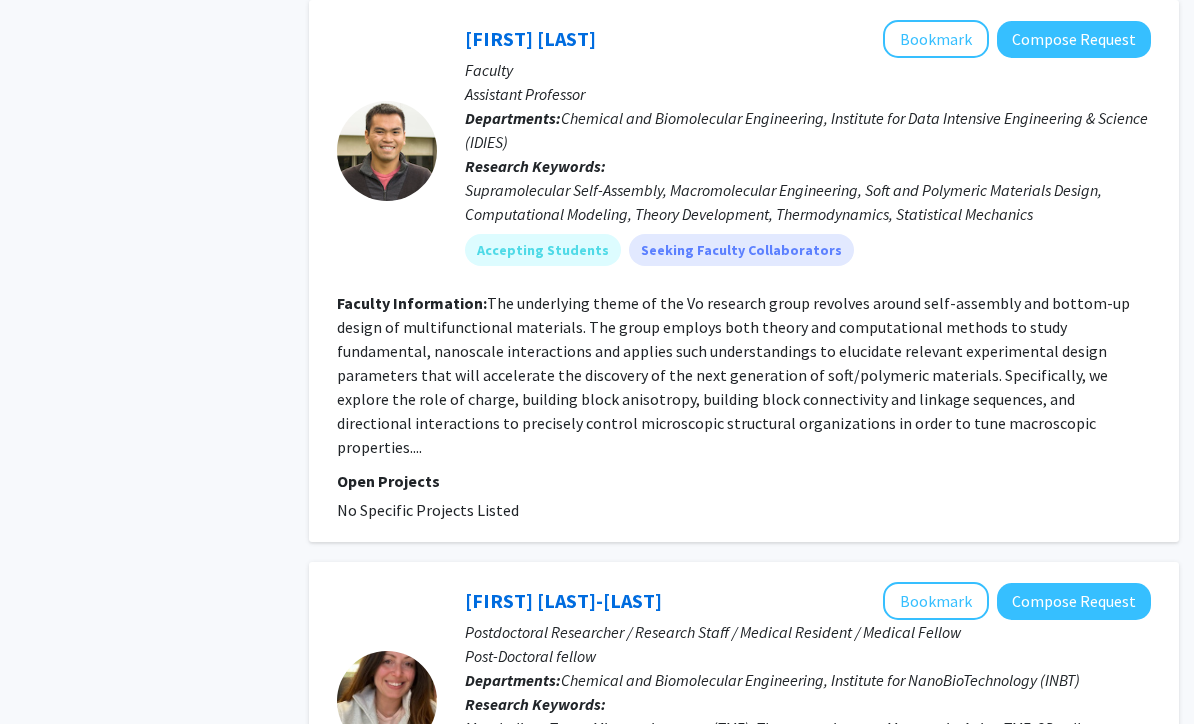 scroll, scrollTop: 5282, scrollLeft: 6, axis: both 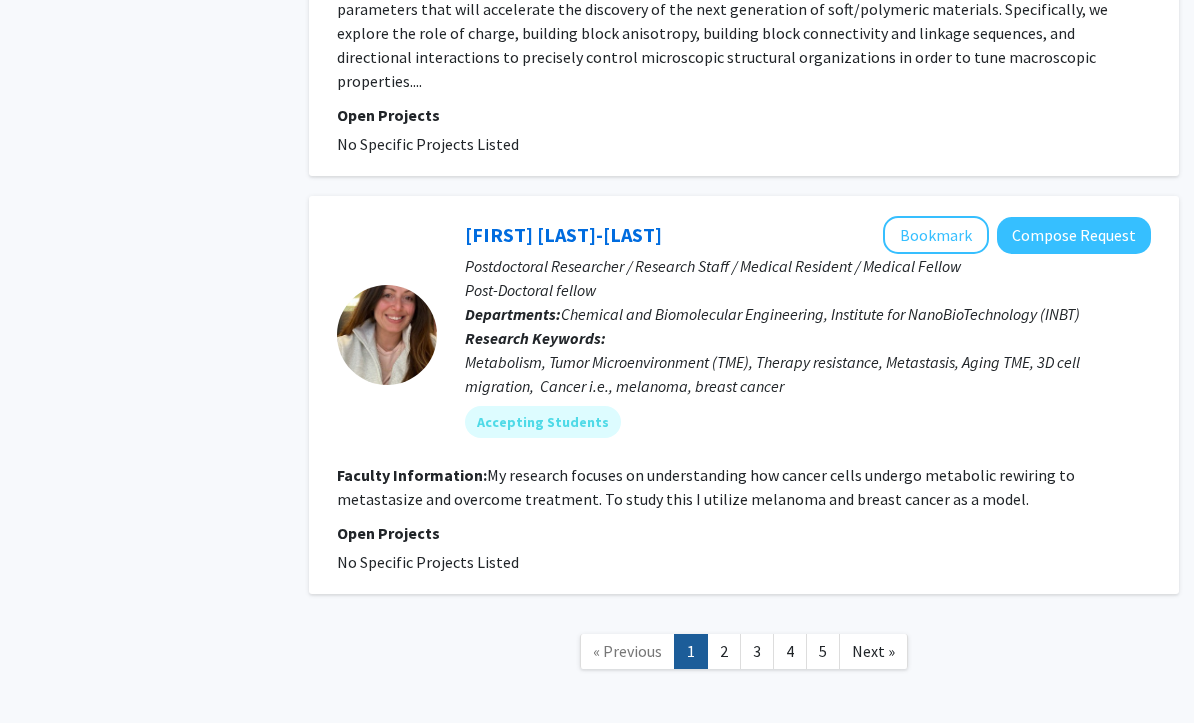 click on "2" 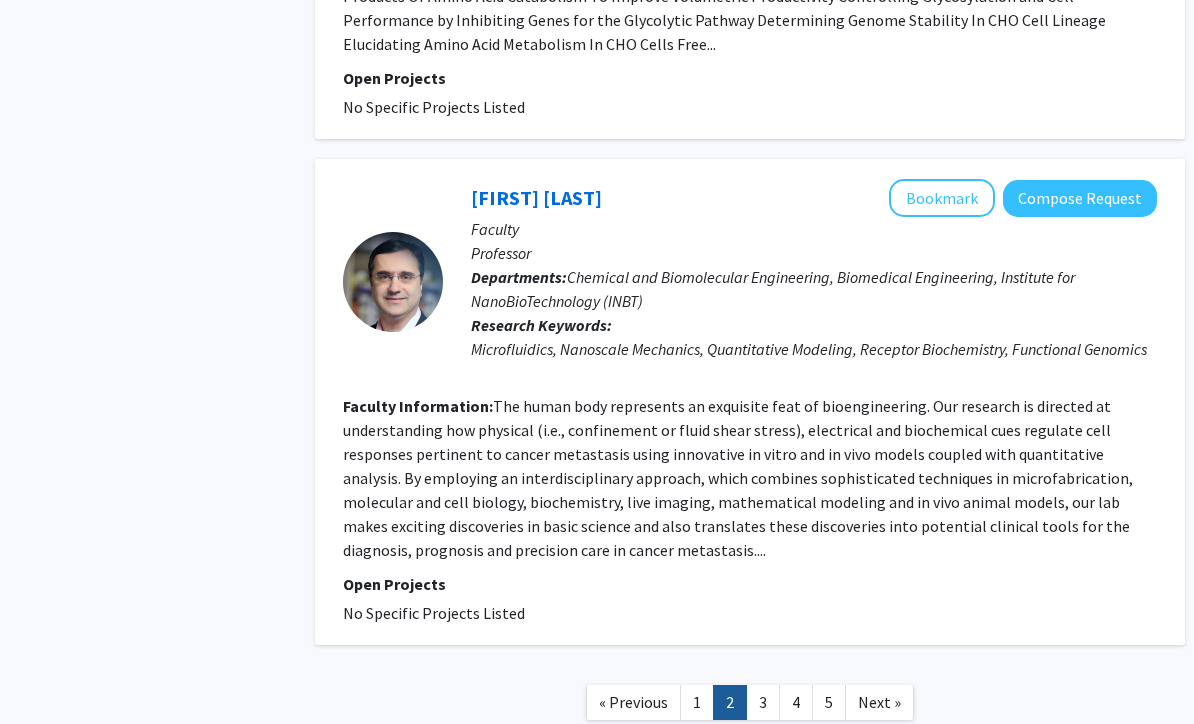 scroll, scrollTop: 4543, scrollLeft: 0, axis: vertical 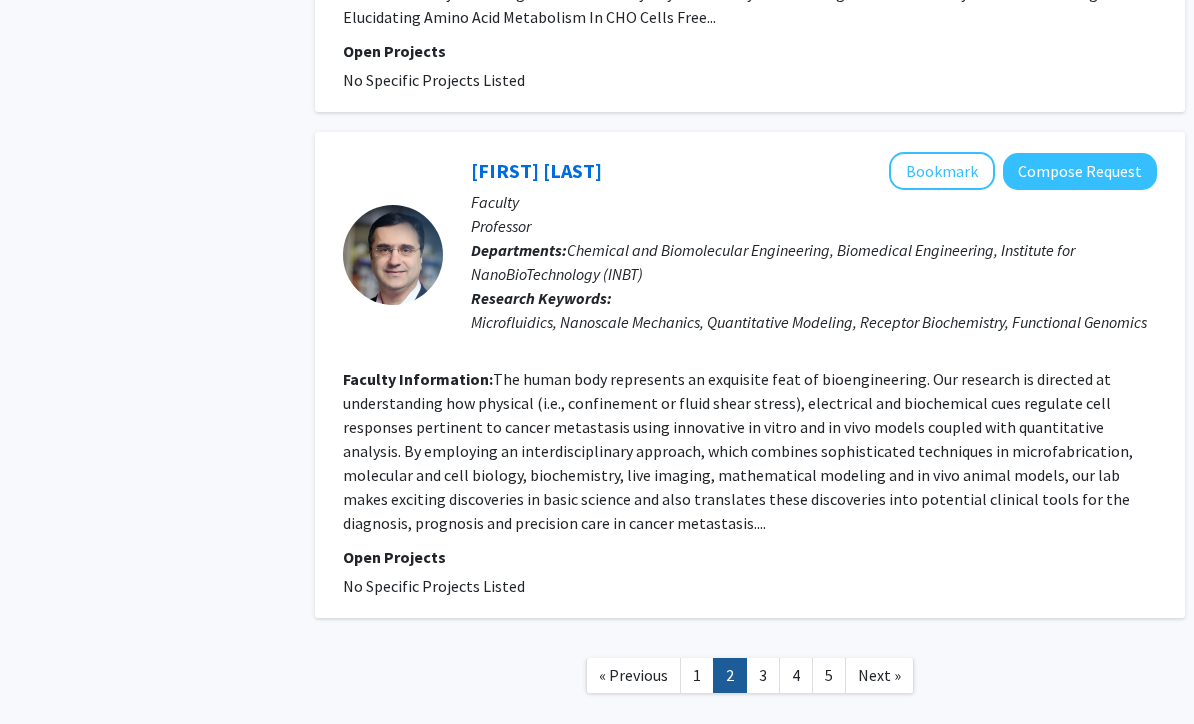 click on "2" 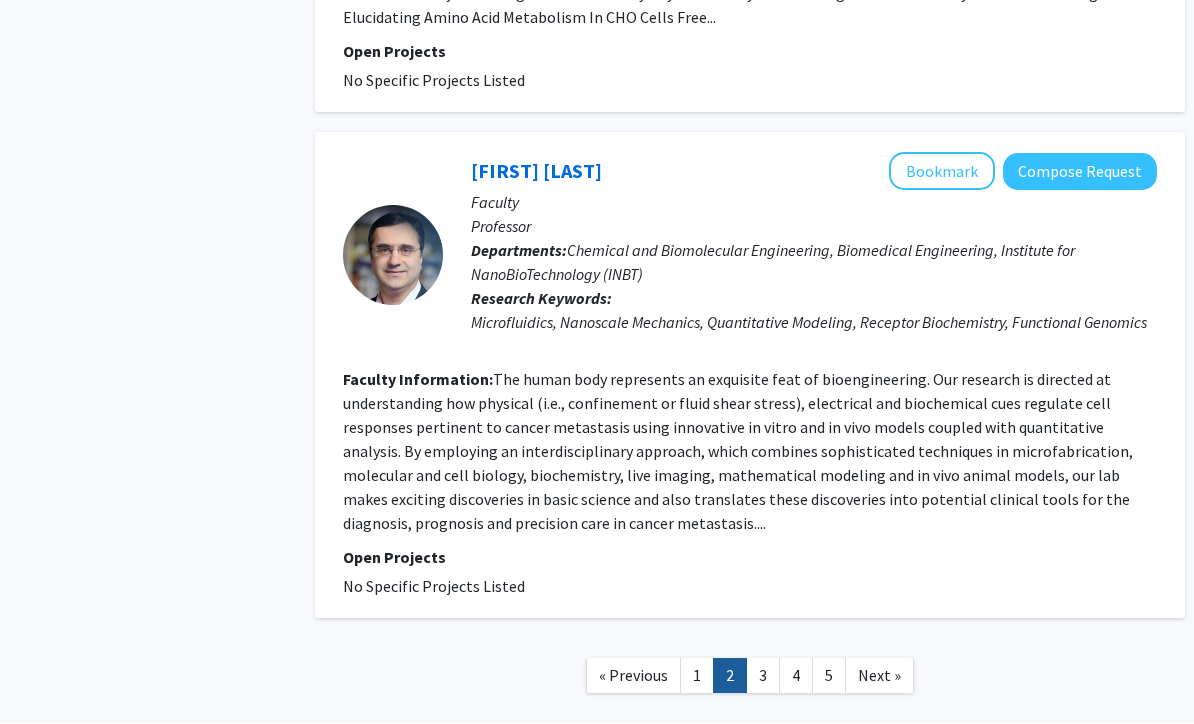 click on "3" 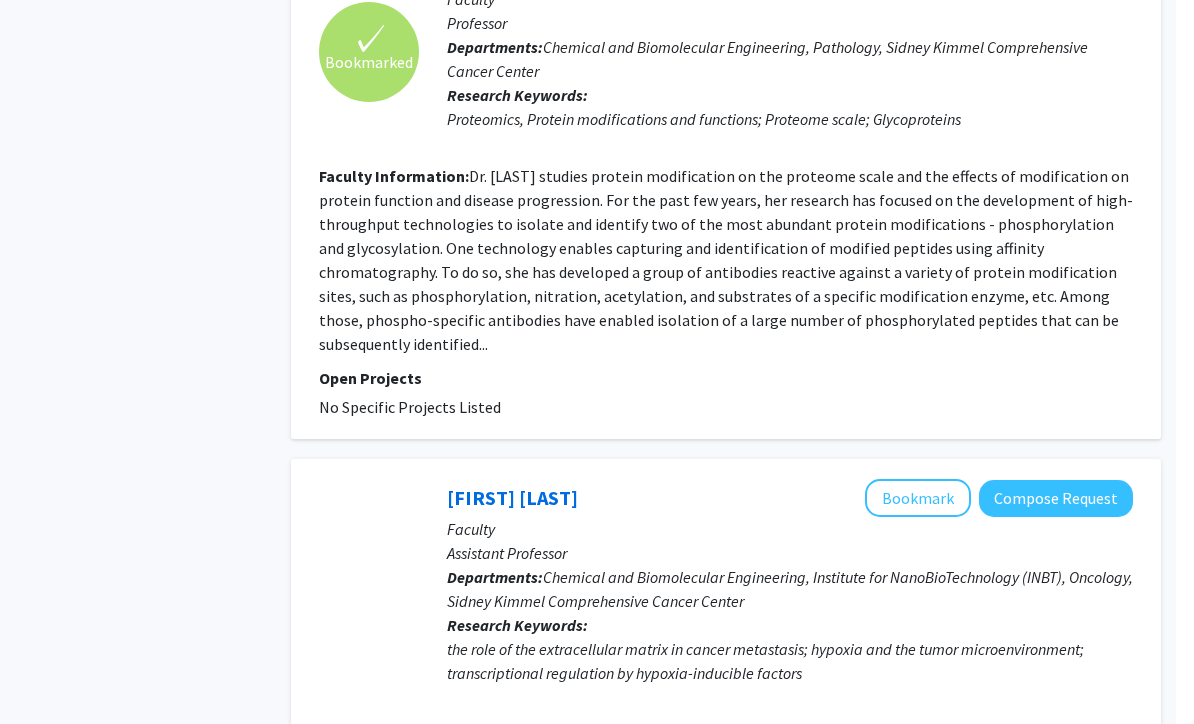 scroll, scrollTop: 3979, scrollLeft: 6, axis: both 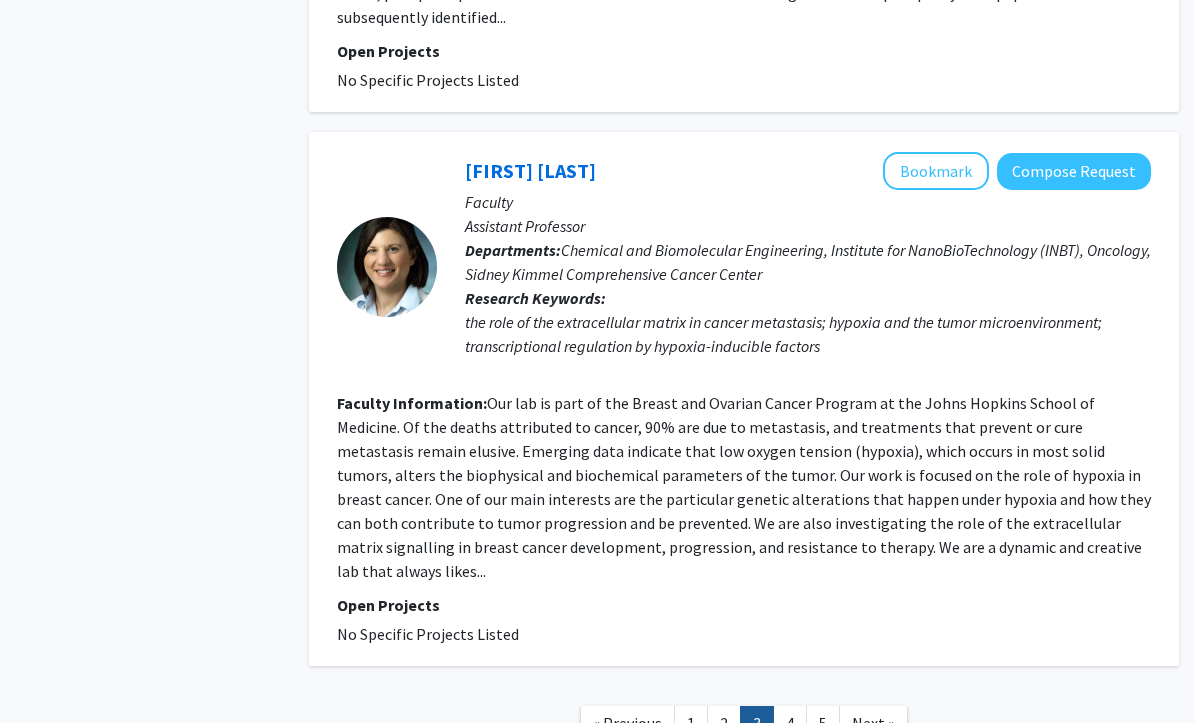 click on "2" 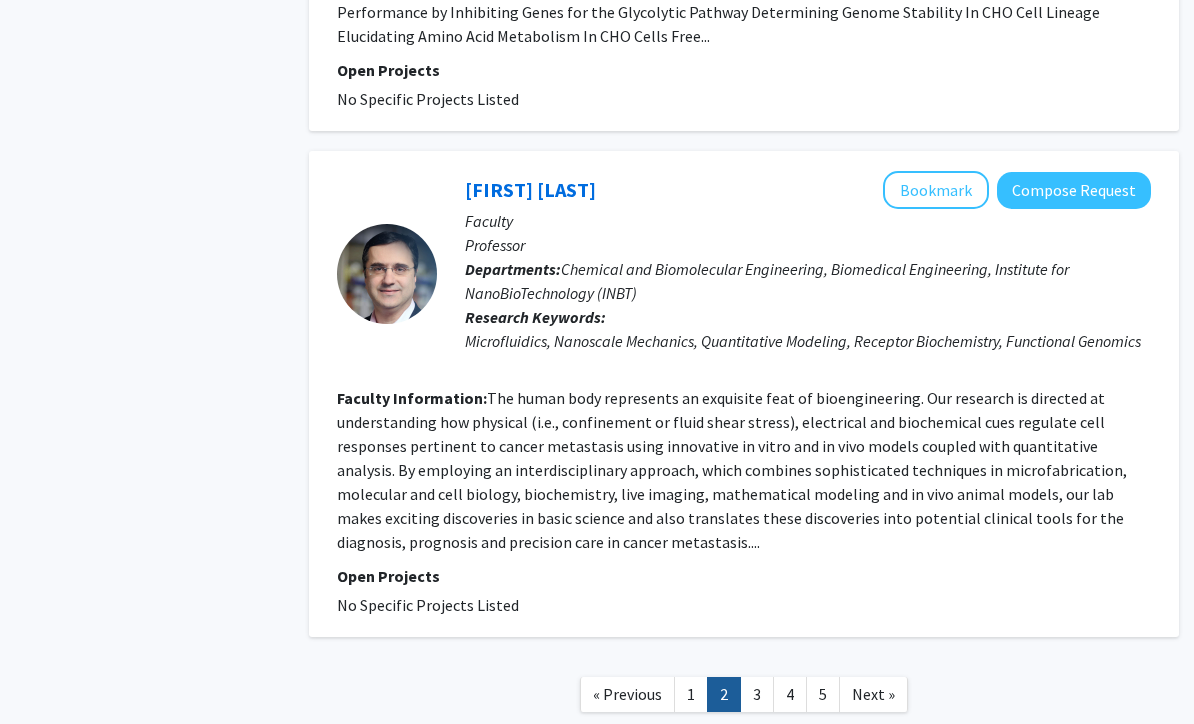 scroll, scrollTop: 4530, scrollLeft: 6, axis: both 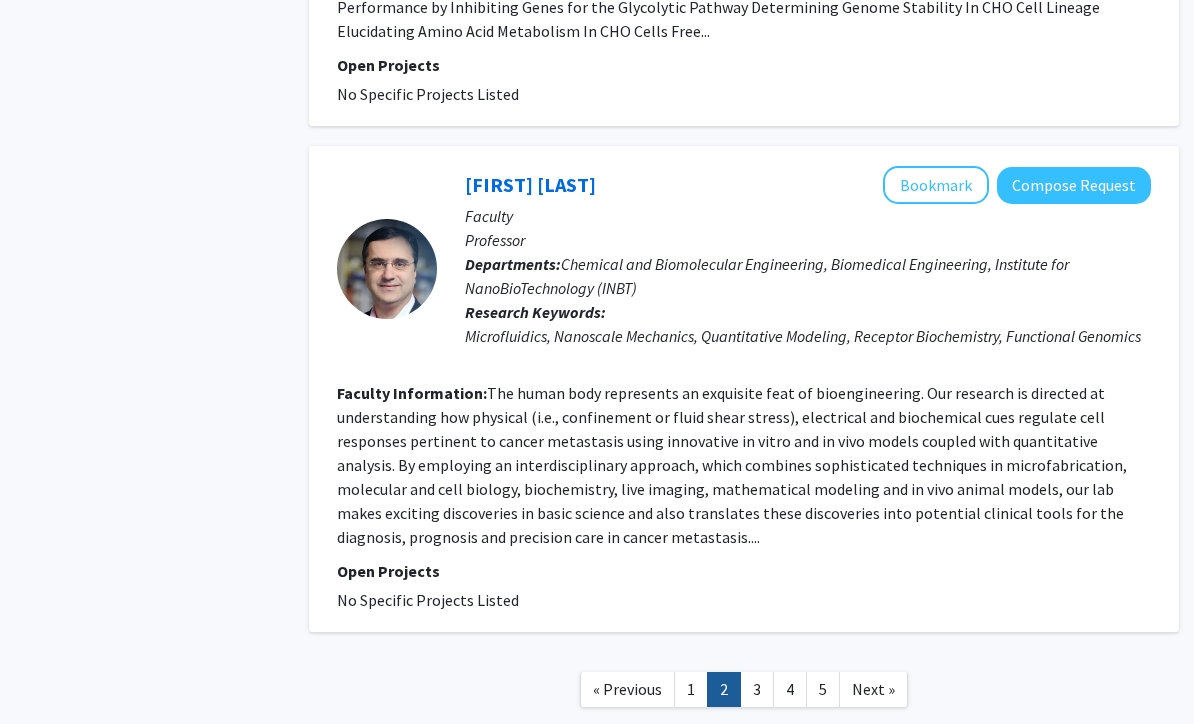 click on "3" 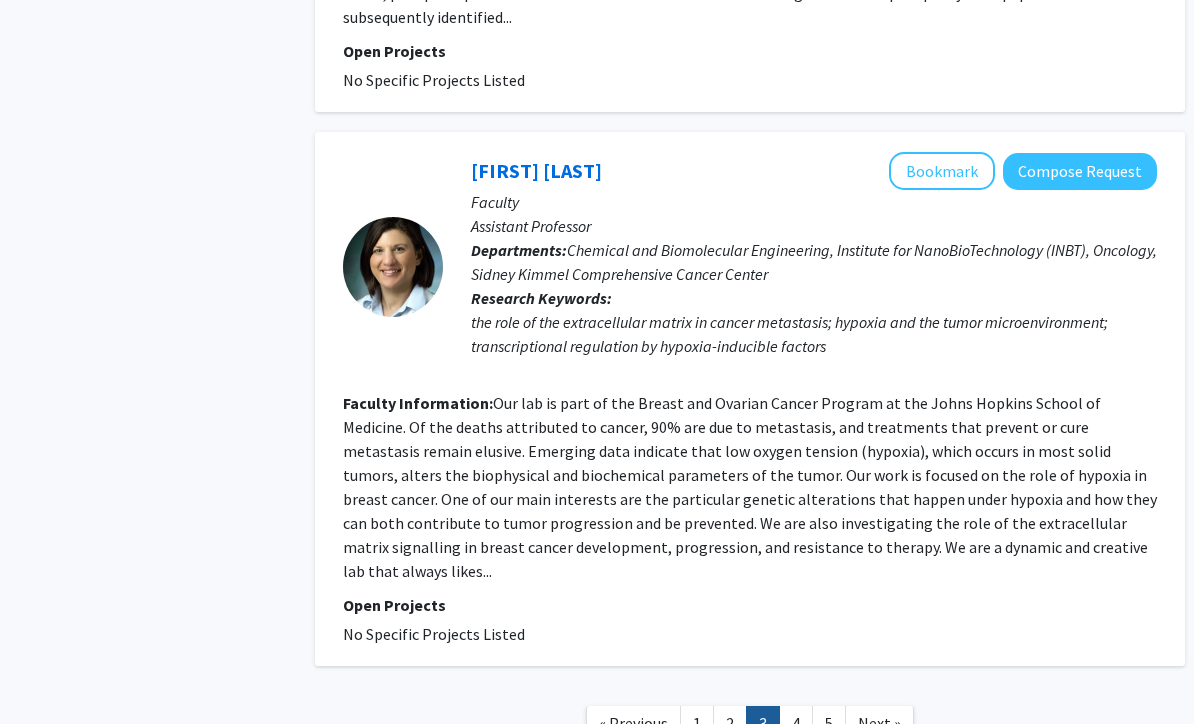 scroll, scrollTop: 4487, scrollLeft: 0, axis: vertical 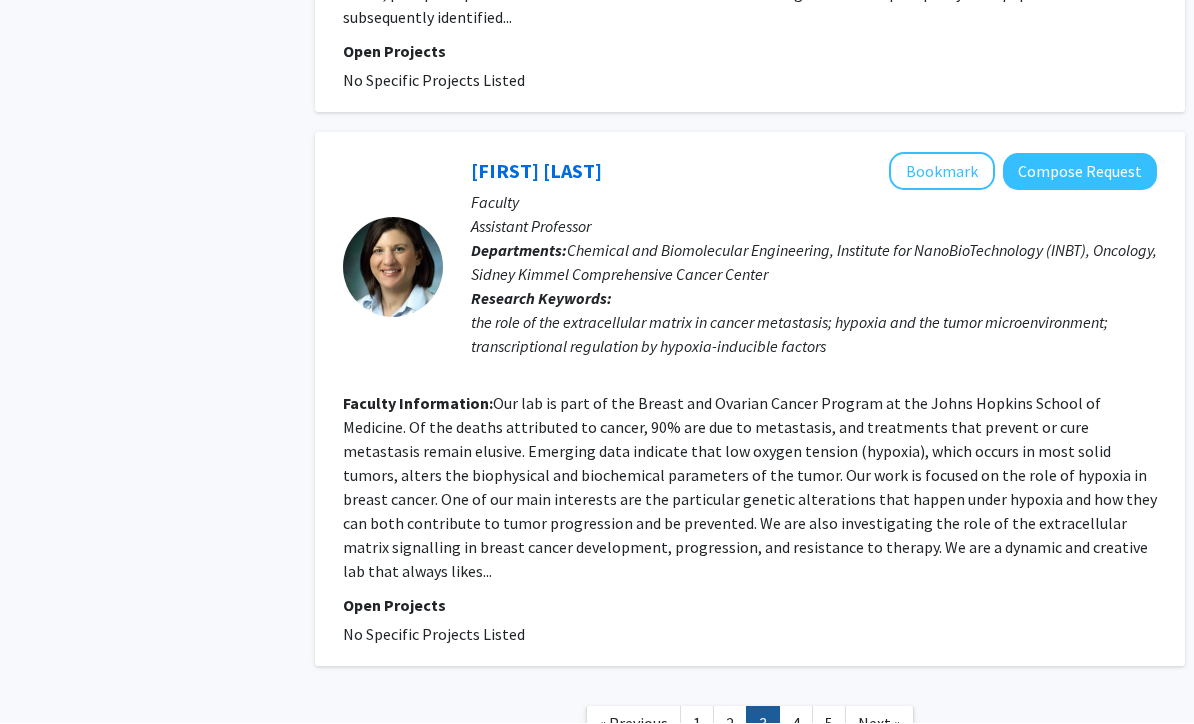 click on "2" 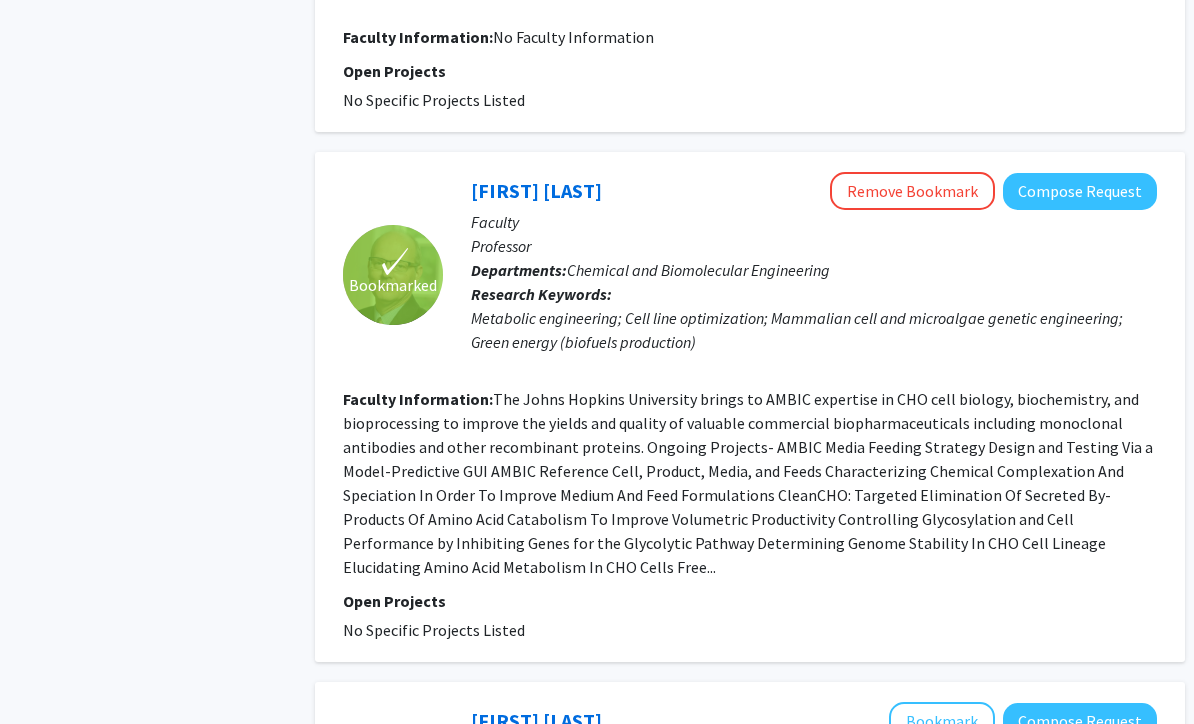 scroll, scrollTop: 3980, scrollLeft: 0, axis: vertical 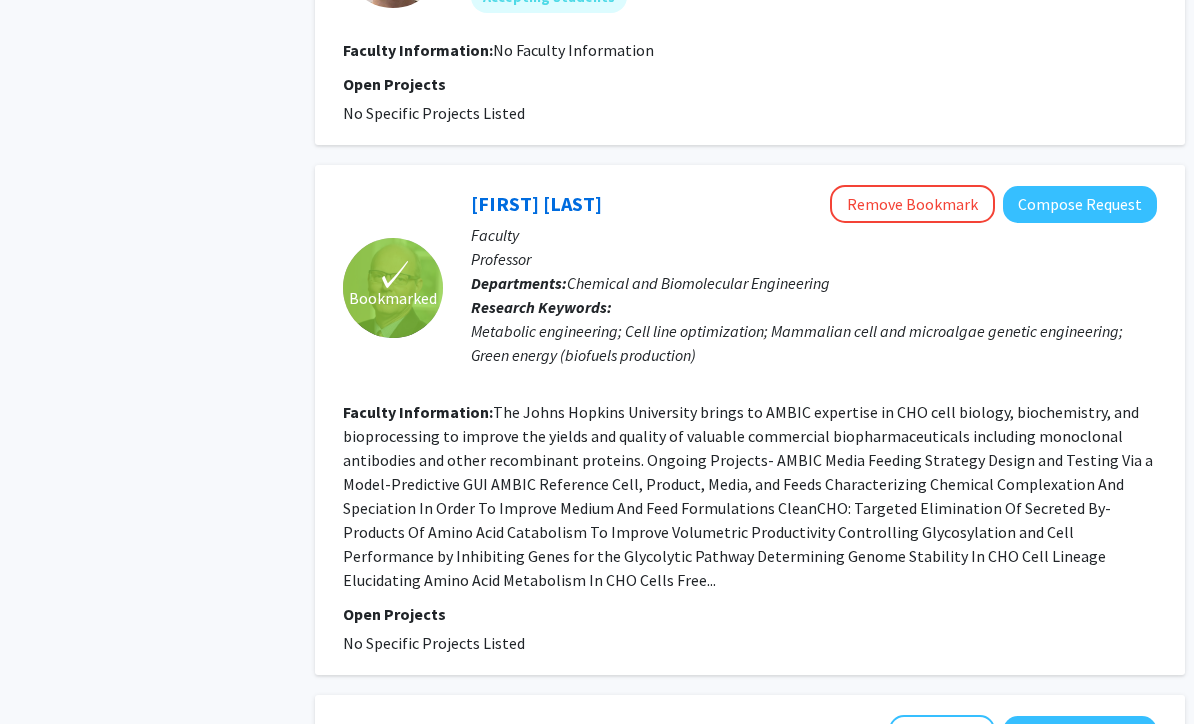 click on "Remove Bookmark" 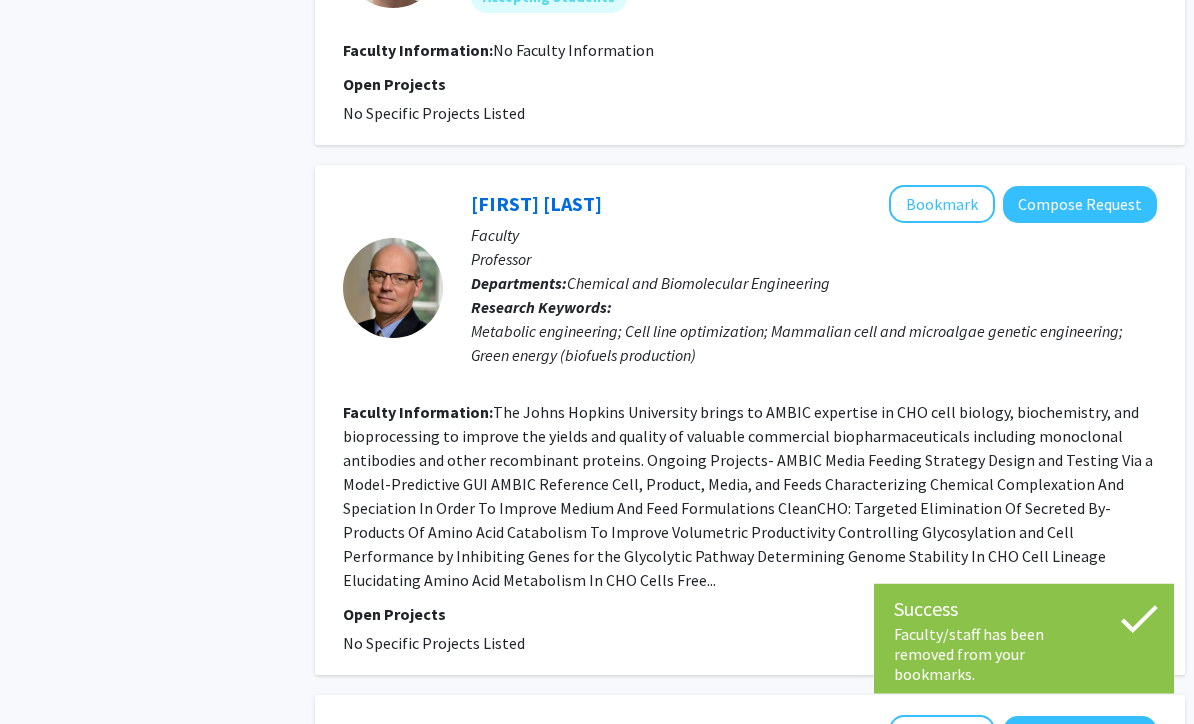 scroll, scrollTop: 3981, scrollLeft: 0, axis: vertical 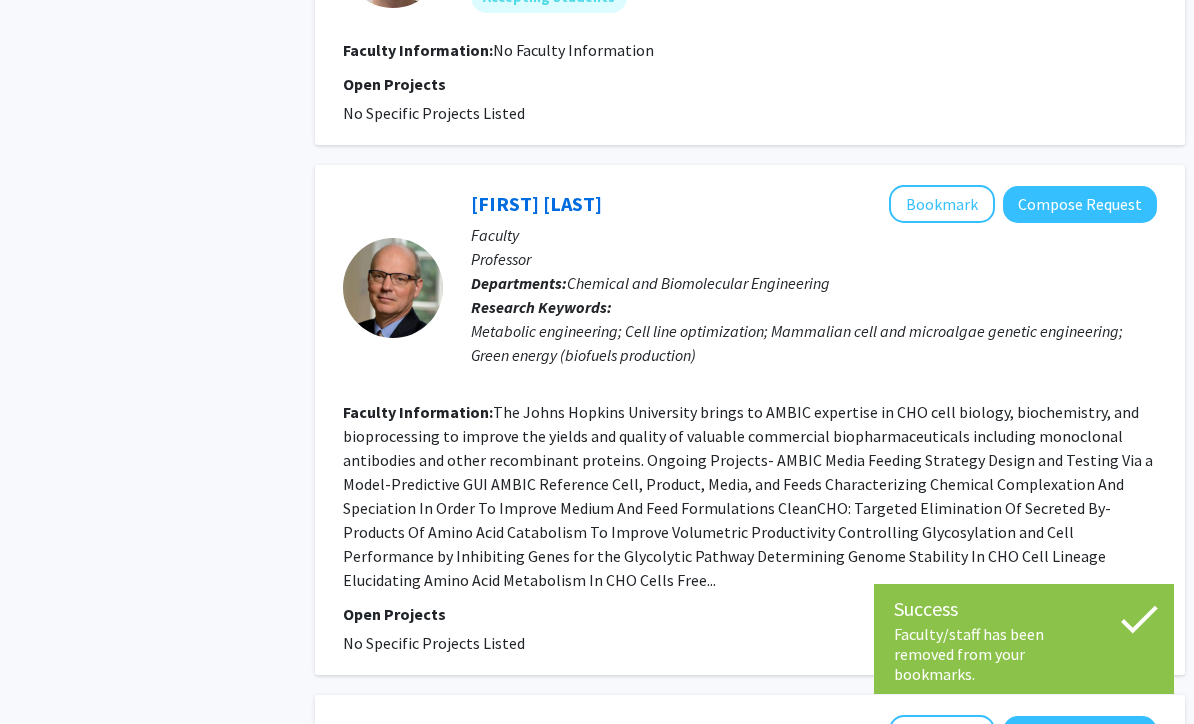 click on "Bookmark" 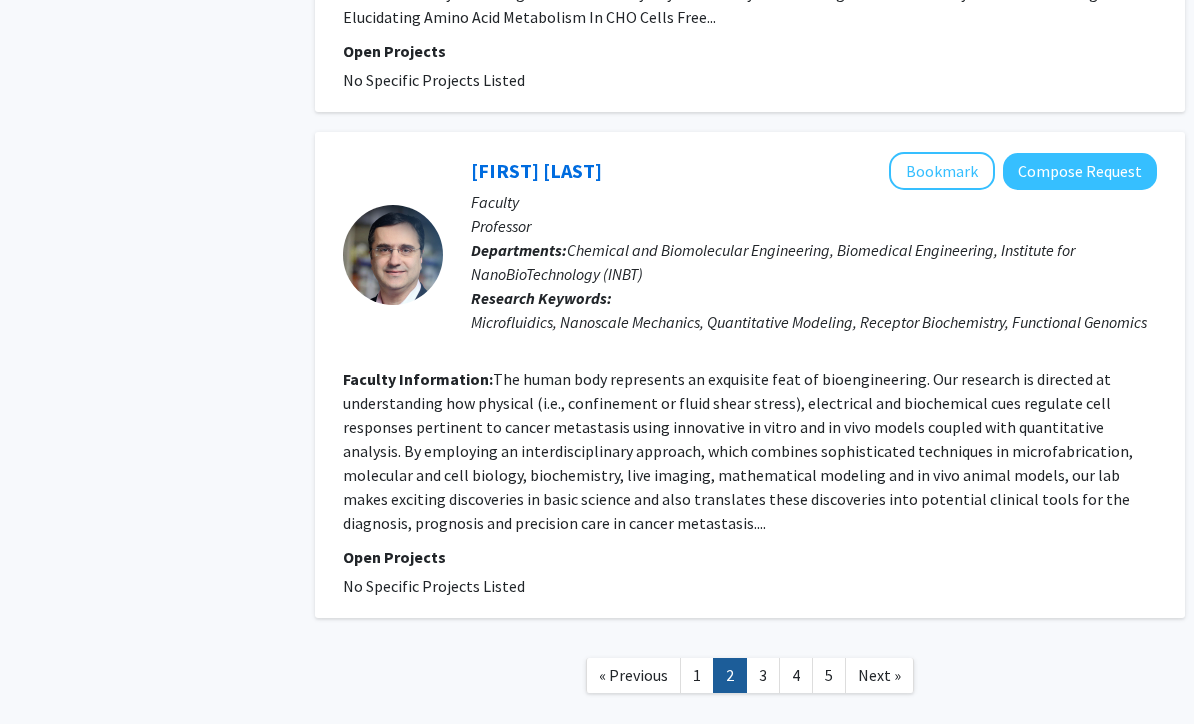 scroll, scrollTop: 4543, scrollLeft: 0, axis: vertical 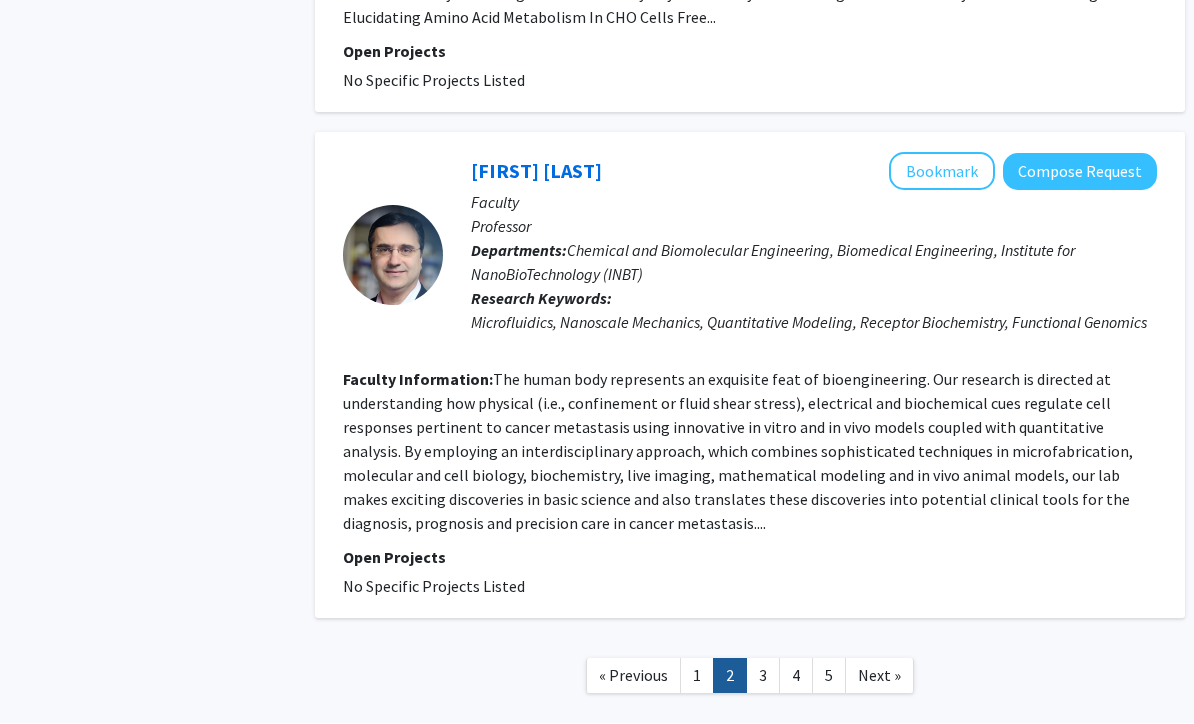 click on "3" 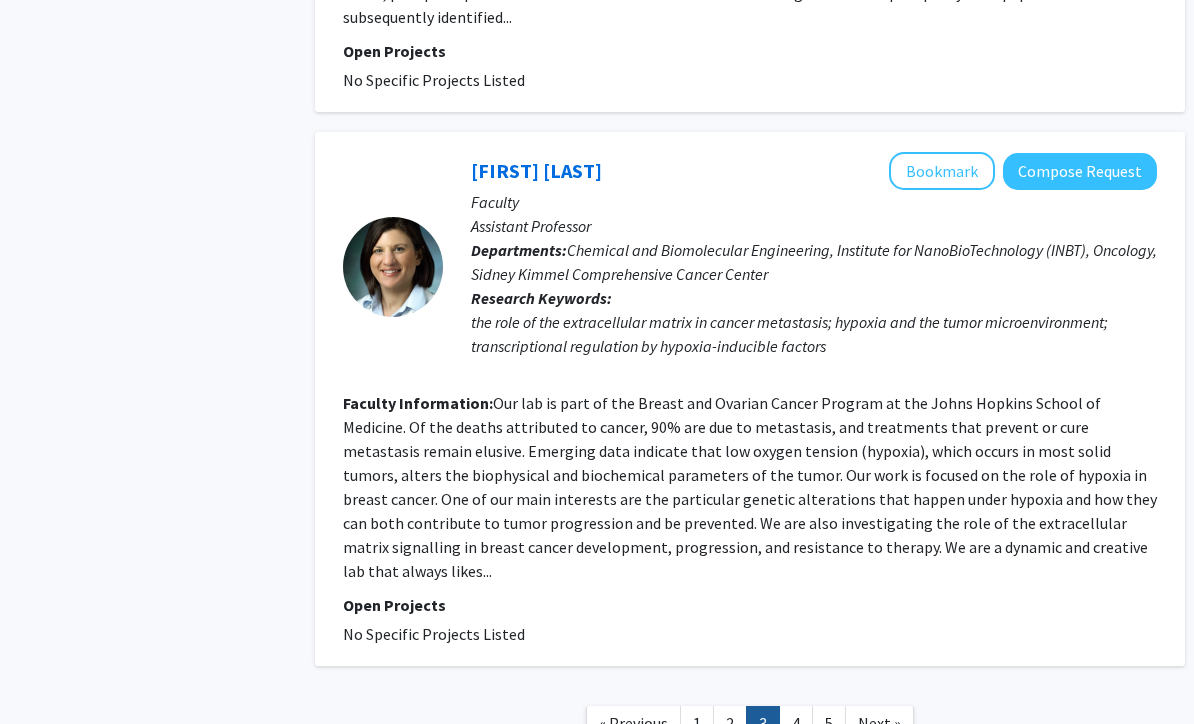 scroll, scrollTop: 4487, scrollLeft: 0, axis: vertical 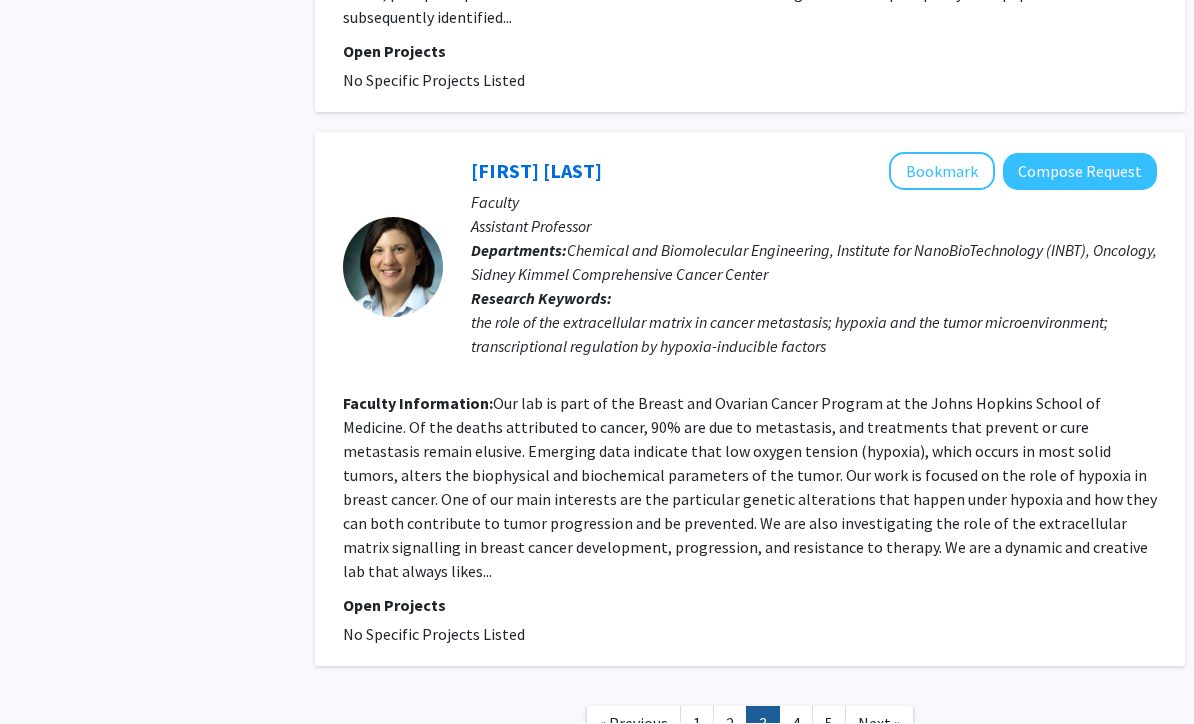 click on "4" 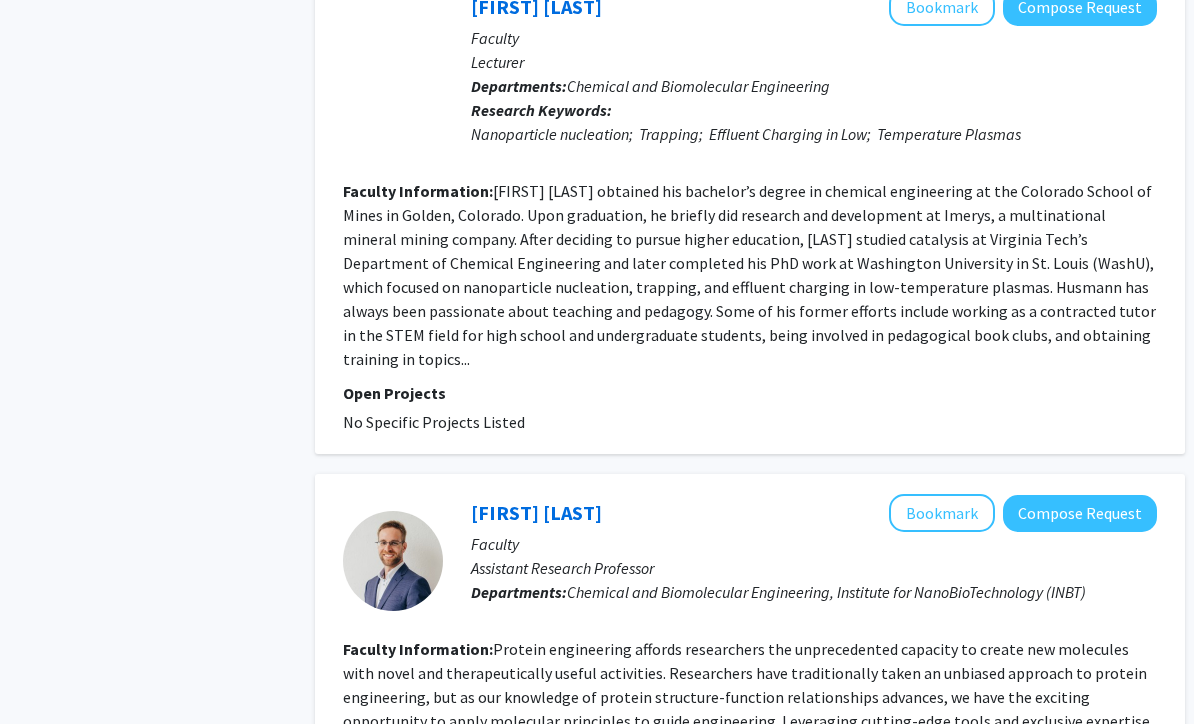 scroll, scrollTop: 4311, scrollLeft: 0, axis: vertical 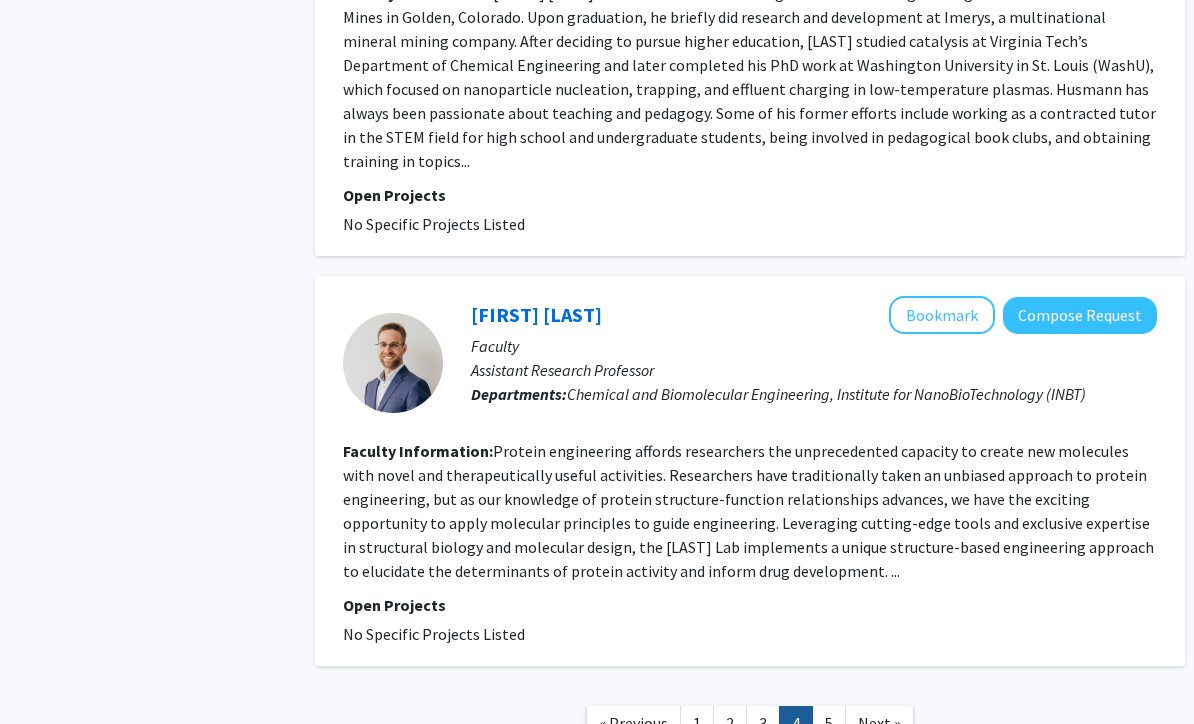 click on "Bookmark" 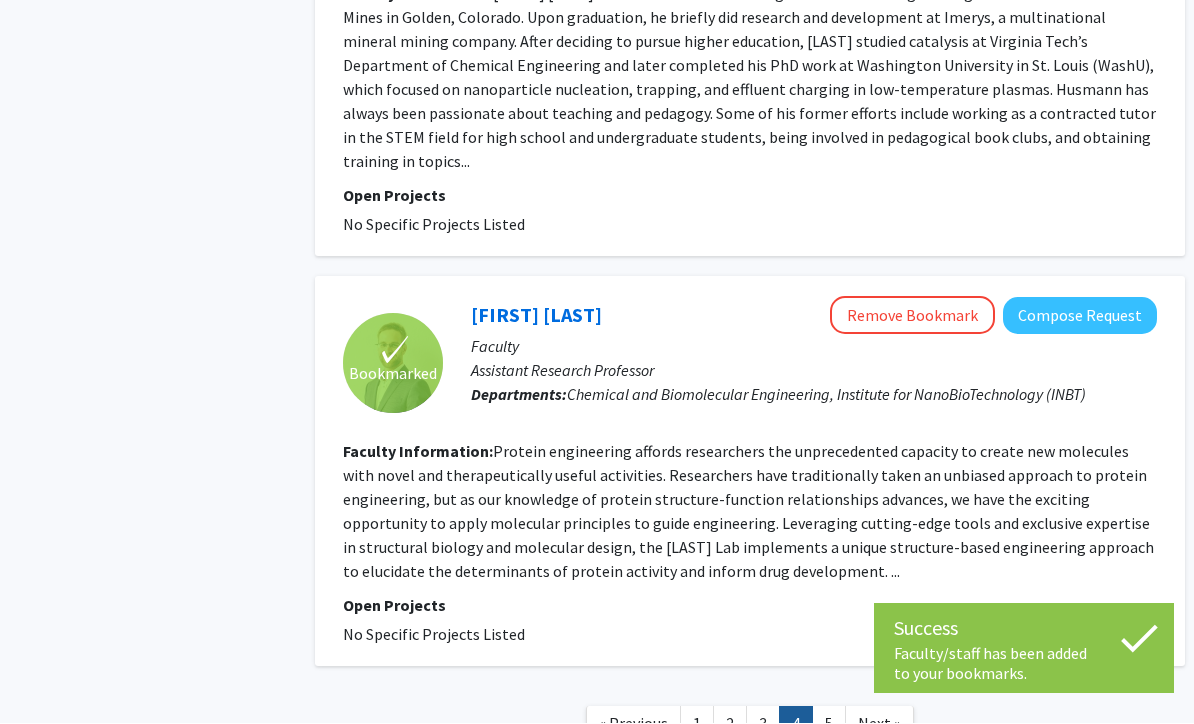 click on "Jakub Tomala" 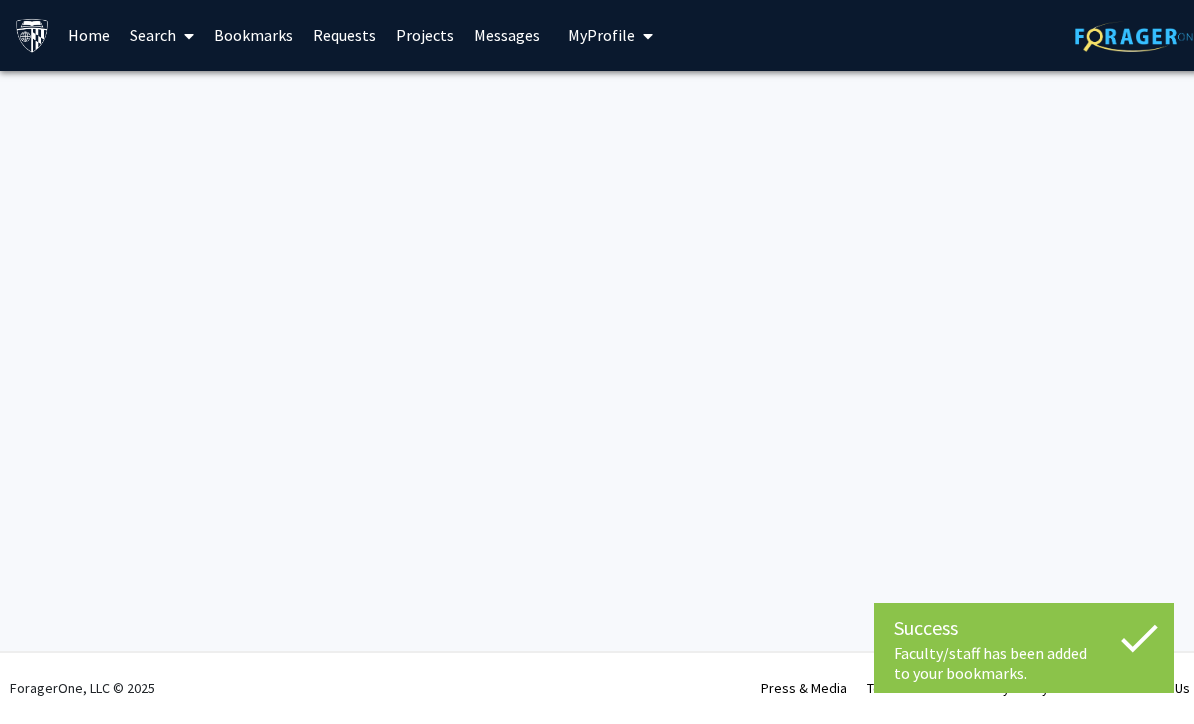 scroll, scrollTop: 0, scrollLeft: 0, axis: both 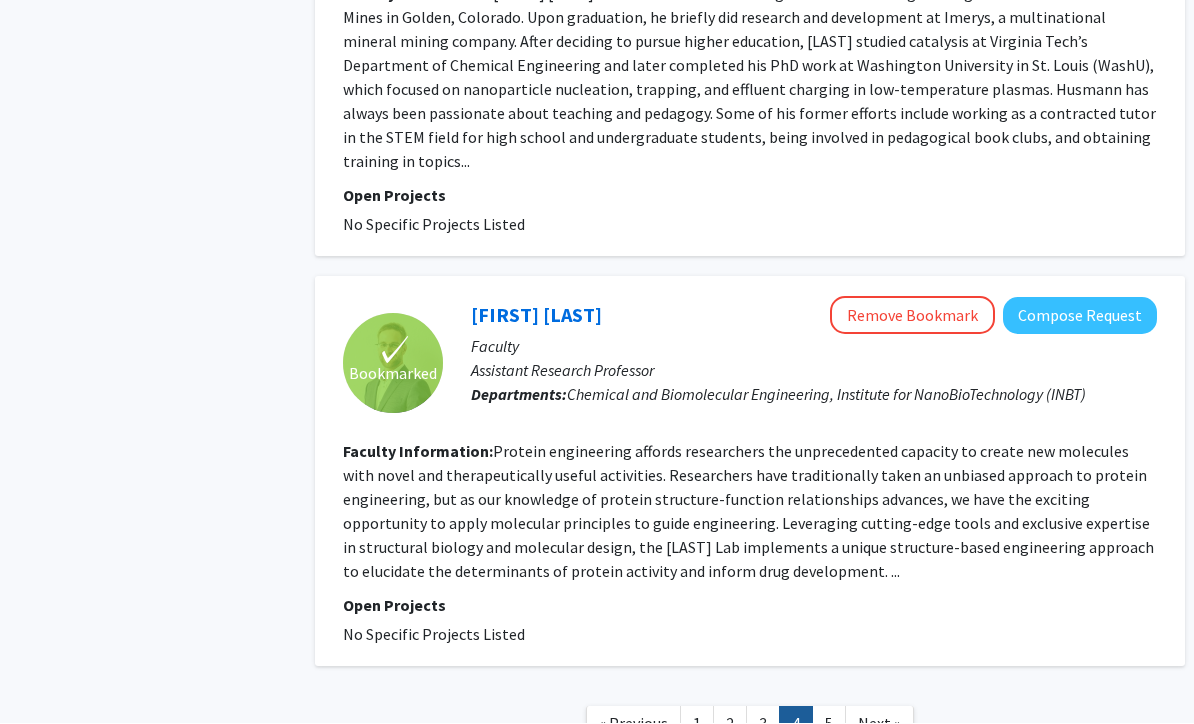 click on "5" 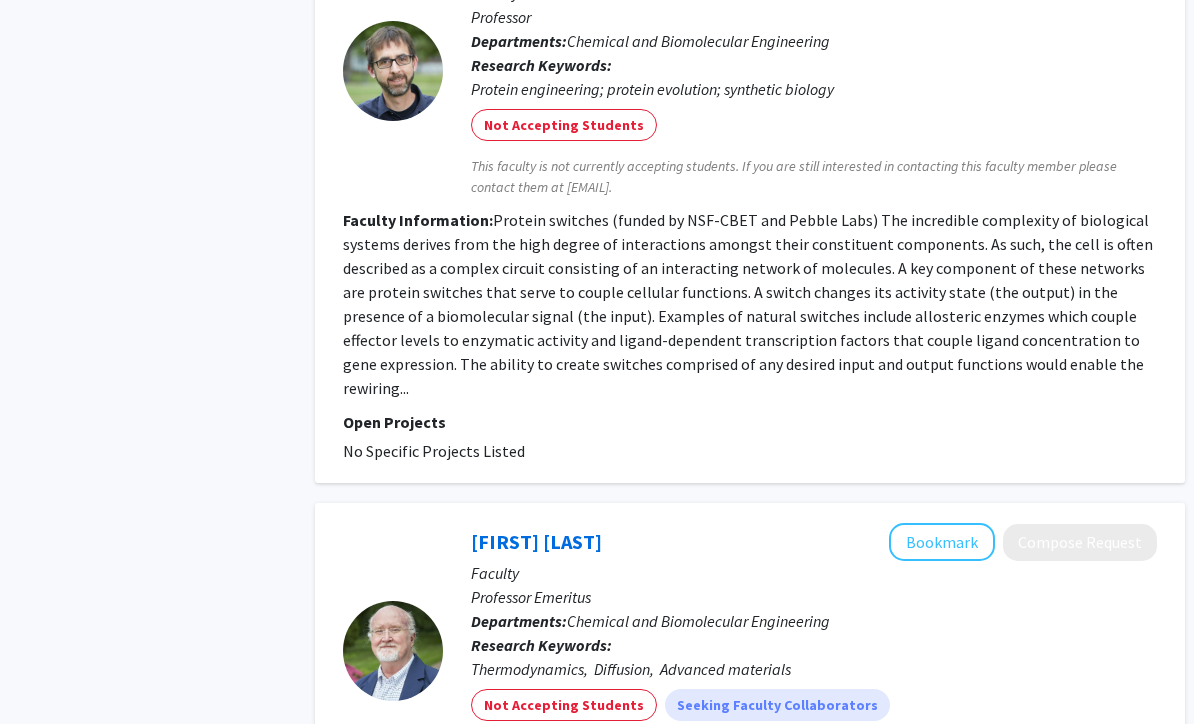 scroll, scrollTop: 3264, scrollLeft: 0, axis: vertical 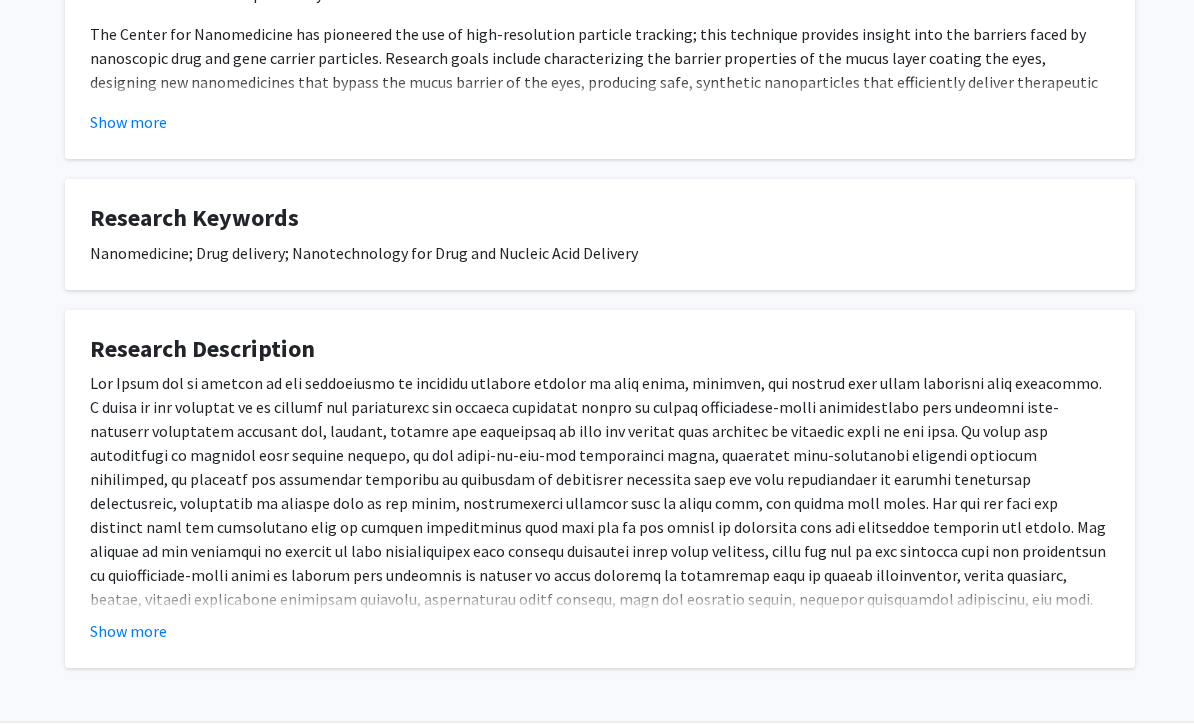 click on "Skip navigation  Home  Search  Bookmarks  Requests  Projects Messages  My   Profile  [FIRST] [LAST] View Profile Account Settings Log Out Complete your profile ×  To continue, you need to make sure you've filled out your name, major, and year on your profile so it can be shared with faculty members.  Trust us, we’re here to save you time!  Continue exploring the site   Go to profile   [FIRST] [LAST]  Remove Bookmark  Compose Request  Titles:   Professor   Degrees:   Ph.D., [INSTITUTION] ([LOCATION]) ([YEAR])  Office Room:   No Office Room Available  Website:  https://cnm-hopkins.org/[FIRST]-[LAST]-phd/ Departments:   Chemical and Biomolecular Engineering, Institute for NanoBioTechnology (INBT), Biomedical Engineering, Neurosurgery, Pharmacology and Molecular Sciences, Center for Nanomedicine, Ophthalmology, Nanomedicine, Sidney Kimmel Comprehensive Cancer Center   About
Show more  Research Keywords   Research Description  Show more  ForagerOne, LLC © 2025  Terms of Use" at bounding box center [597, -216] 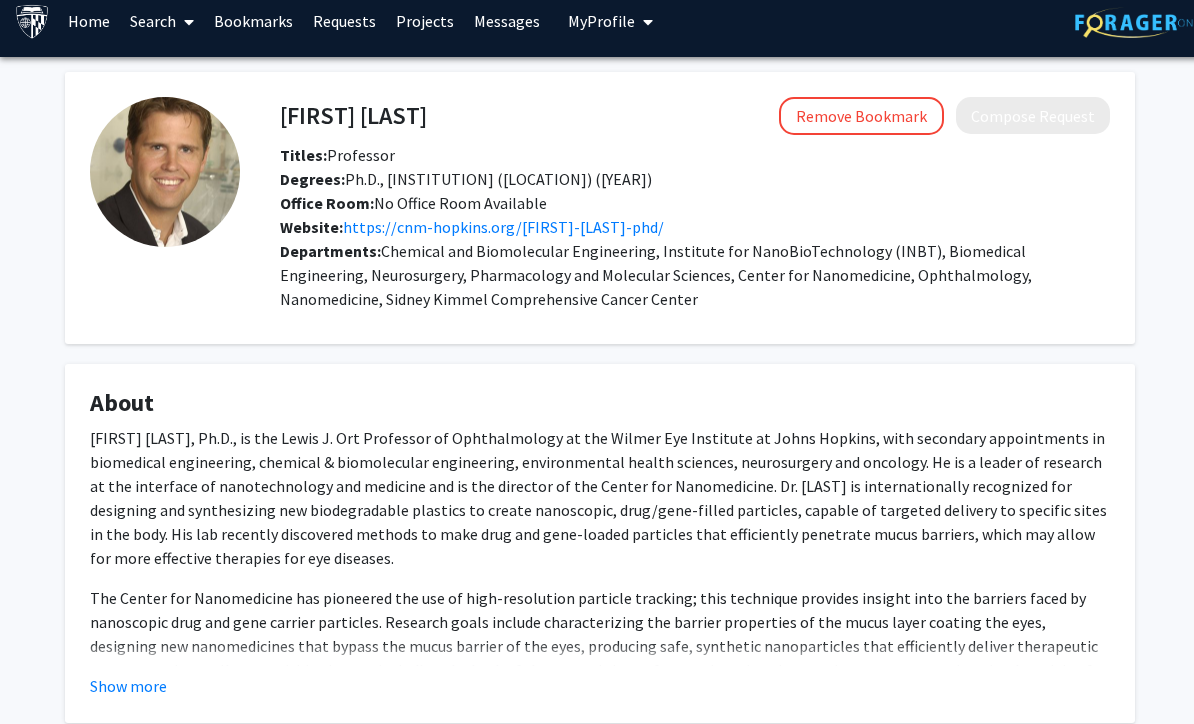 scroll, scrollTop: 0, scrollLeft: 0, axis: both 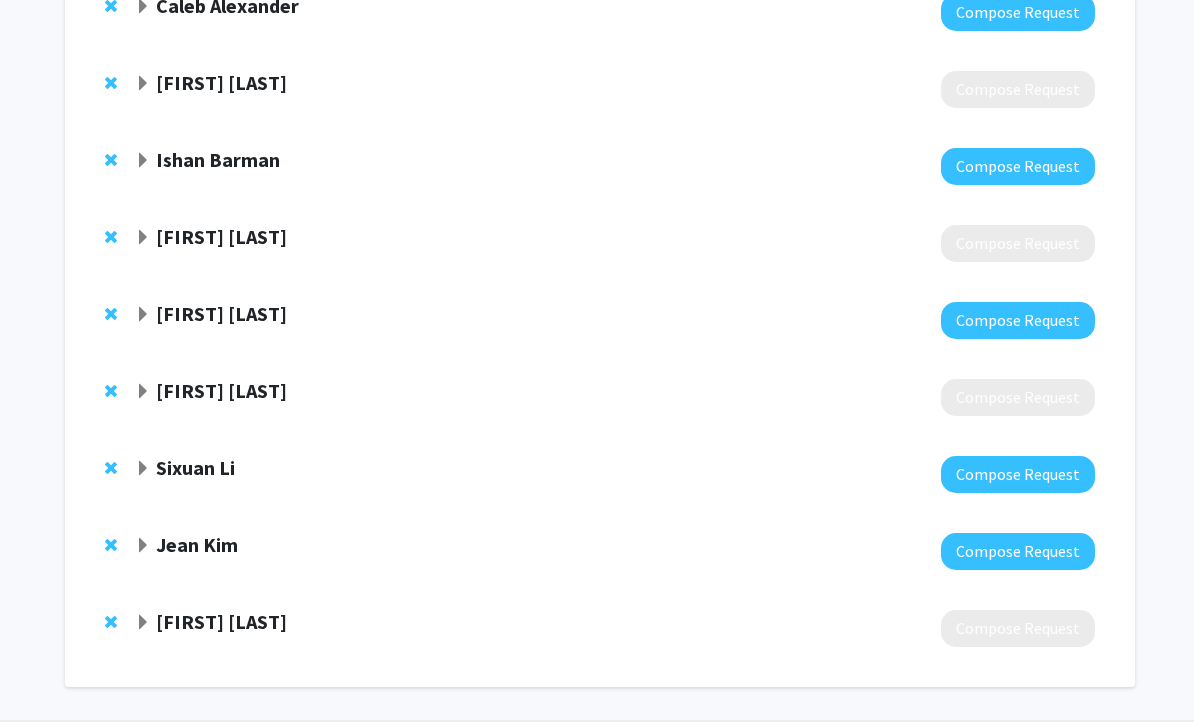 click 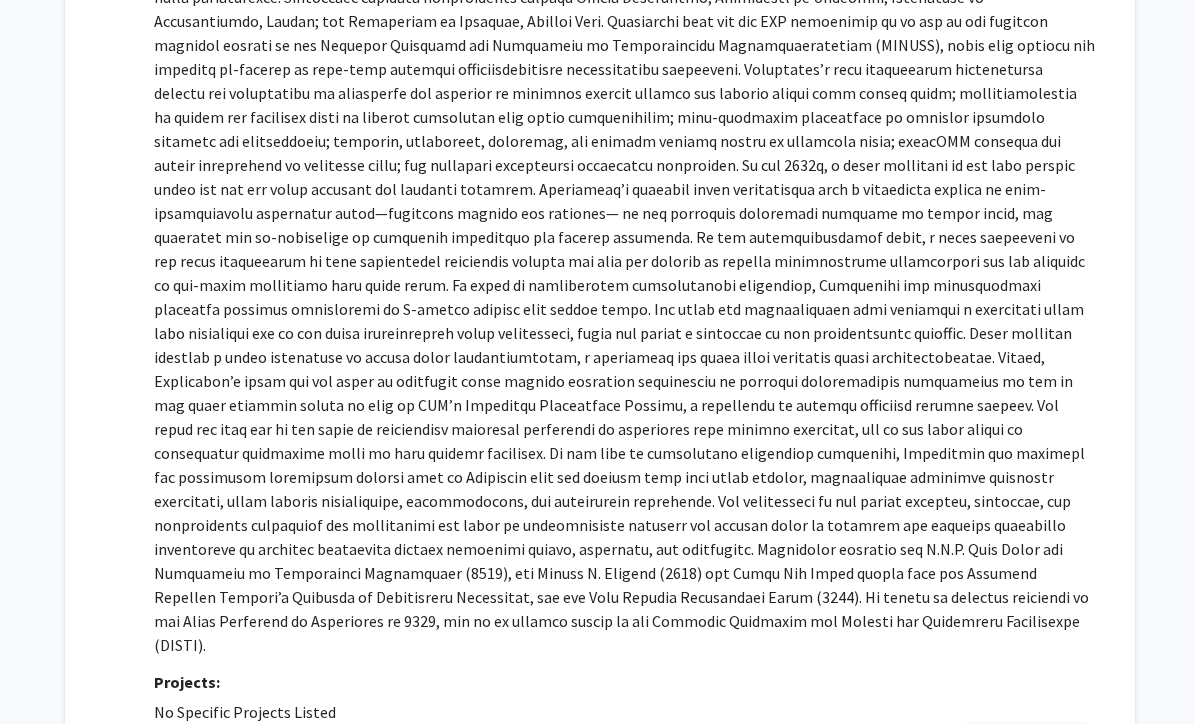 scroll, scrollTop: 2474, scrollLeft: 0, axis: vertical 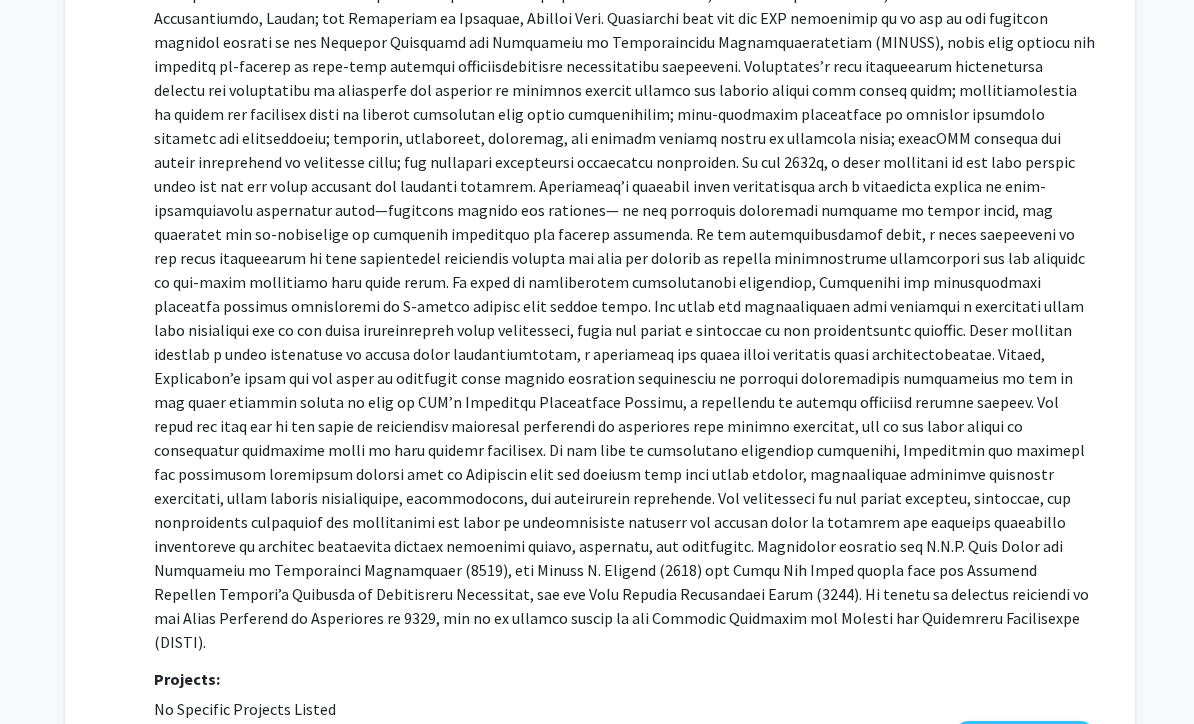 click on "View Full Profile" at bounding box center [1024, 739] 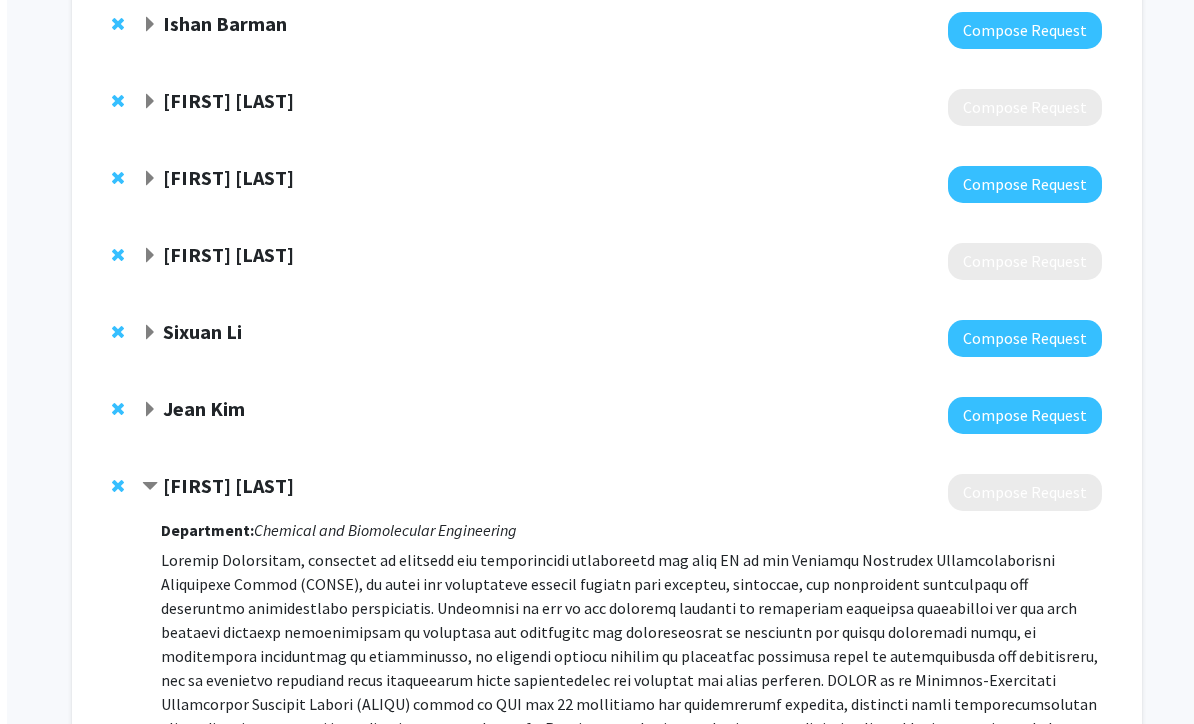 scroll, scrollTop: 1667, scrollLeft: 0, axis: vertical 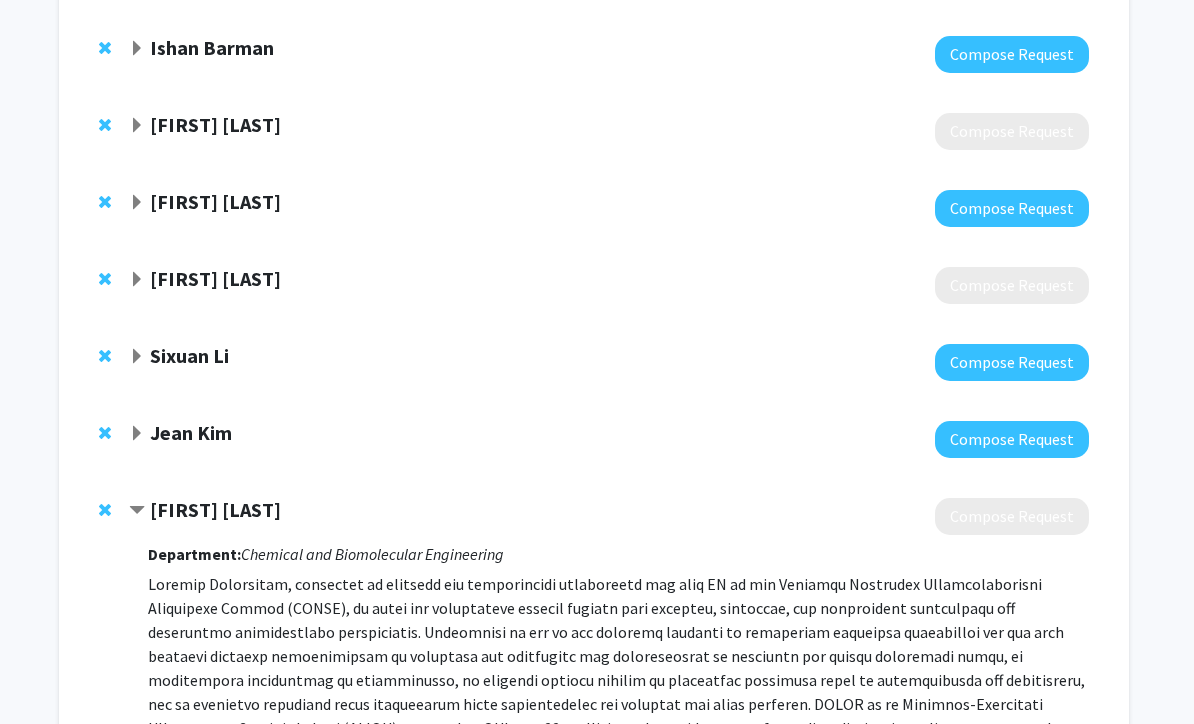 click on "Jean Kim" 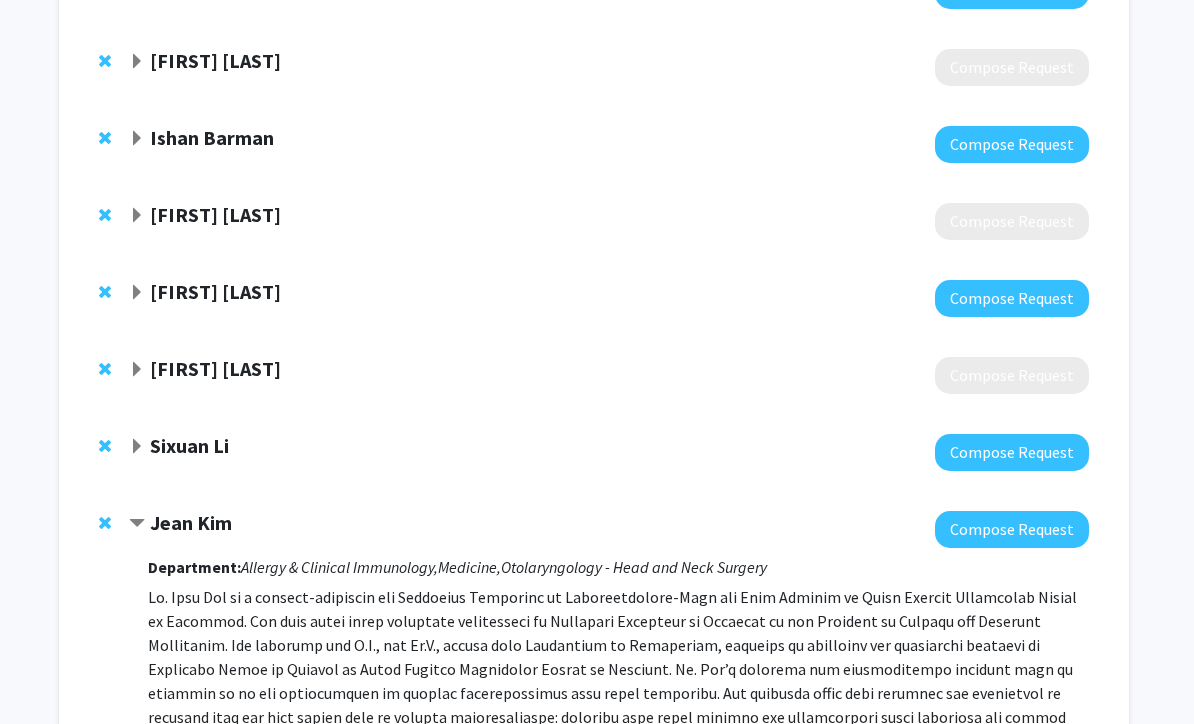 click on "Sixuan Li" 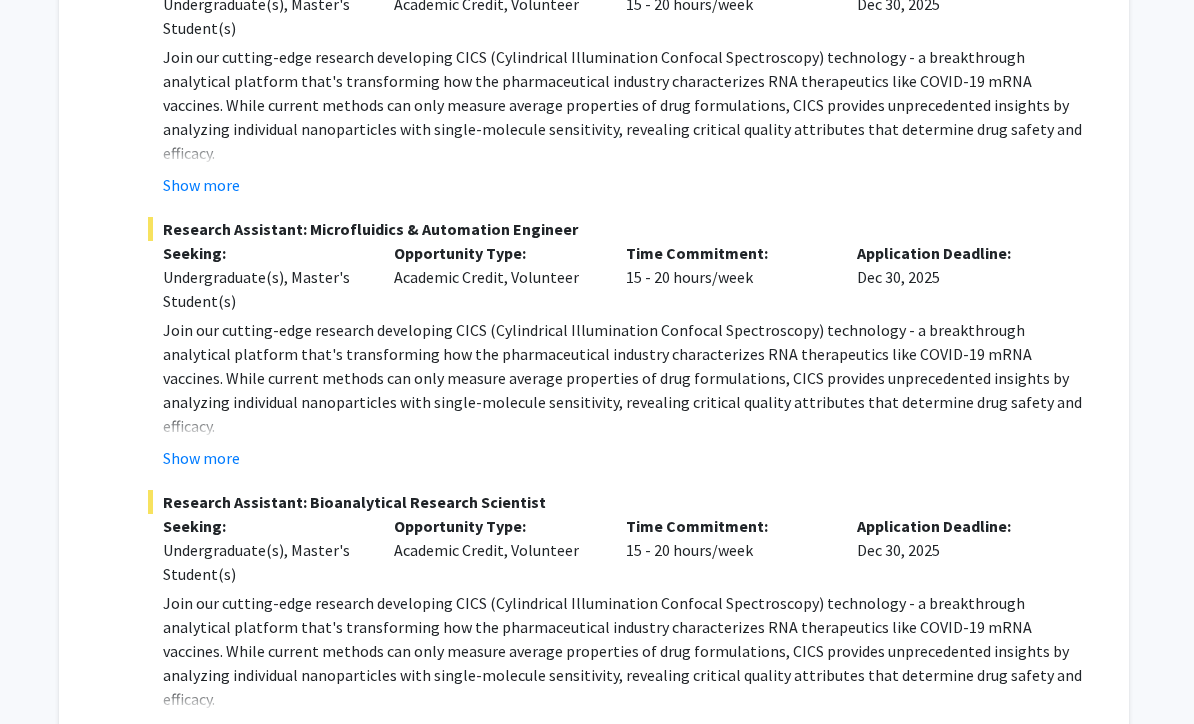 scroll, scrollTop: 2392, scrollLeft: 5, axis: both 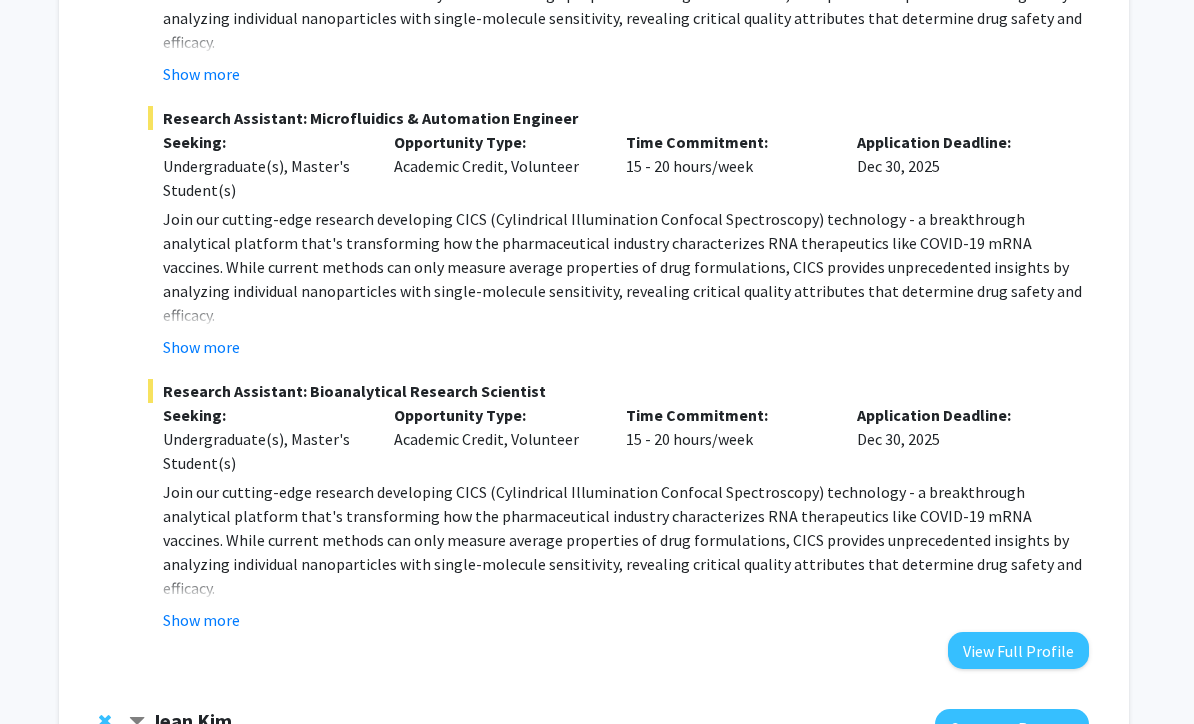 click on "View Full Profile" at bounding box center [1019, 650] 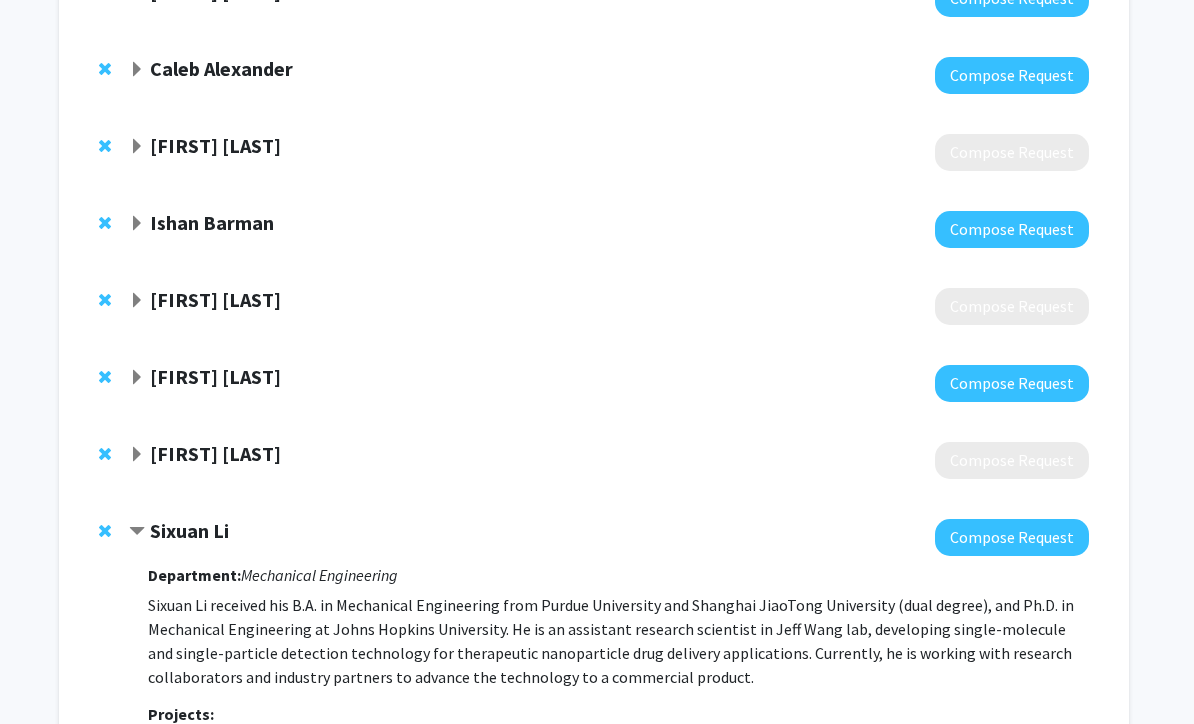 scroll, scrollTop: 1394, scrollLeft: 6, axis: both 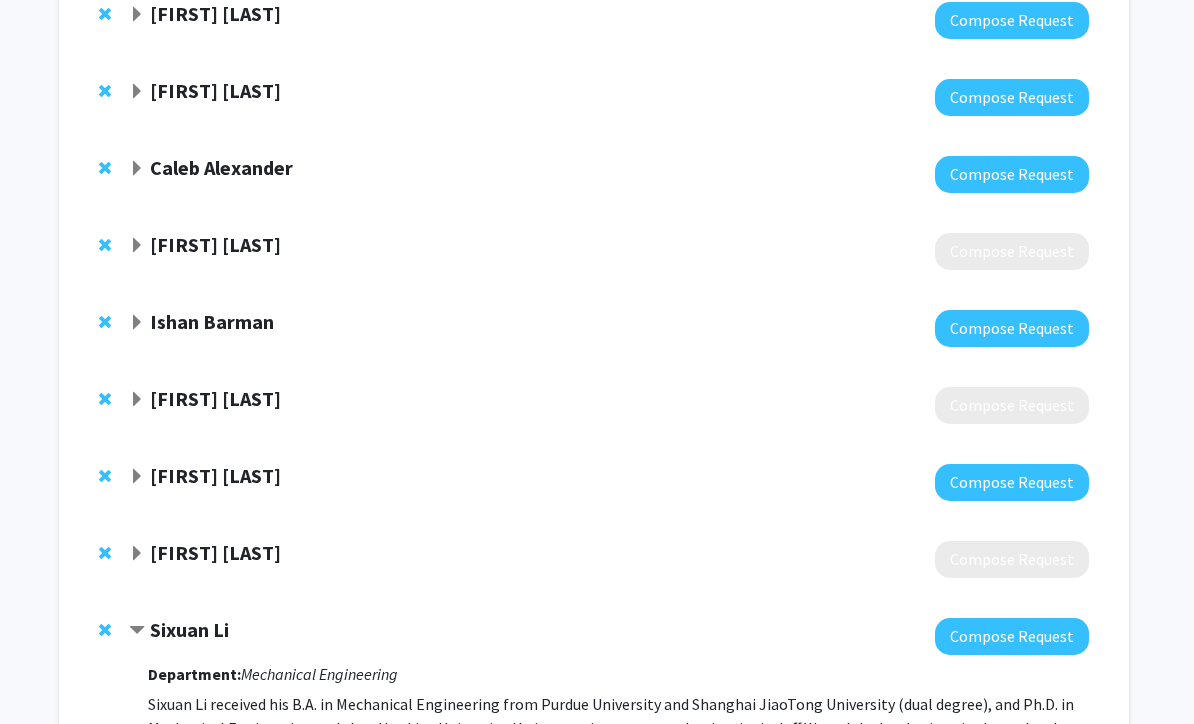 click 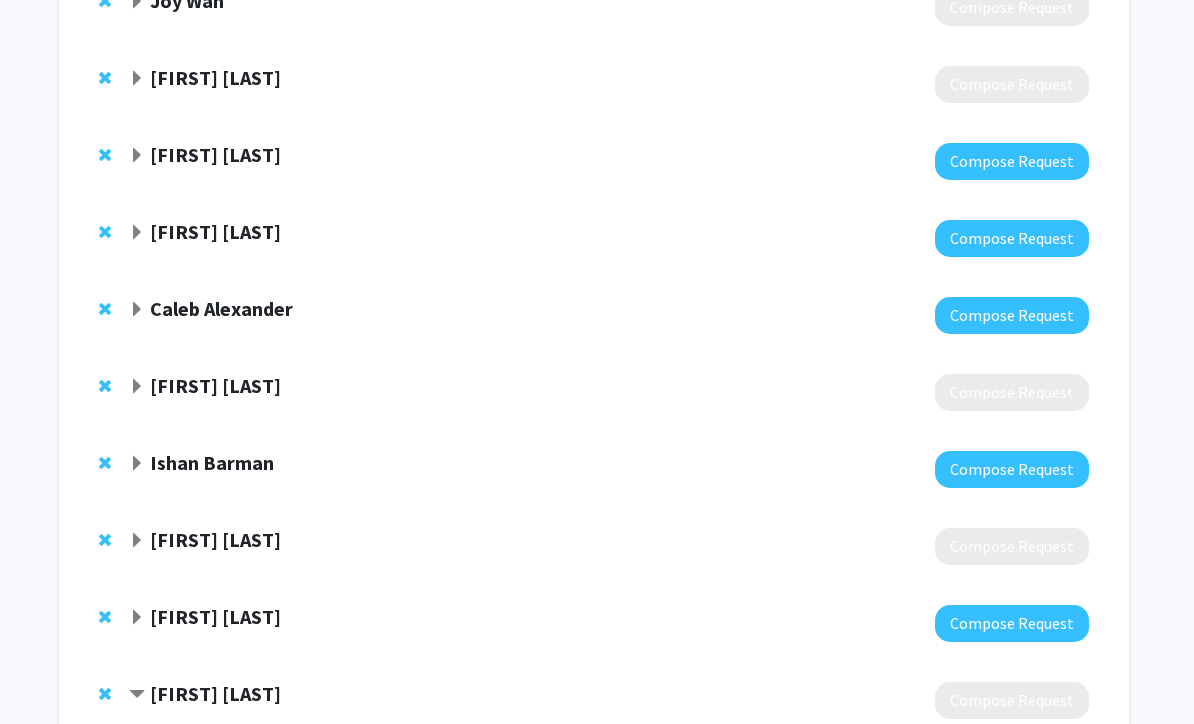 scroll, scrollTop: 1226, scrollLeft: 6, axis: both 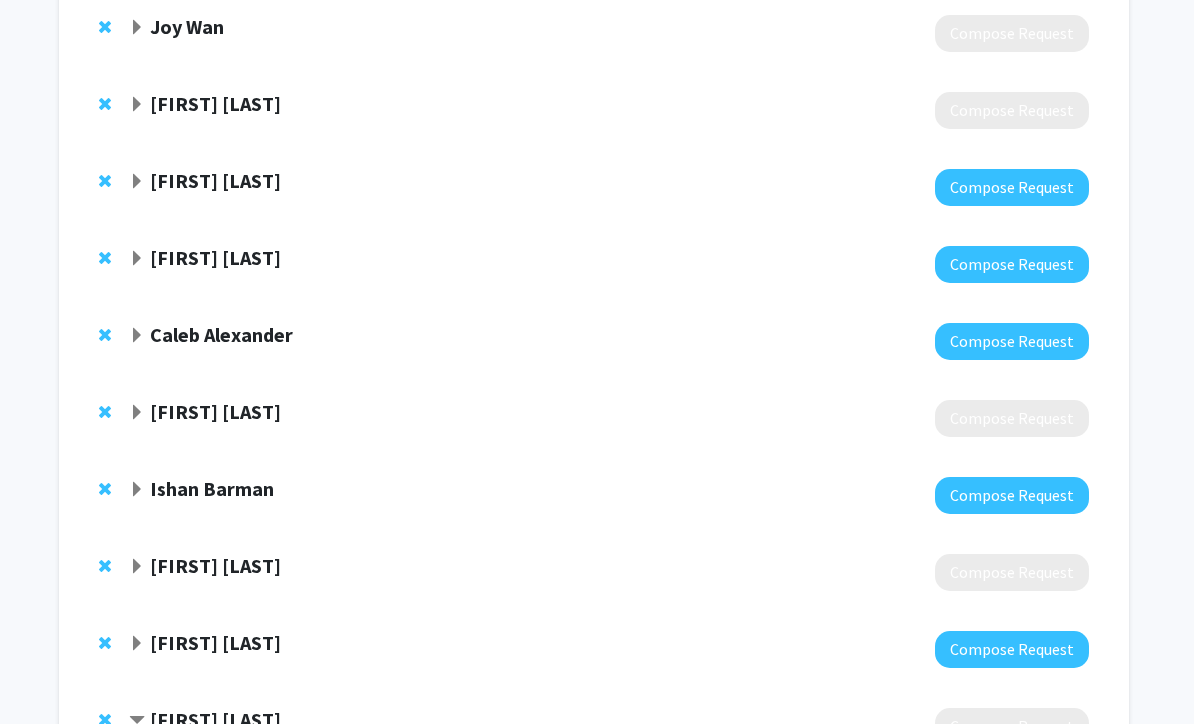click 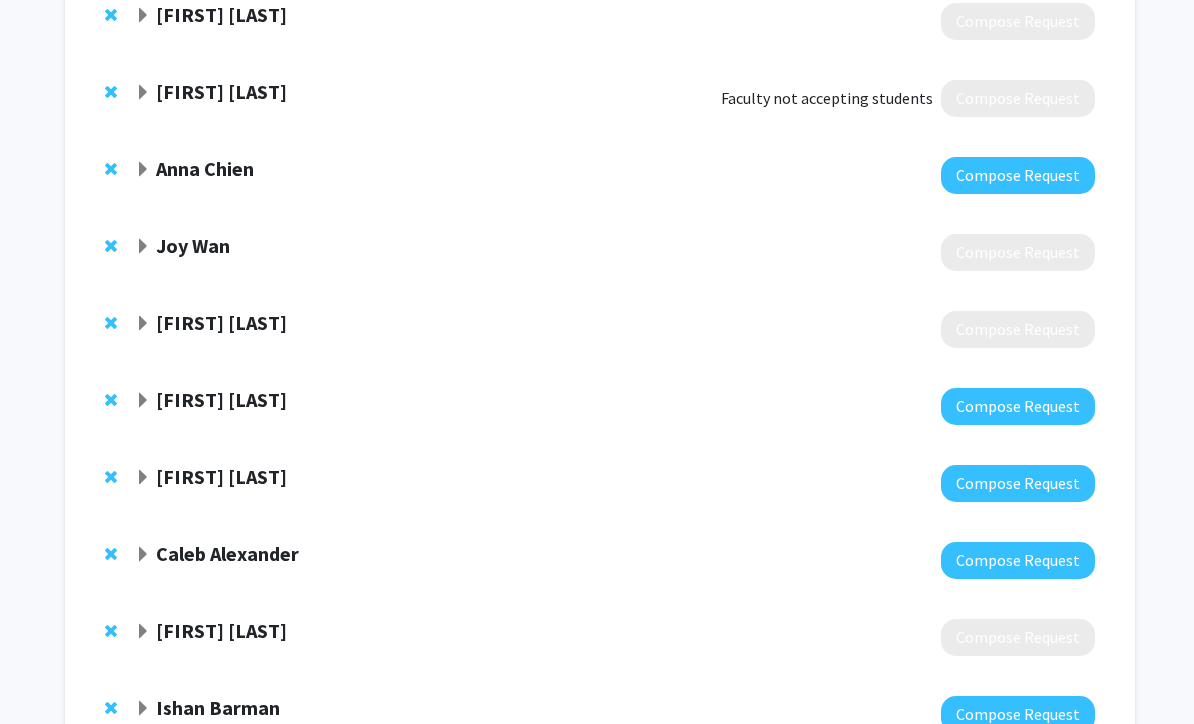 scroll, scrollTop: 856, scrollLeft: 0, axis: vertical 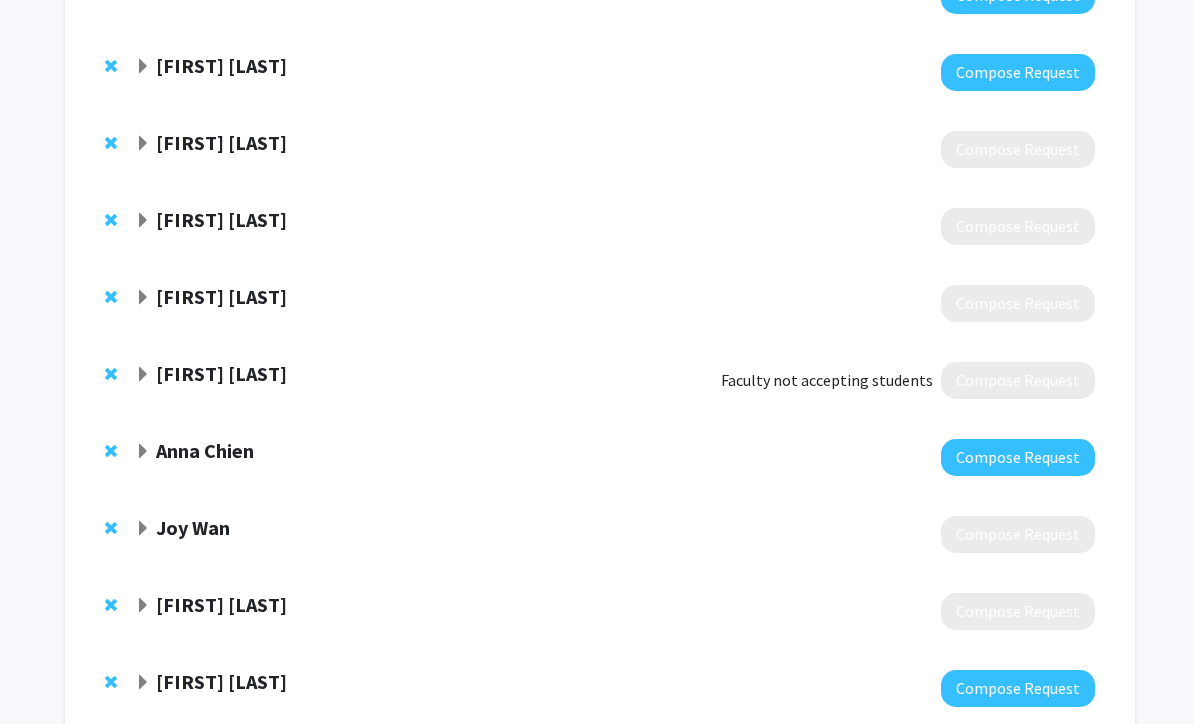 click 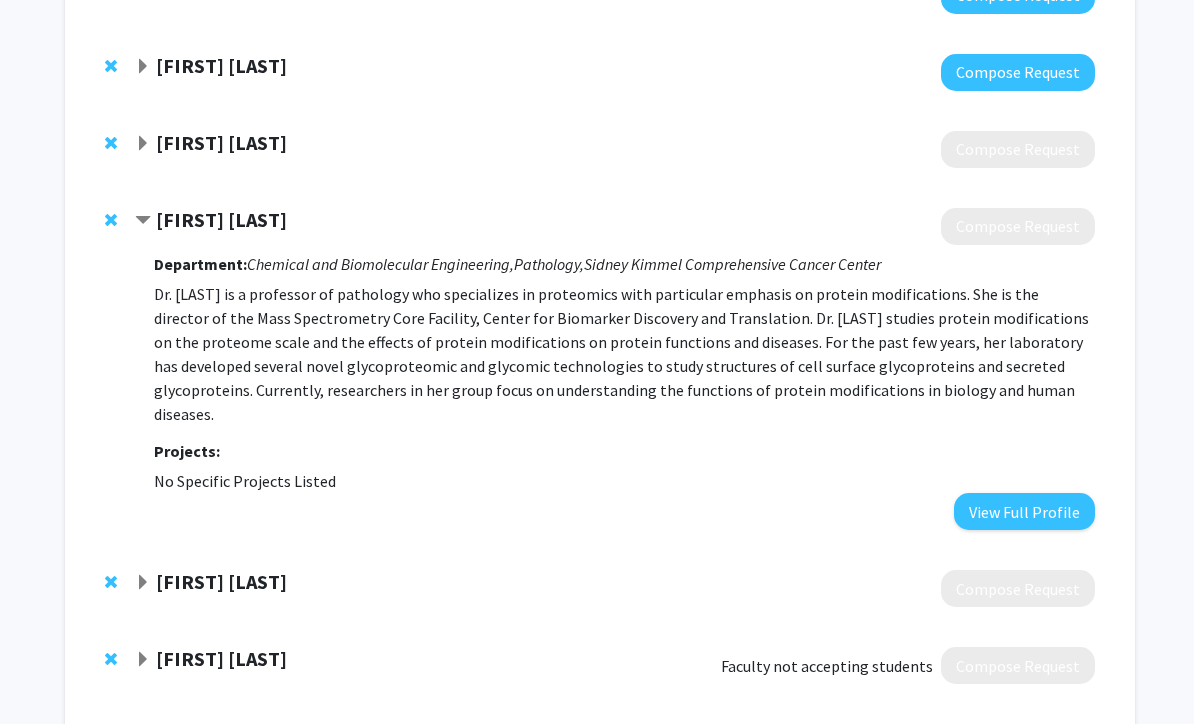 click on "View Full Profile" at bounding box center [1024, 511] 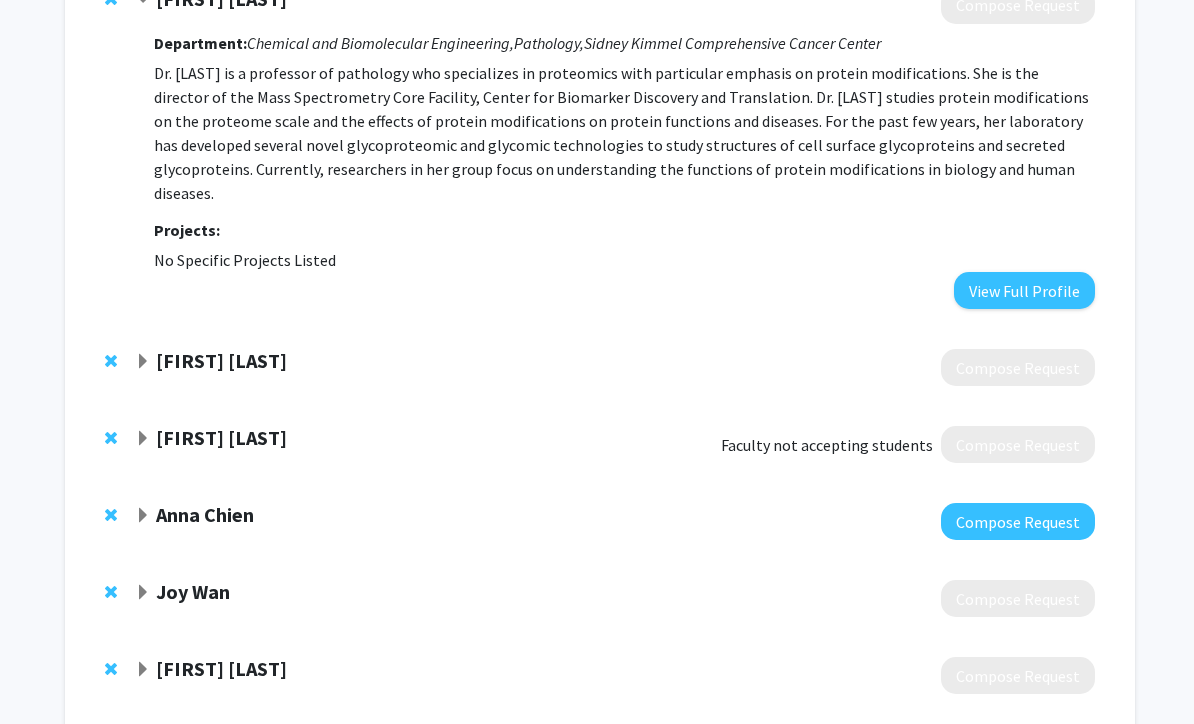 scroll, scrollTop: 956, scrollLeft: 0, axis: vertical 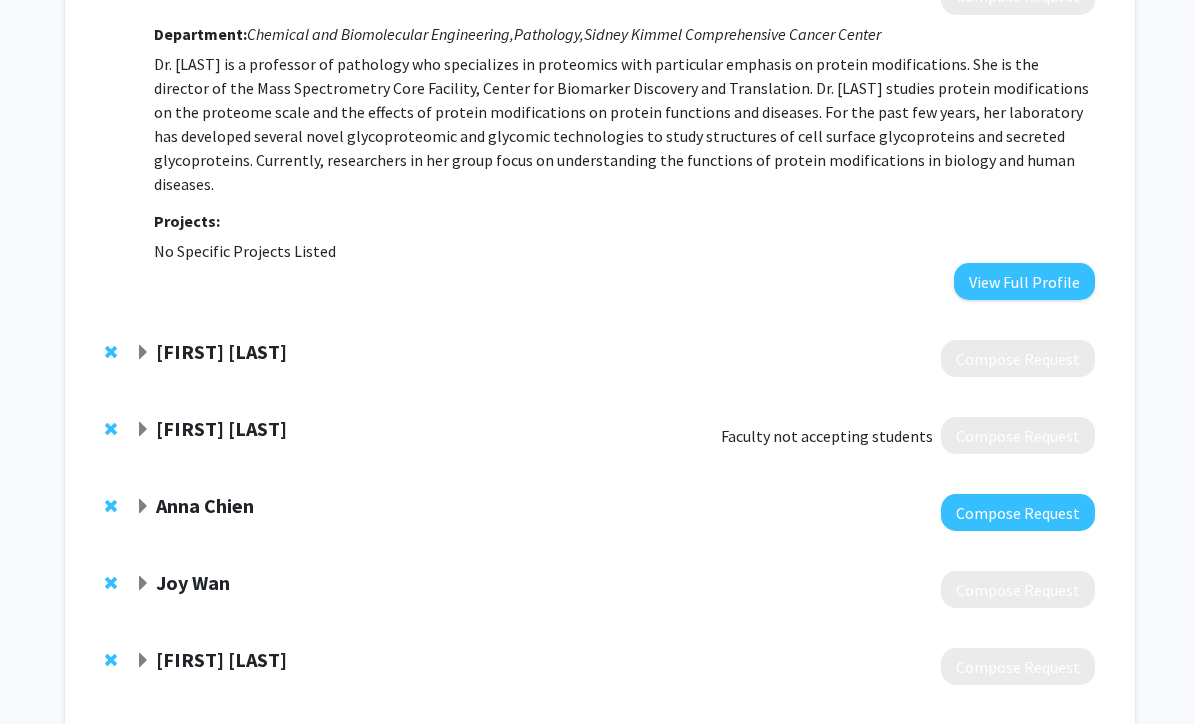 click on "Jamie Spangler  Faculty not accepting students   Compose Request" 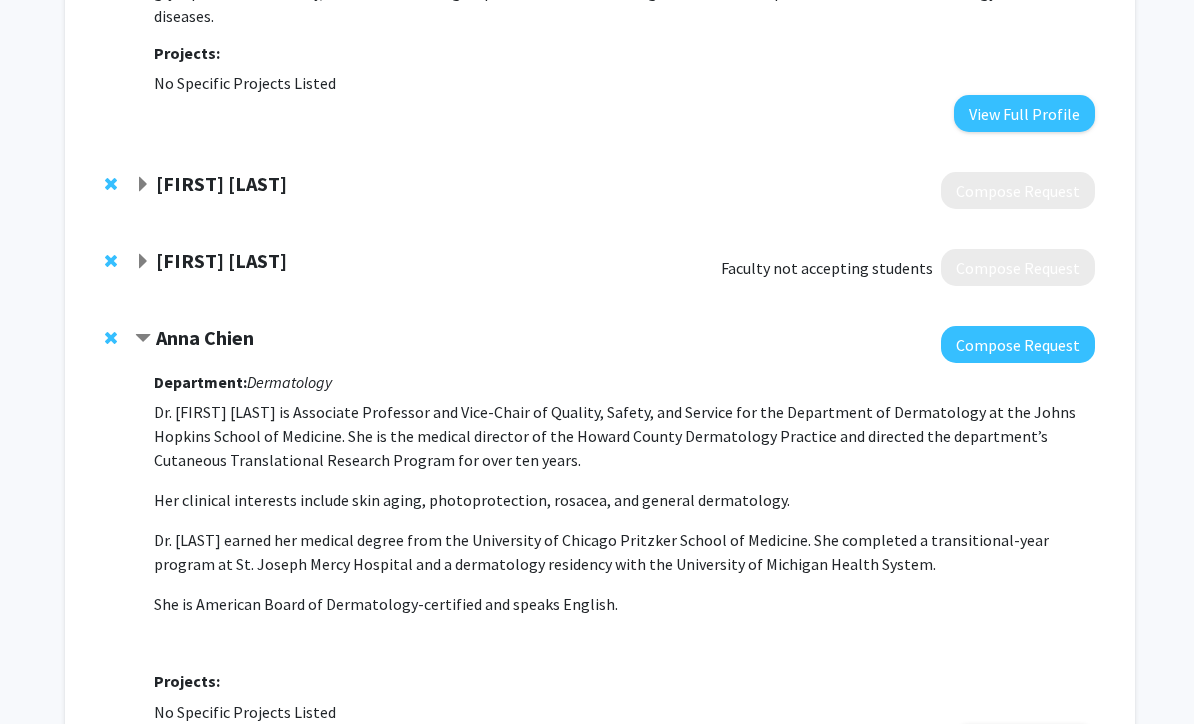 scroll, scrollTop: 1386, scrollLeft: 0, axis: vertical 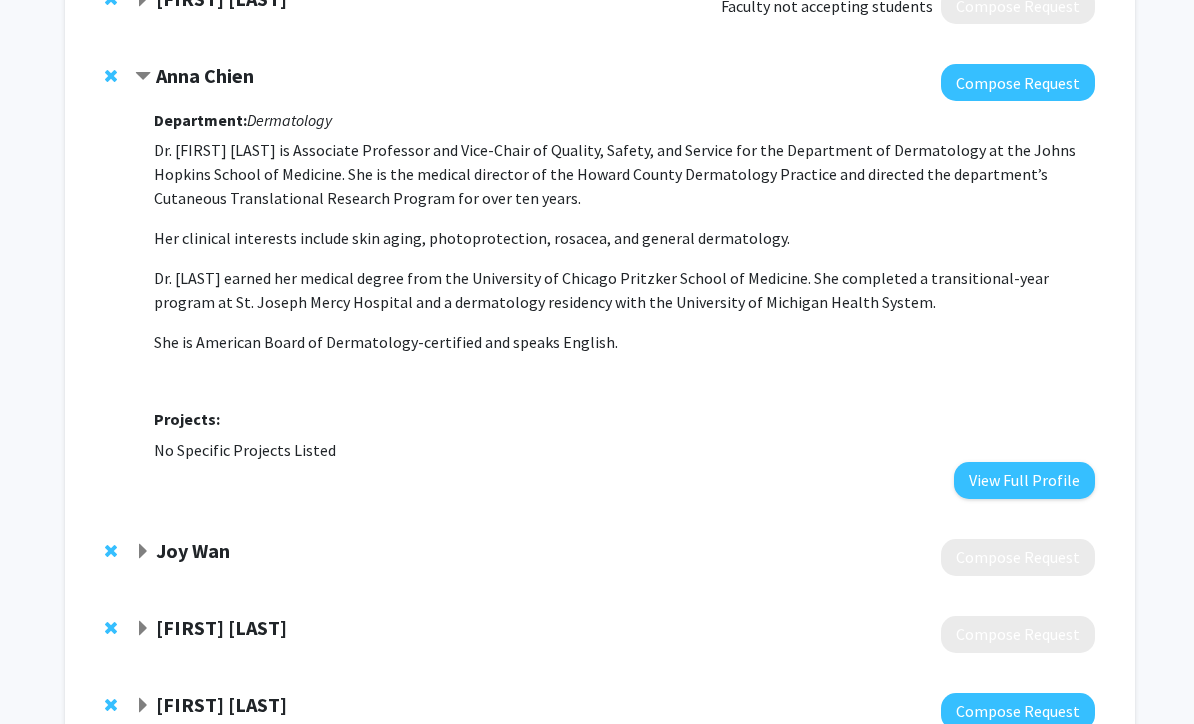 click 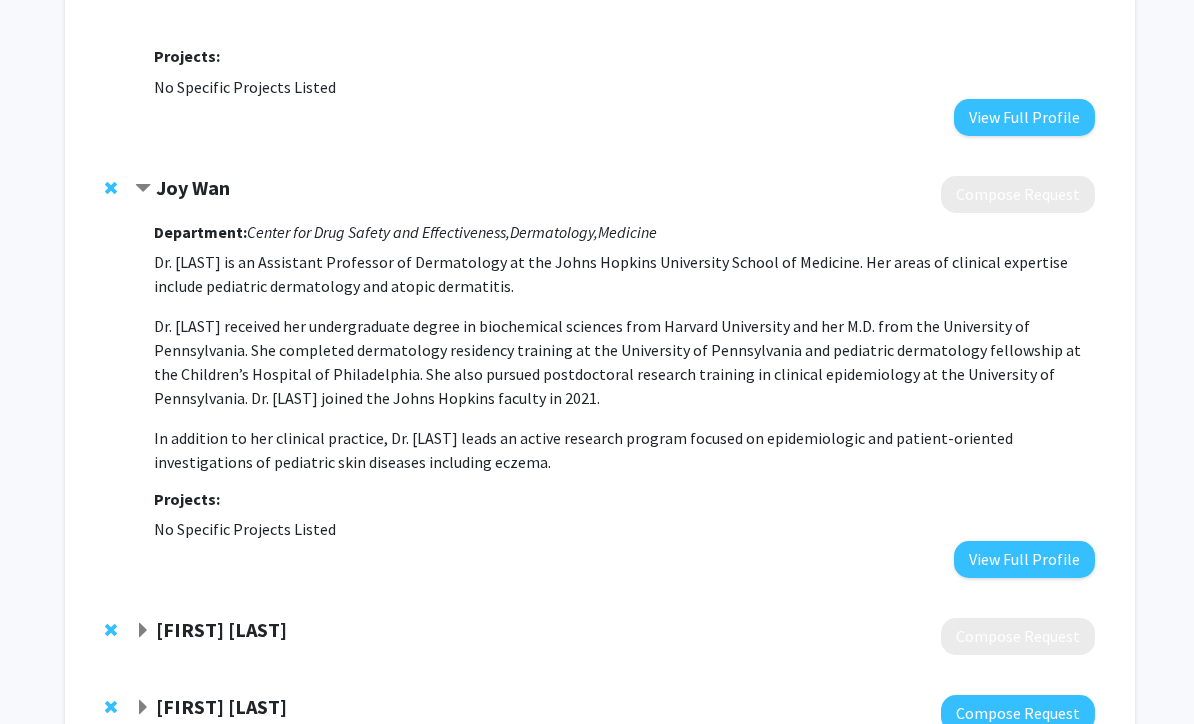 scroll, scrollTop: 1763, scrollLeft: 0, axis: vertical 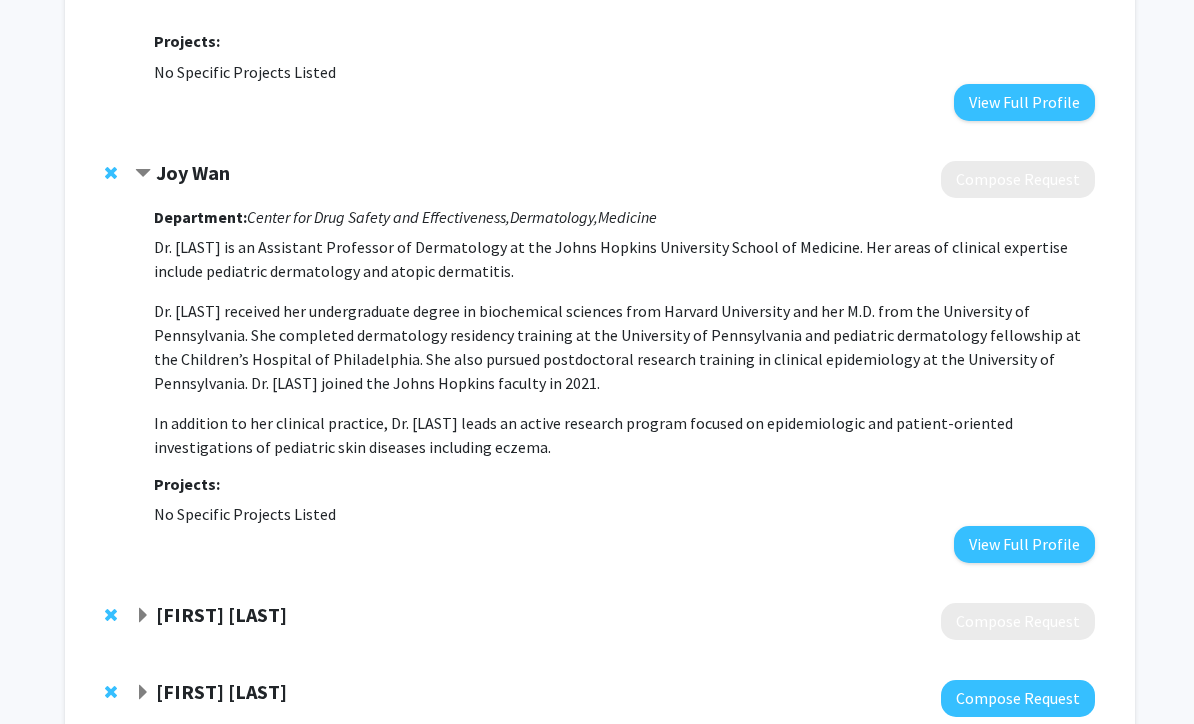 click 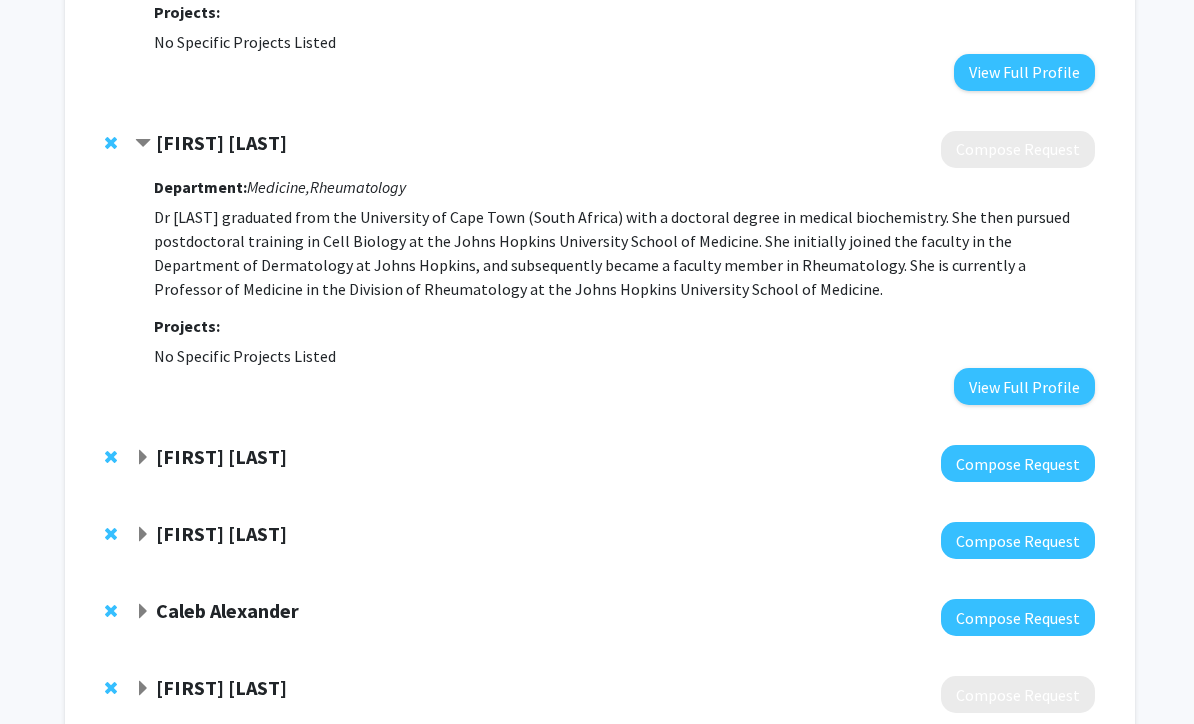 click 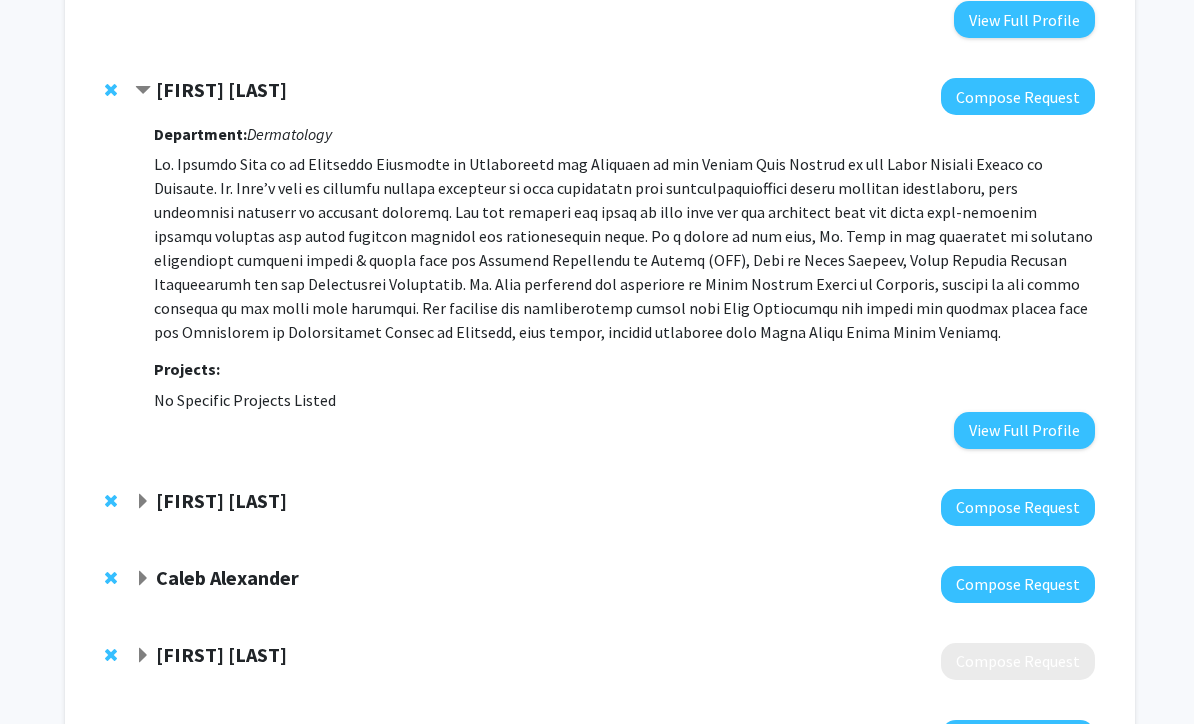 scroll, scrollTop: 2629, scrollLeft: 0, axis: vertical 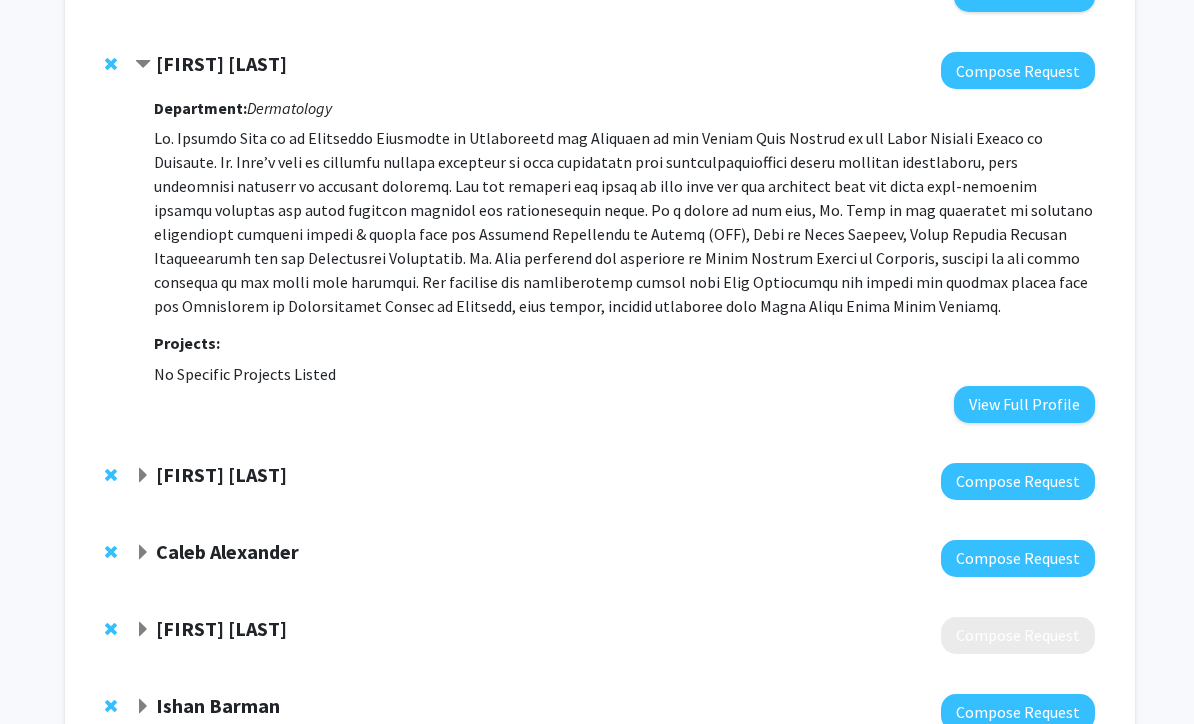 click 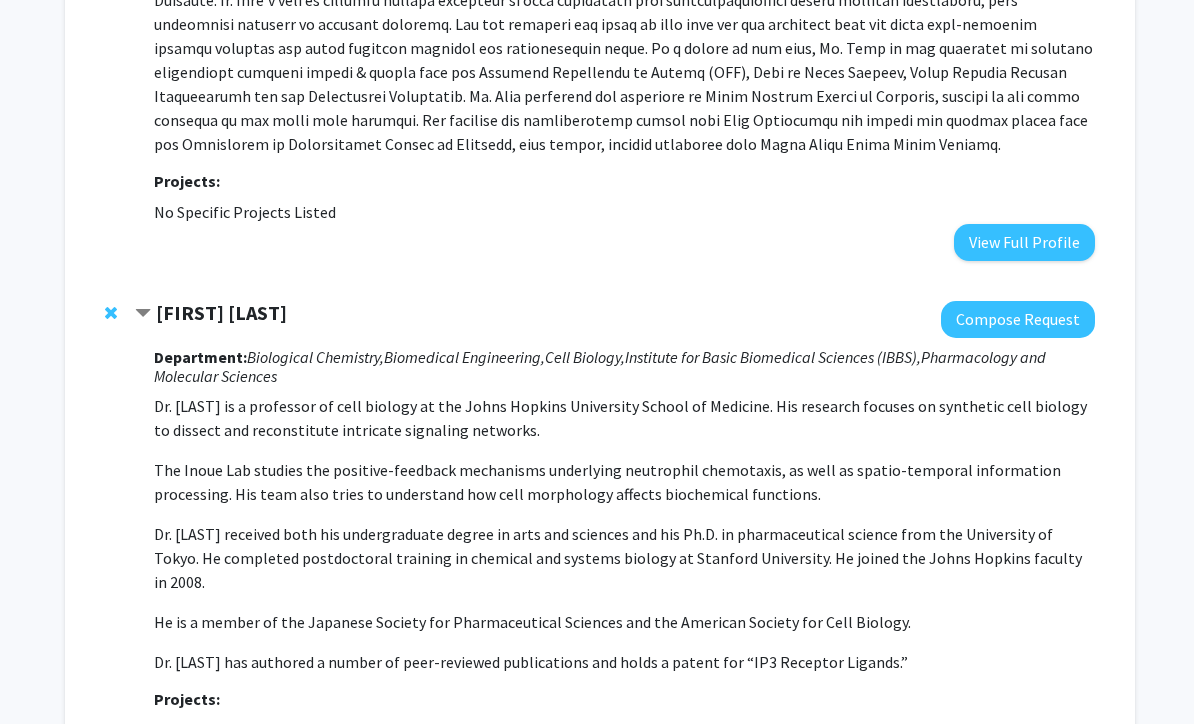 scroll, scrollTop: 3009, scrollLeft: 0, axis: vertical 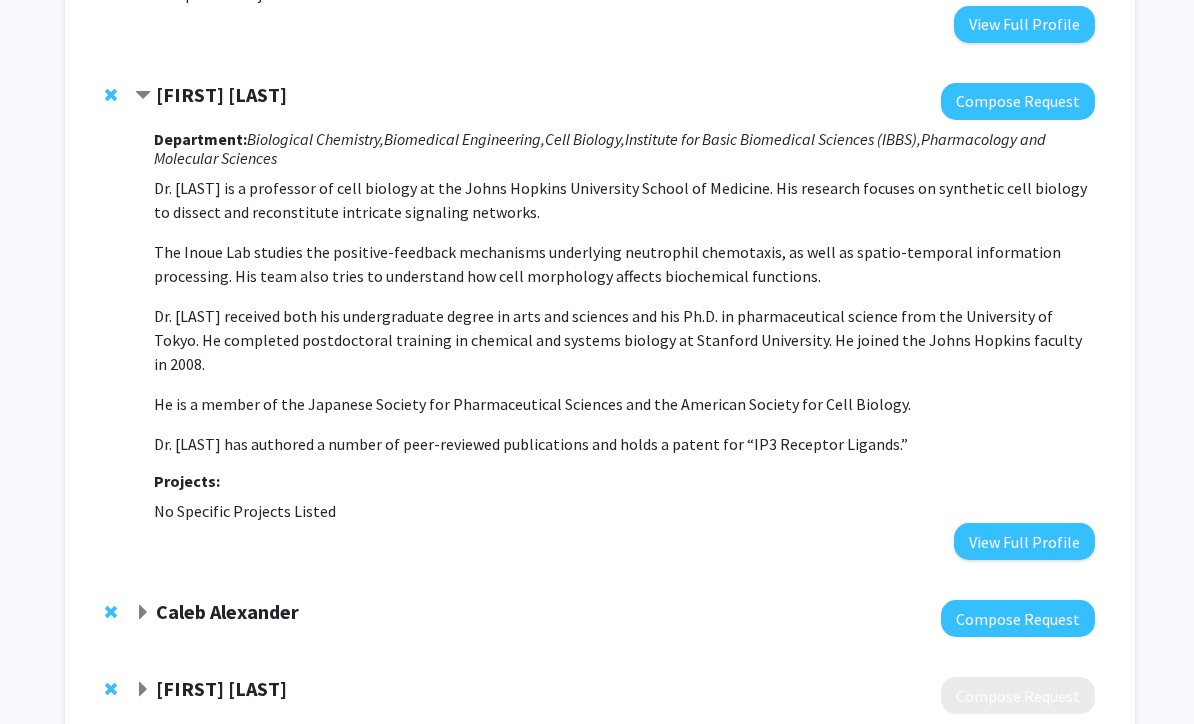 click 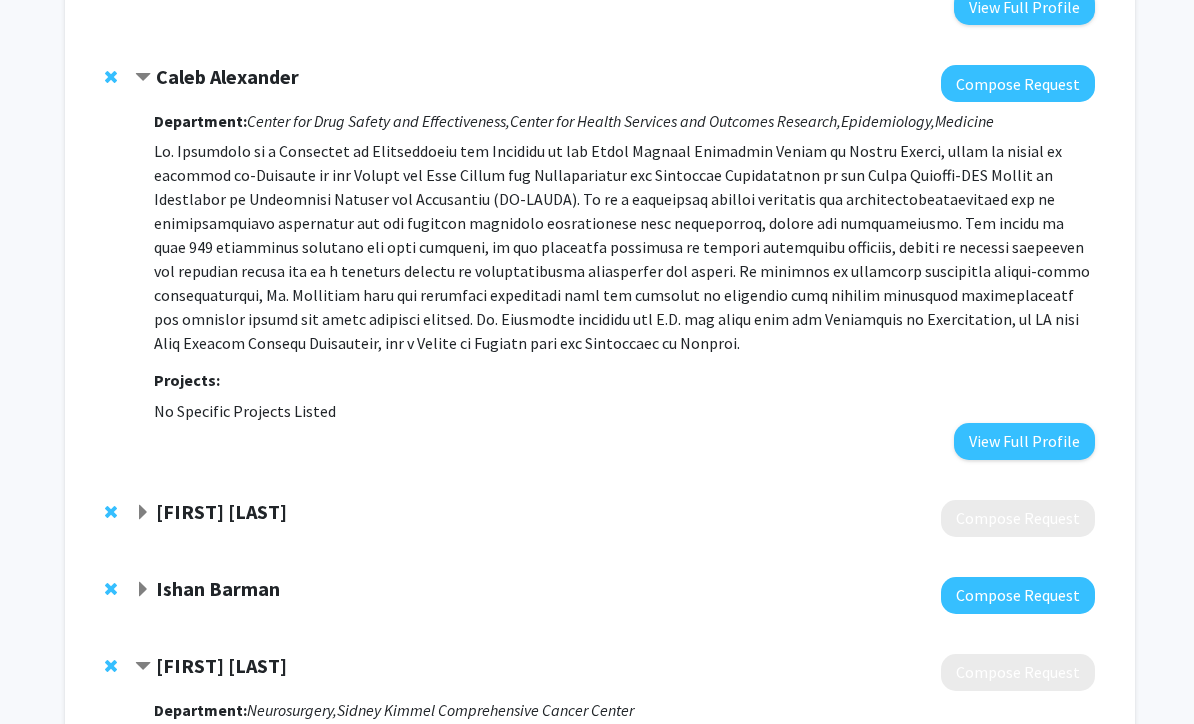 click 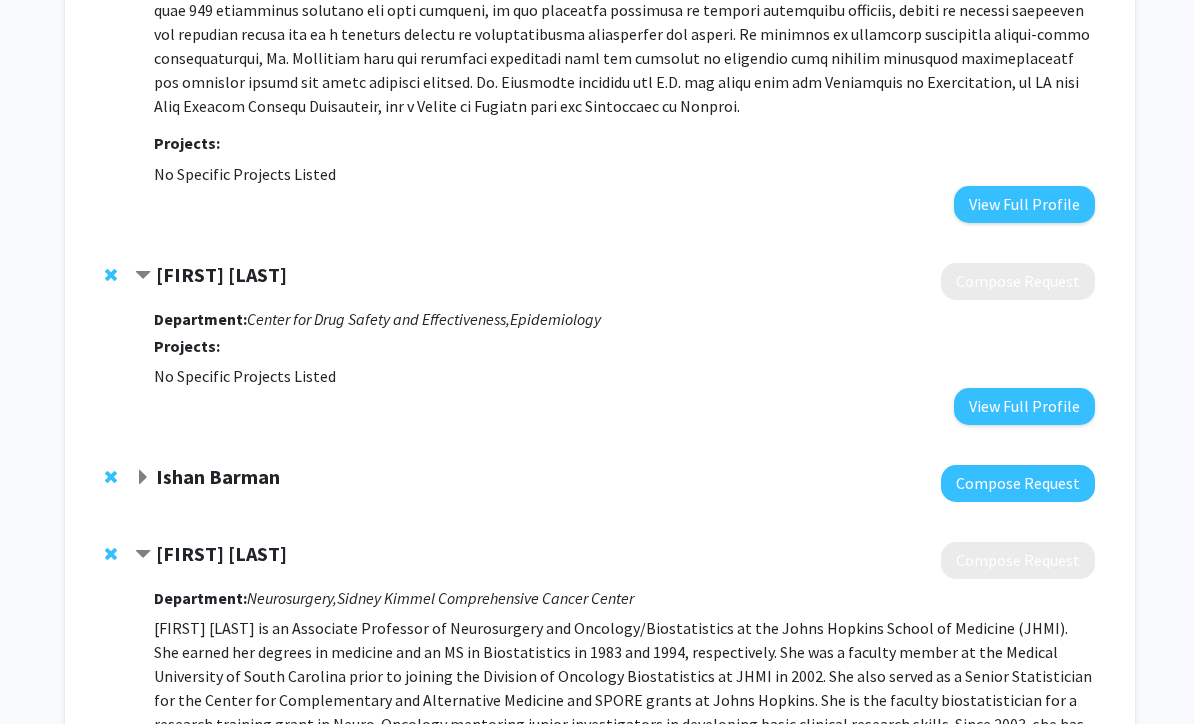 click on "Ishan Barman" 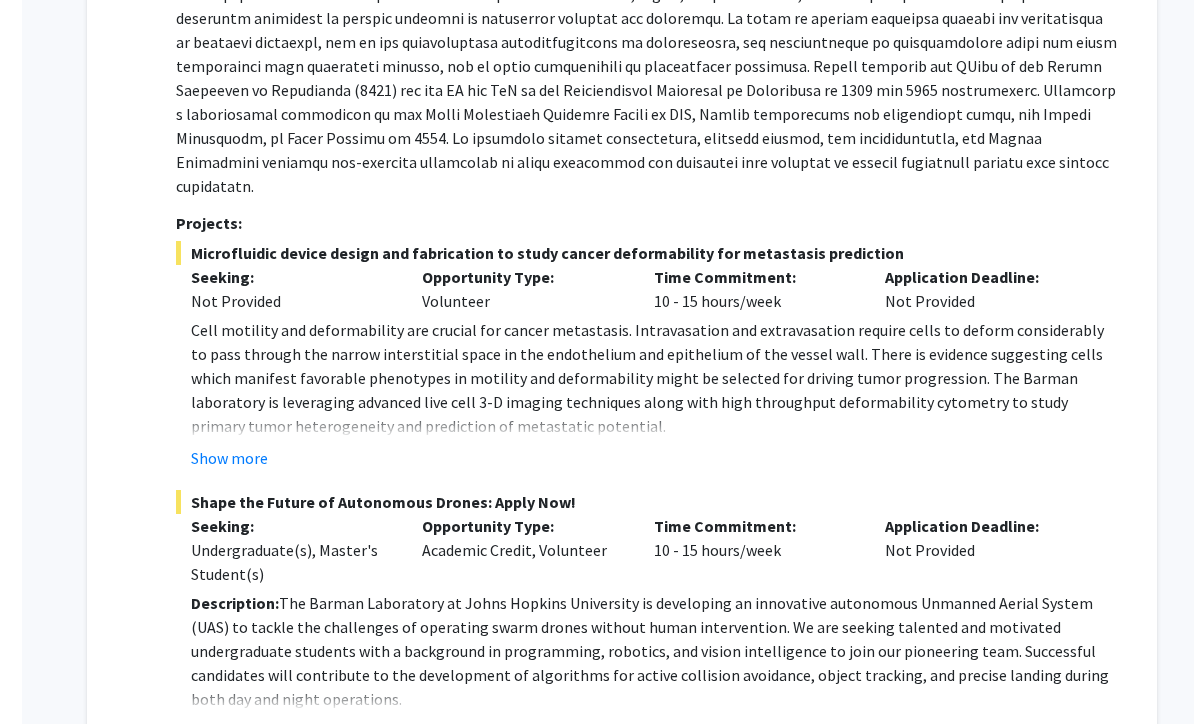 scroll, scrollTop: 4396, scrollLeft: 0, axis: vertical 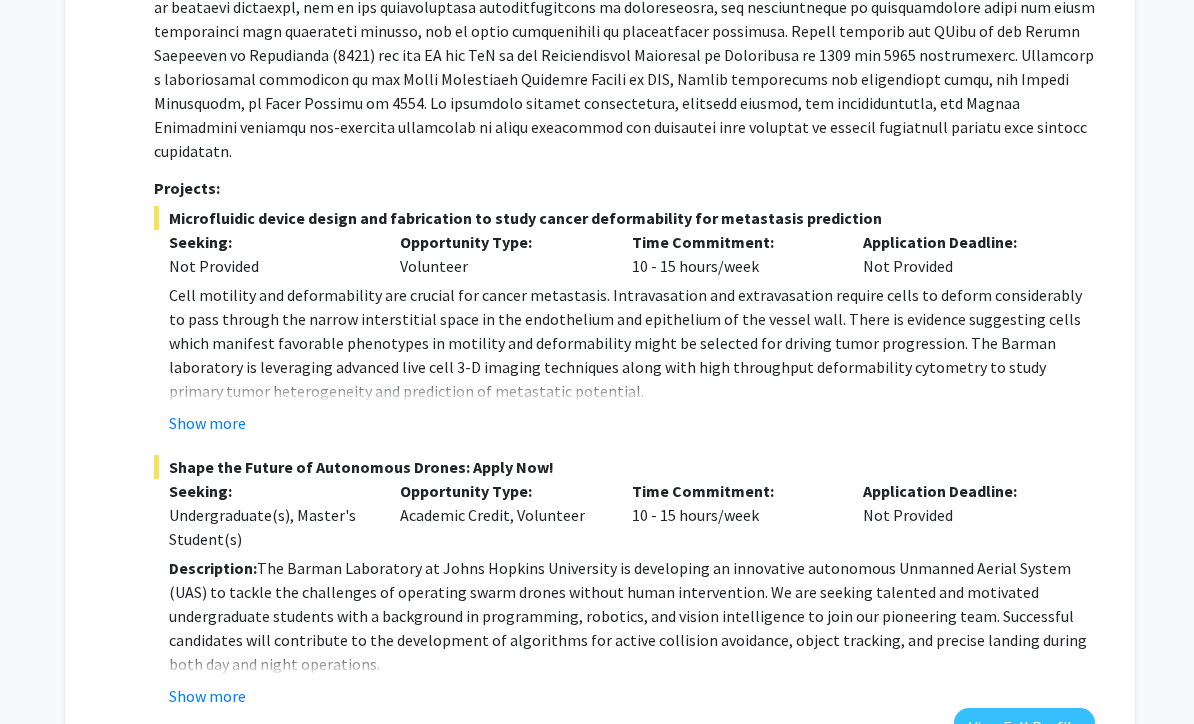 click on "View Full Profile" at bounding box center (1024, 727) 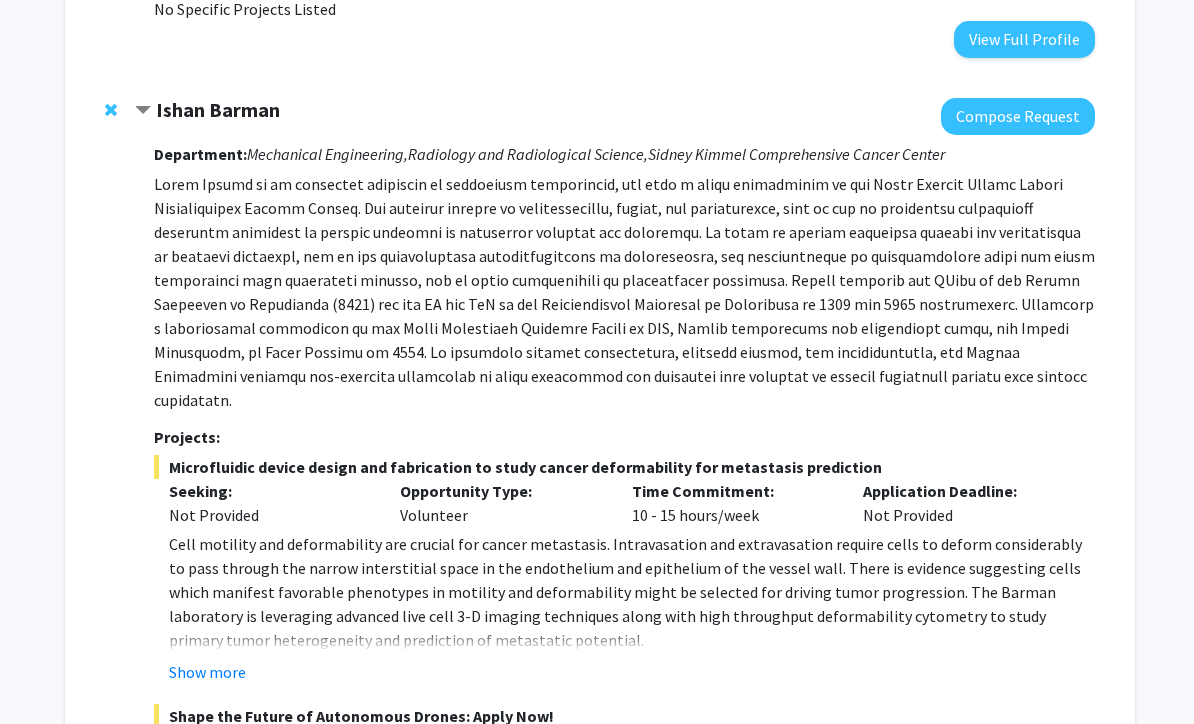 scroll, scrollTop: 4106, scrollLeft: 0, axis: vertical 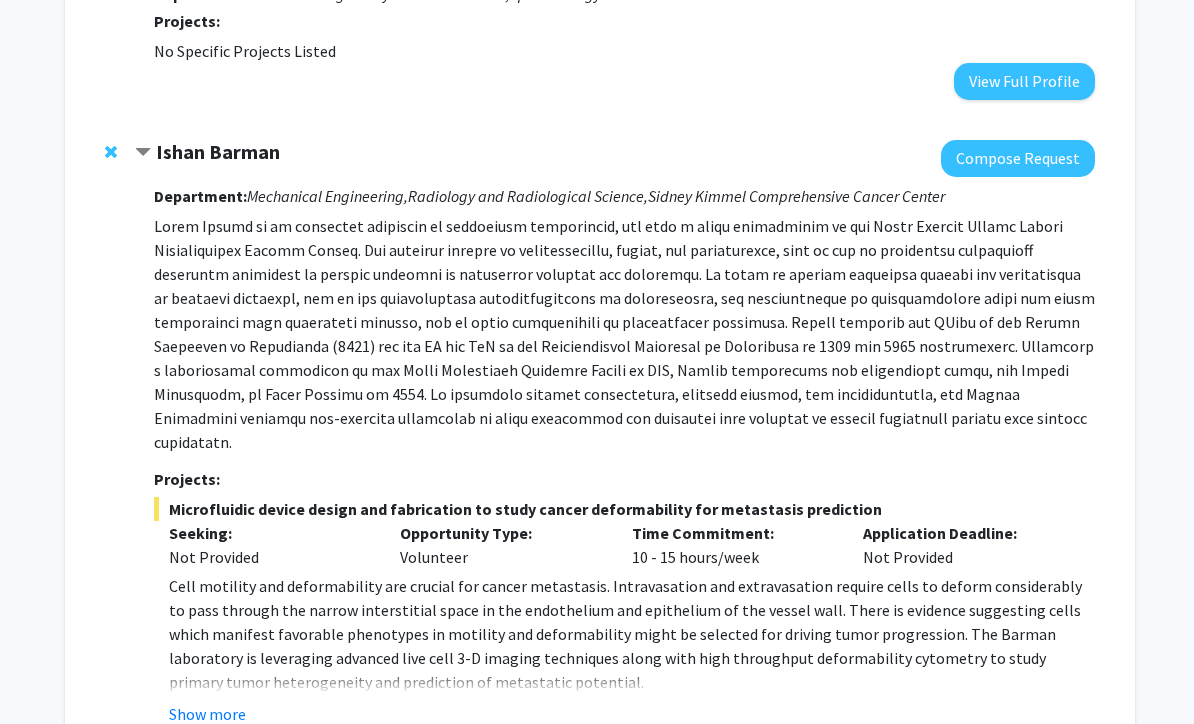 click 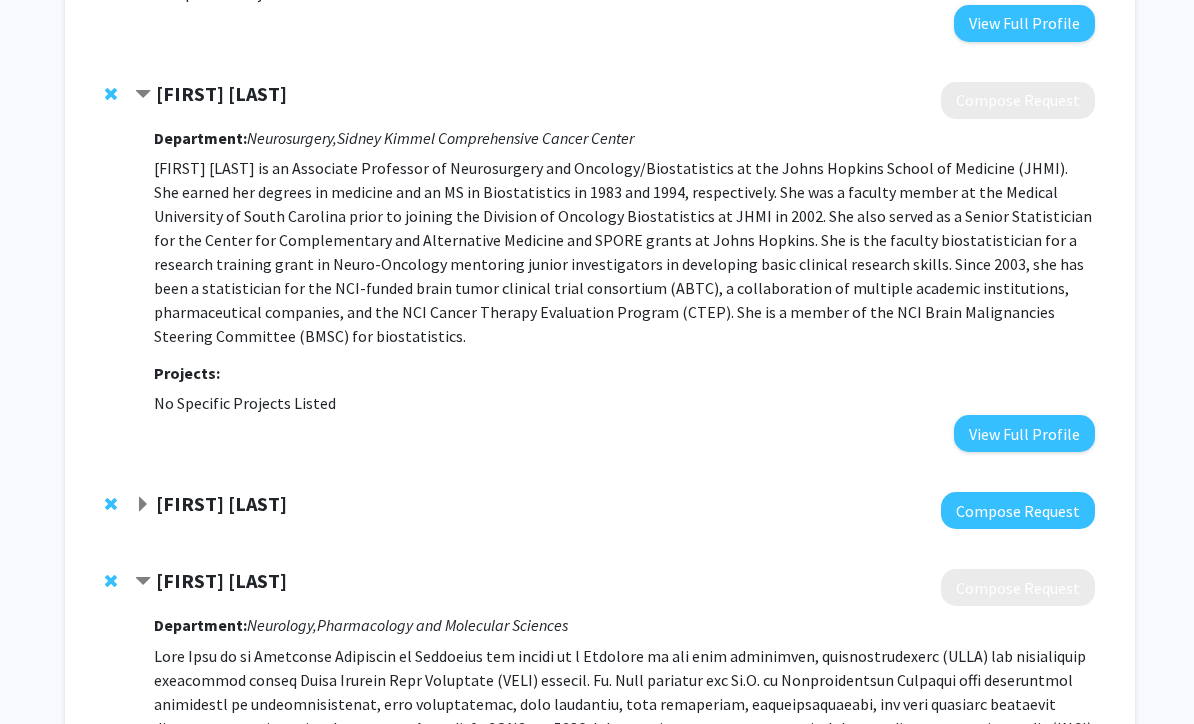 scroll, scrollTop: 4199, scrollLeft: 0, axis: vertical 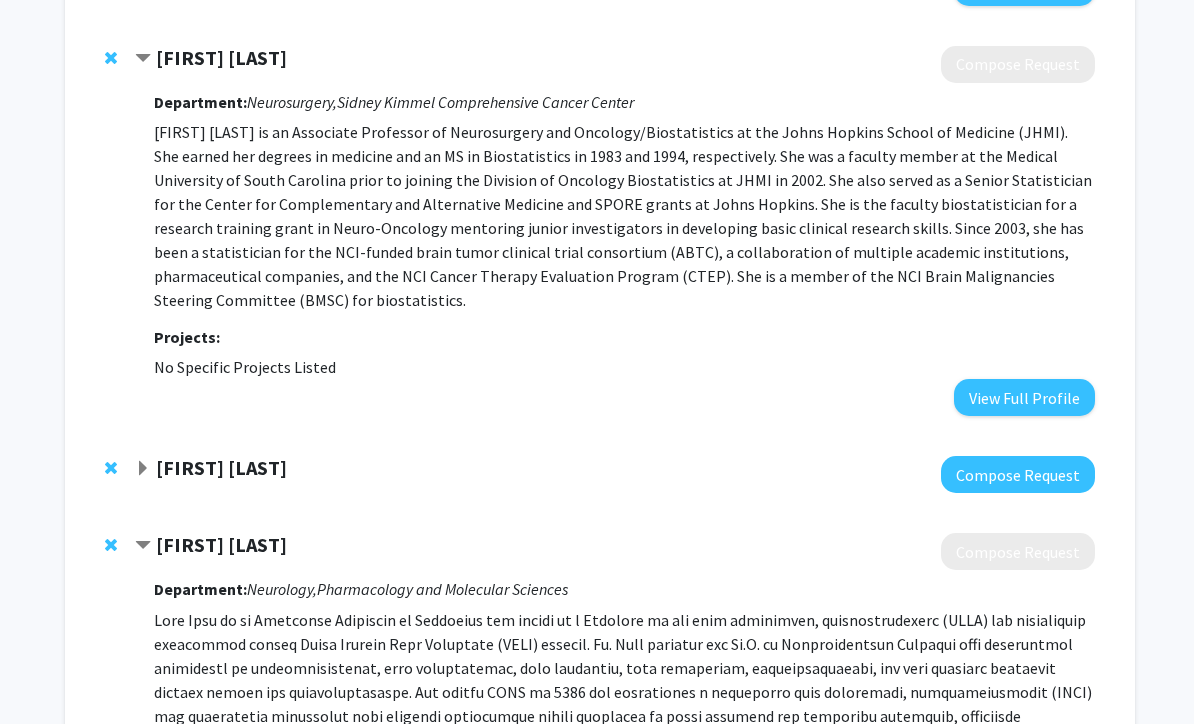 click 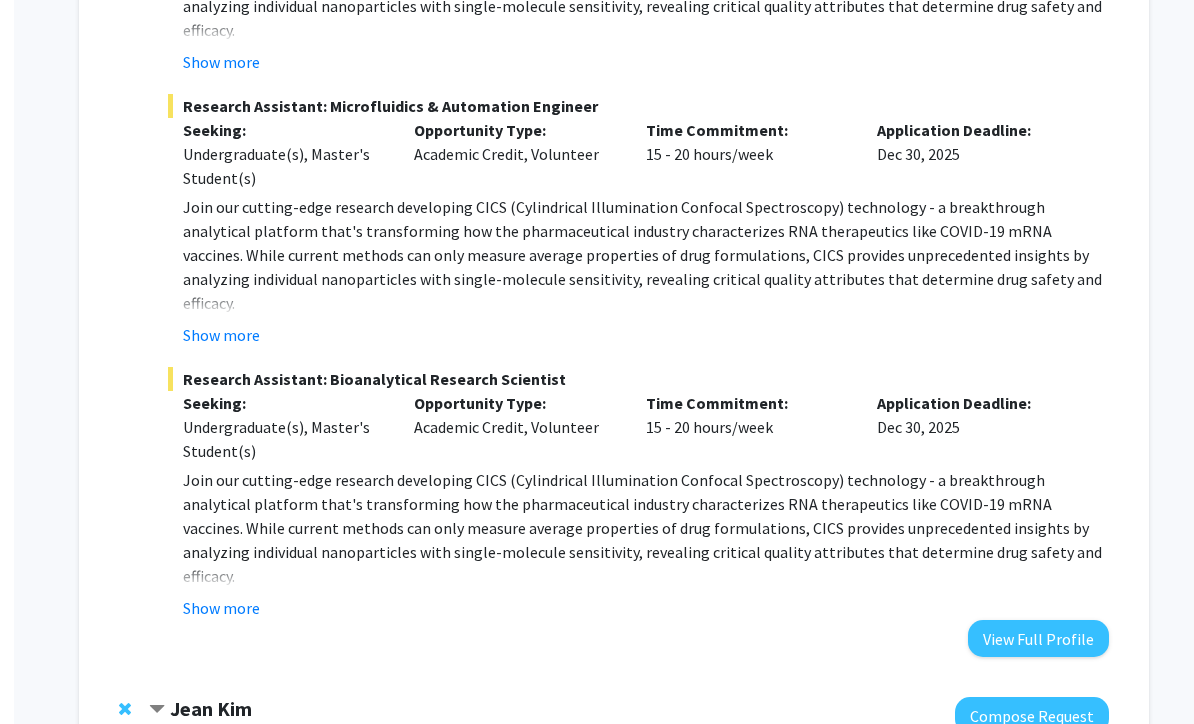 scroll, scrollTop: 6001, scrollLeft: 0, axis: vertical 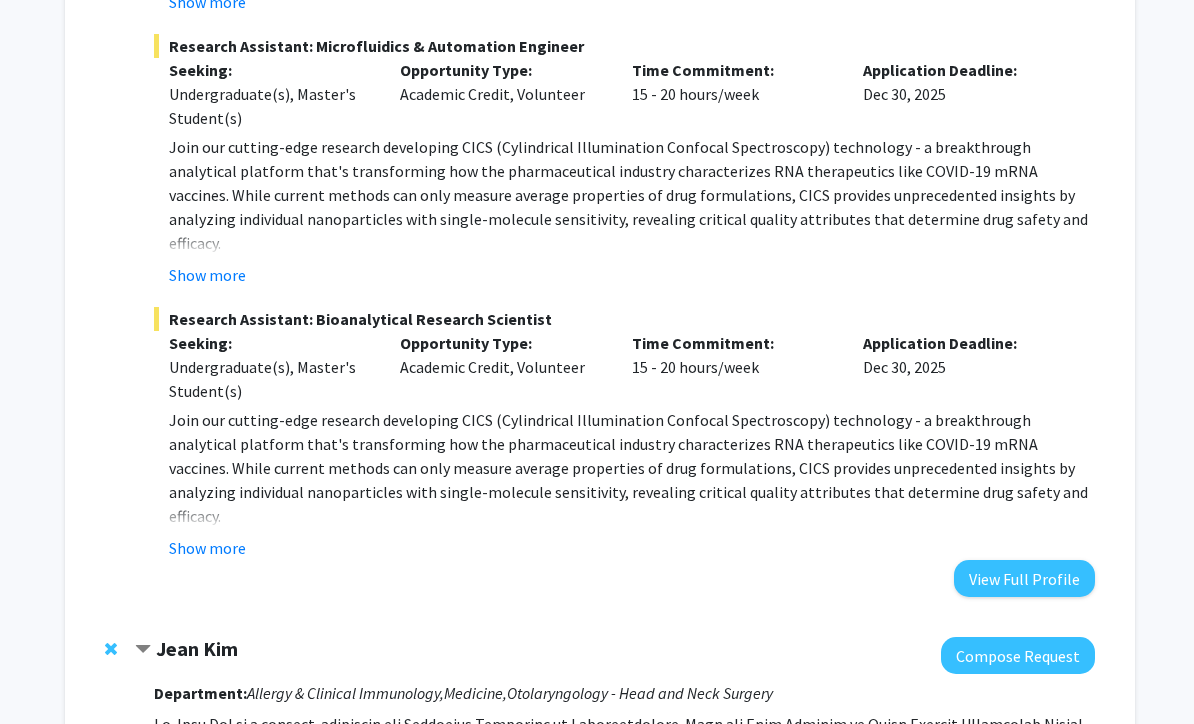 click on "View Full Profile" at bounding box center [1024, 578] 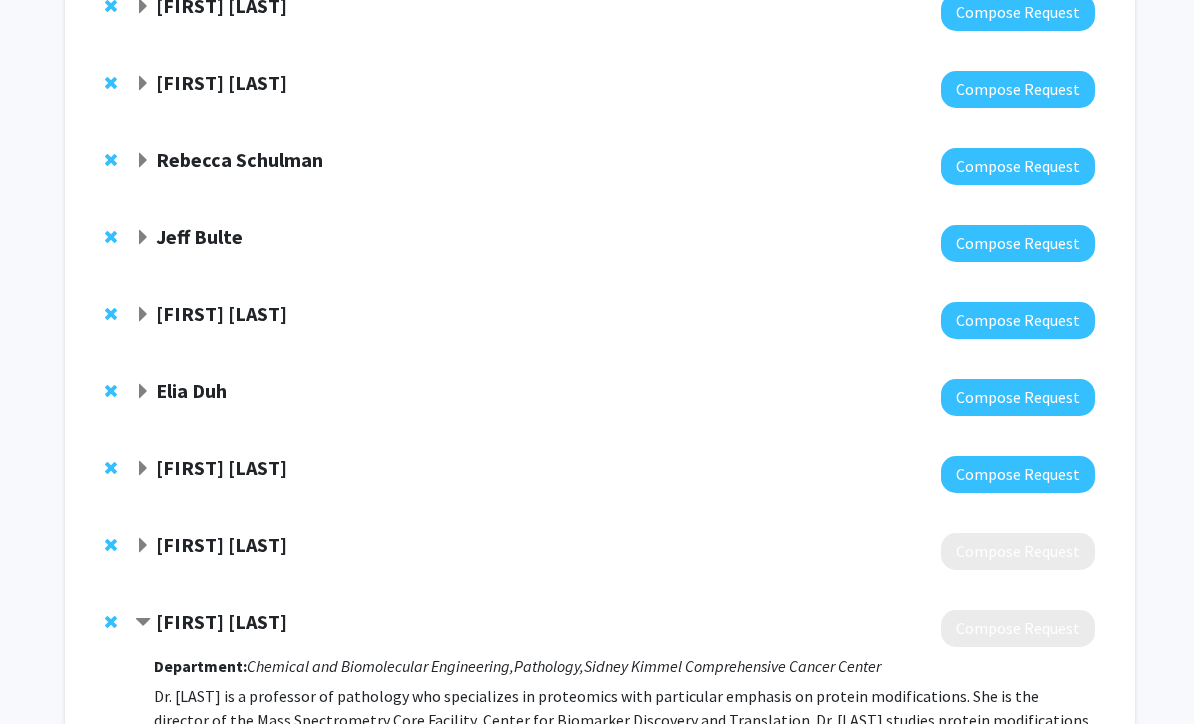 scroll, scrollTop: 0, scrollLeft: 0, axis: both 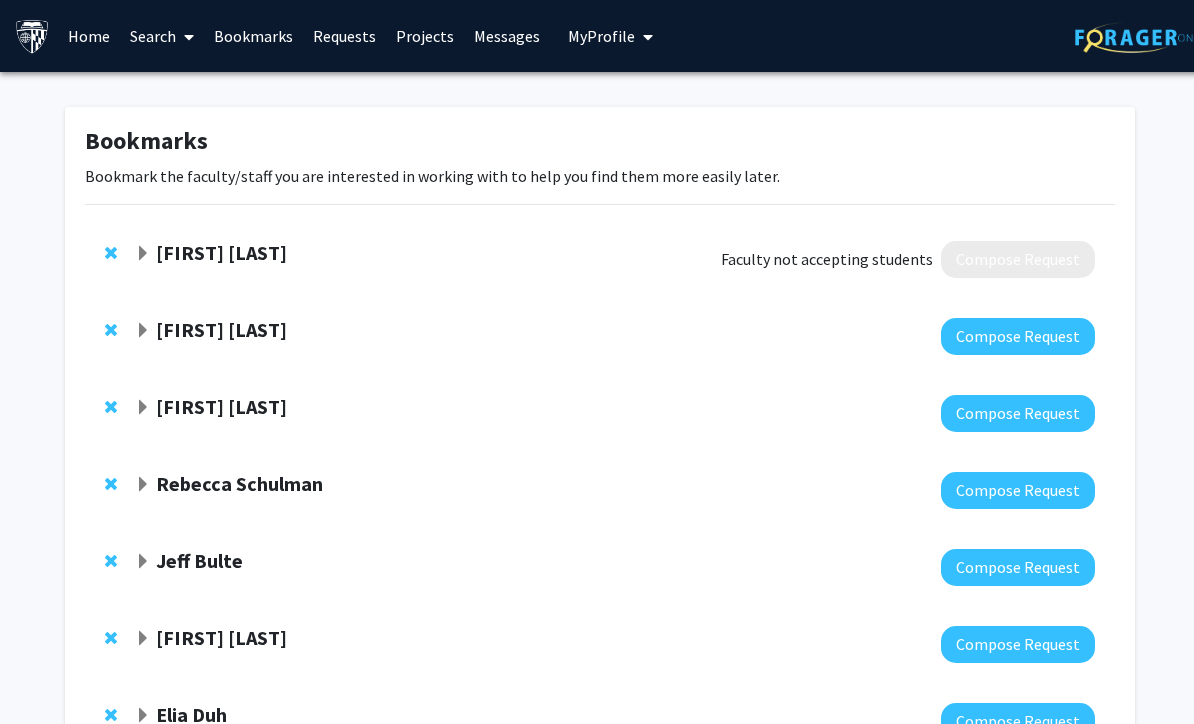 click 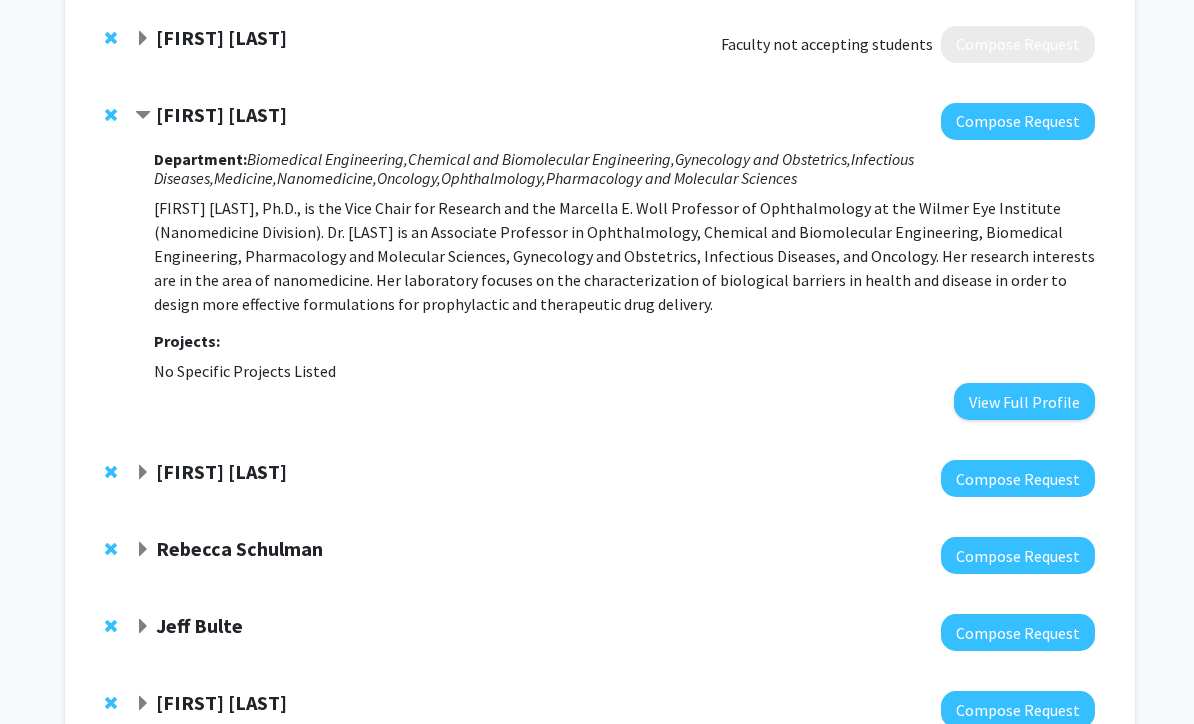 scroll, scrollTop: 219, scrollLeft: 0, axis: vertical 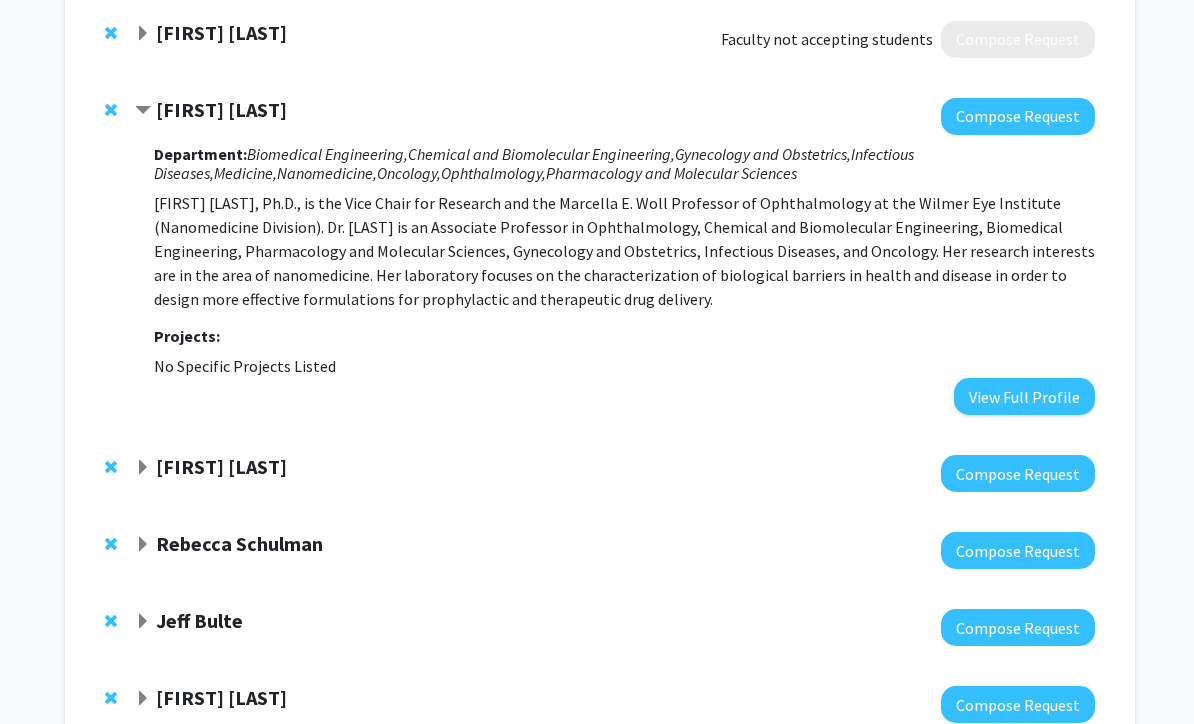 click 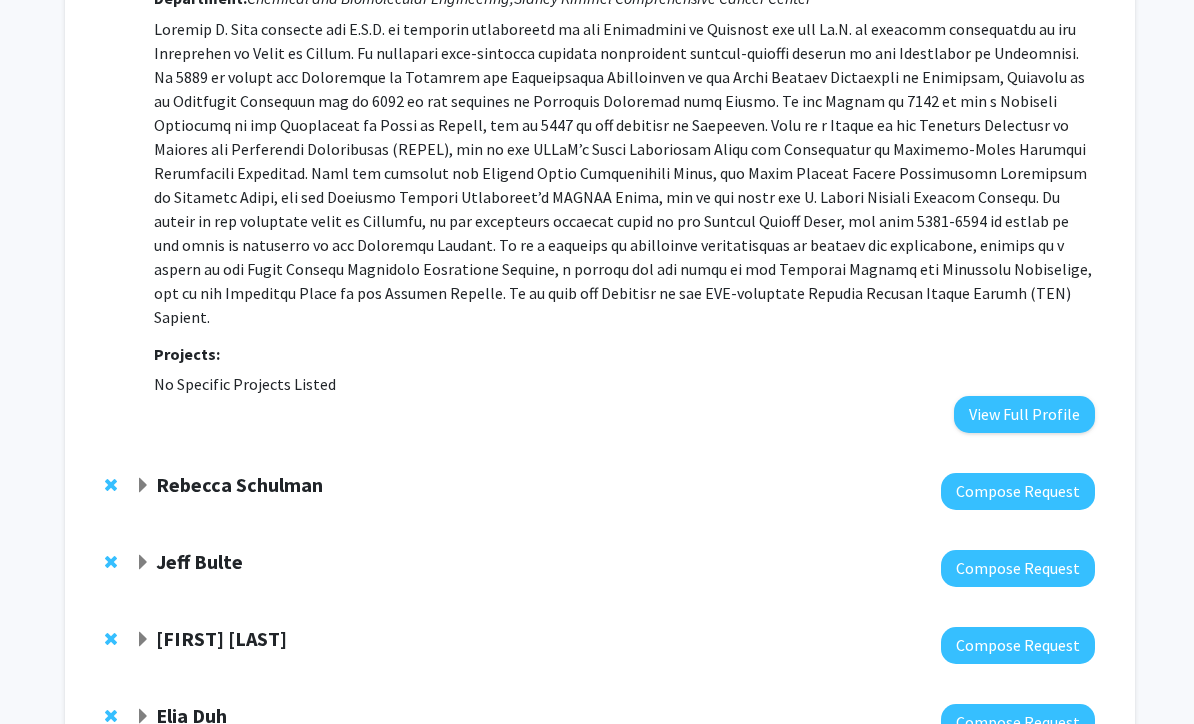 click 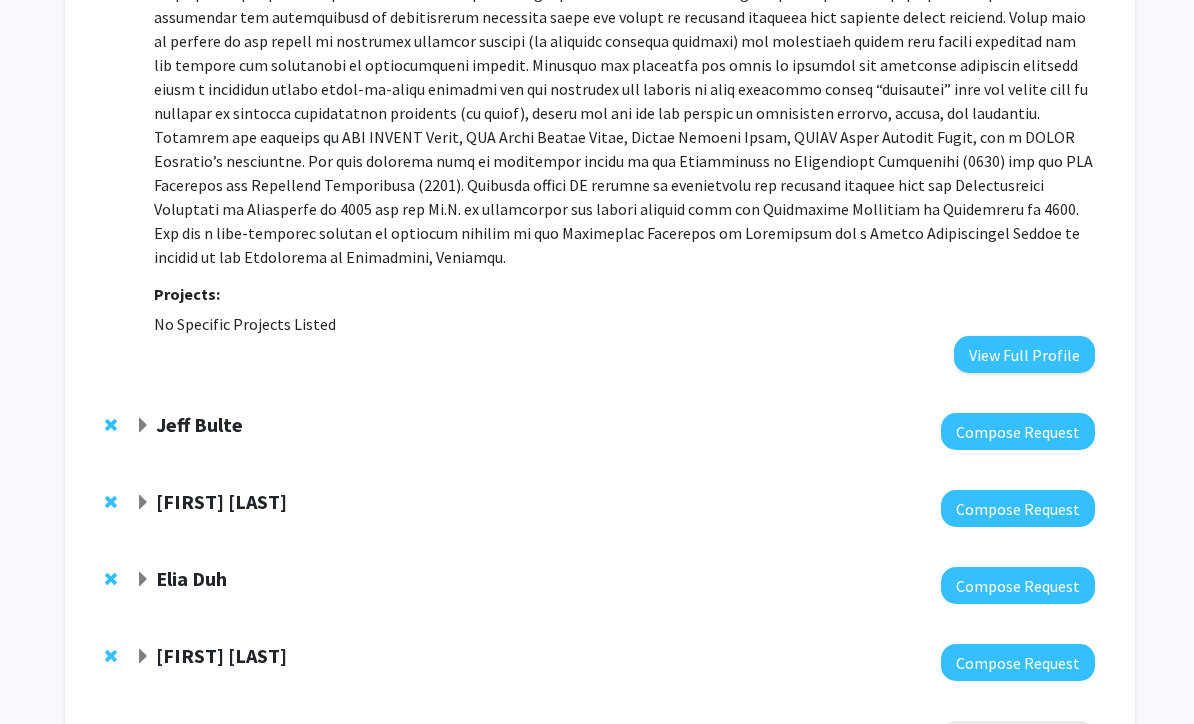 scroll, scrollTop: 1621, scrollLeft: 0, axis: vertical 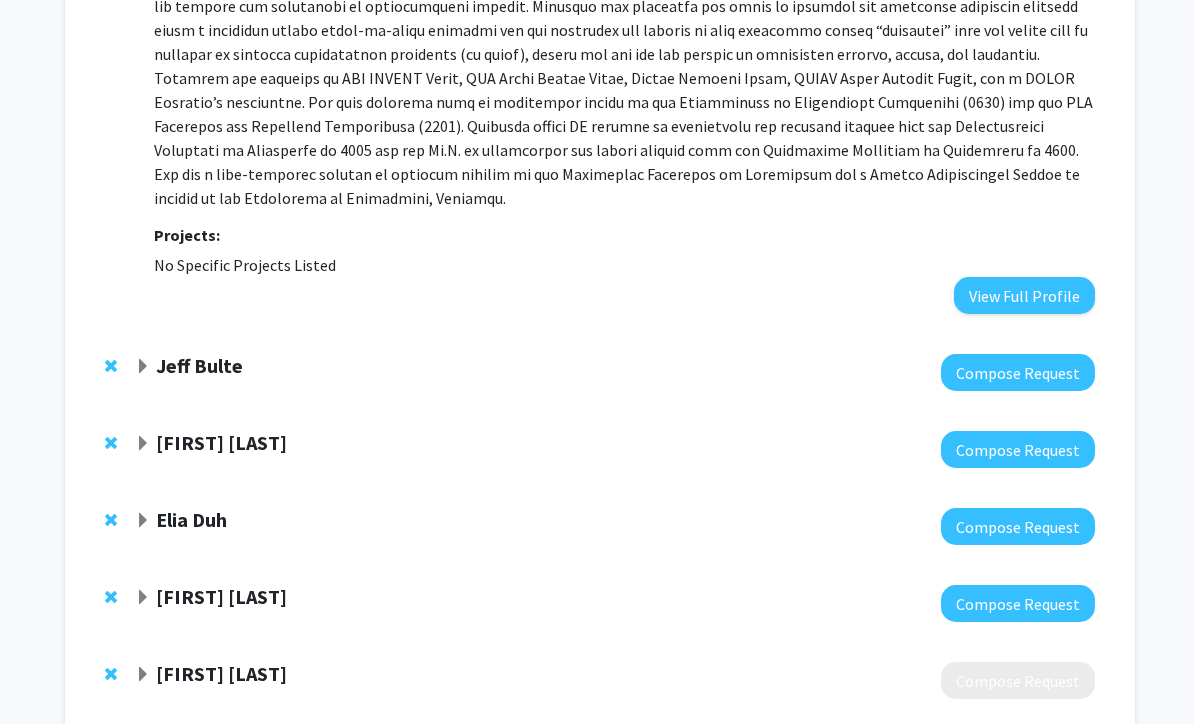 click 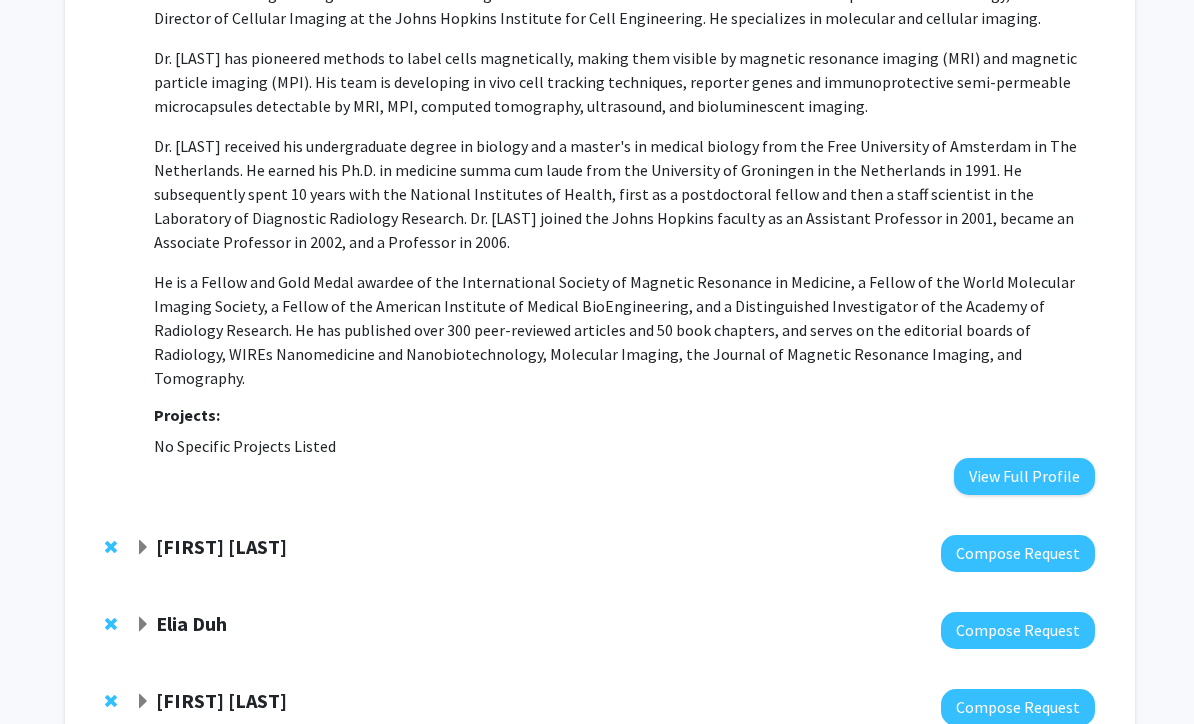 scroll, scrollTop: 2132, scrollLeft: 0, axis: vertical 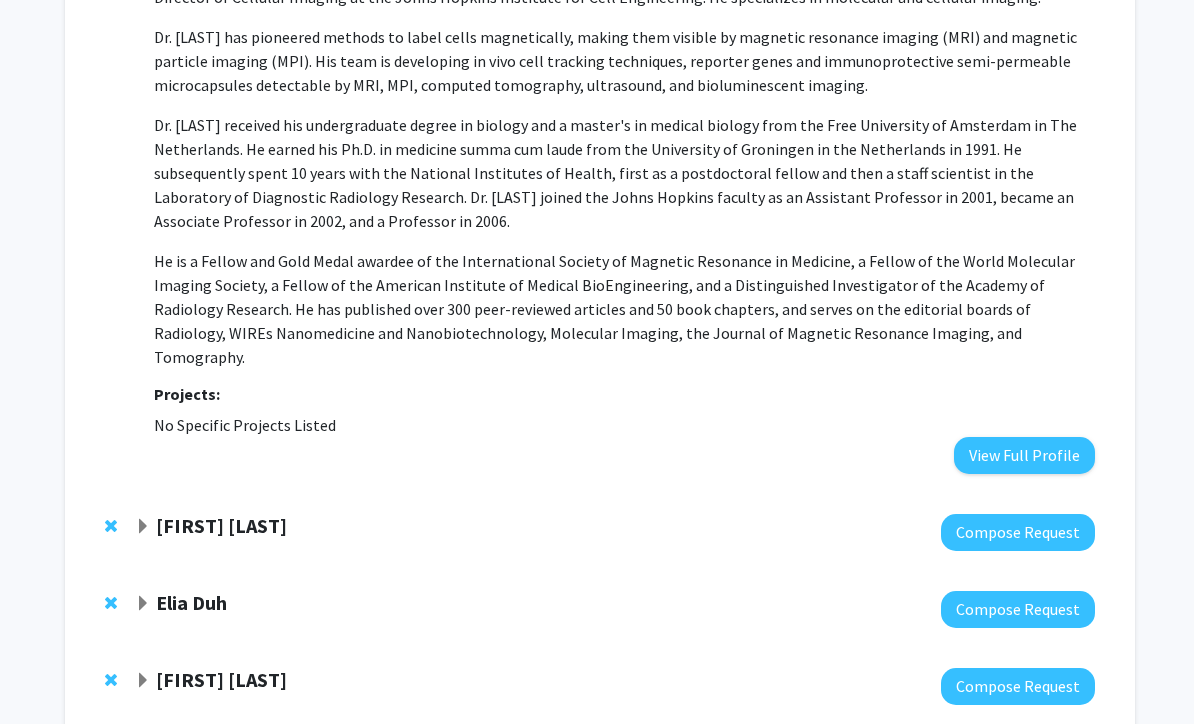 click 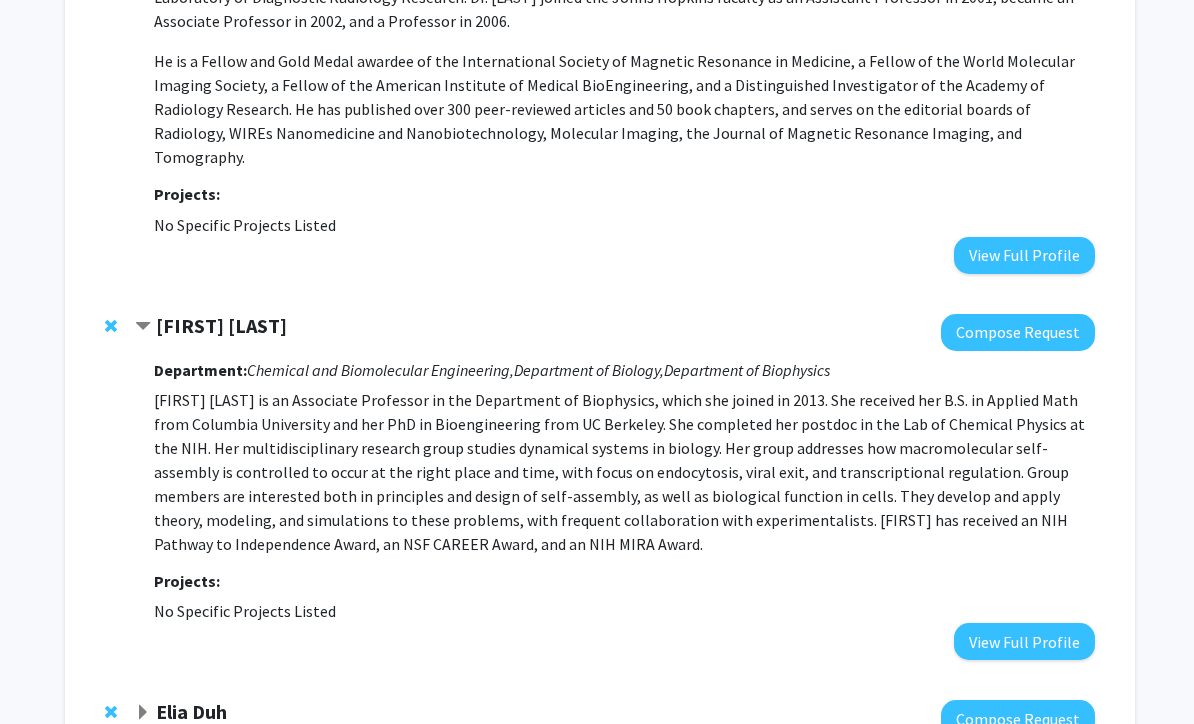 scroll, scrollTop: 2437, scrollLeft: 0, axis: vertical 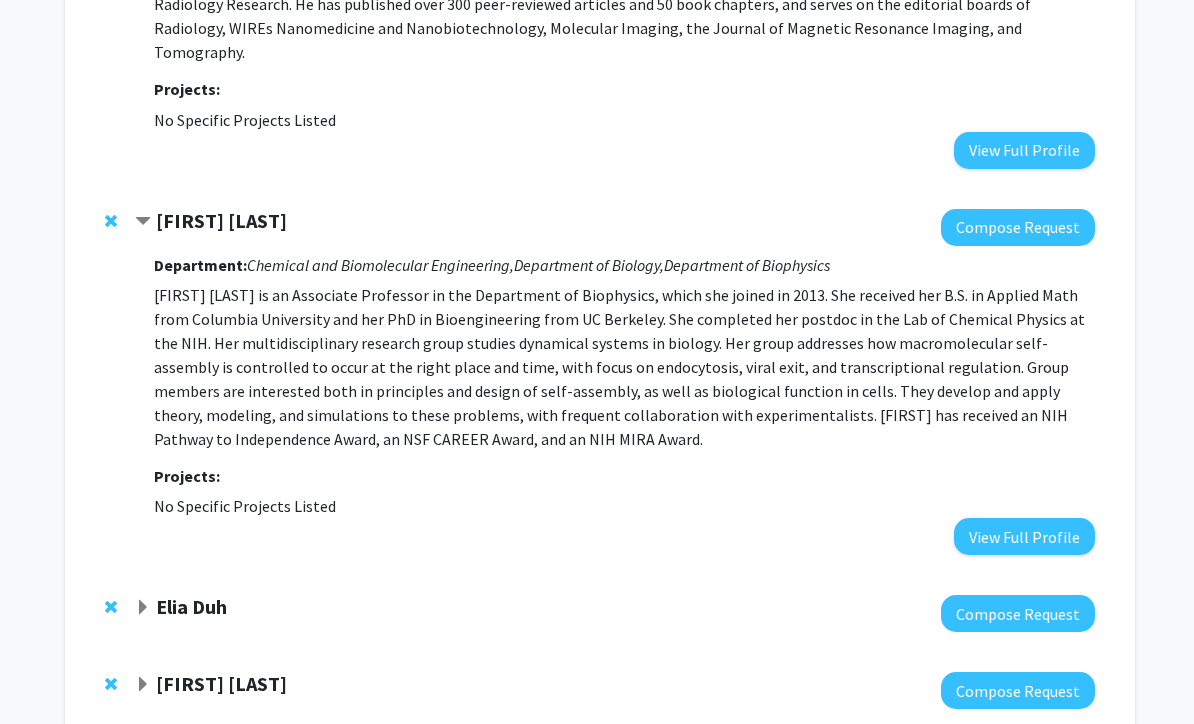 click on "Elia Duh  Compose Request" 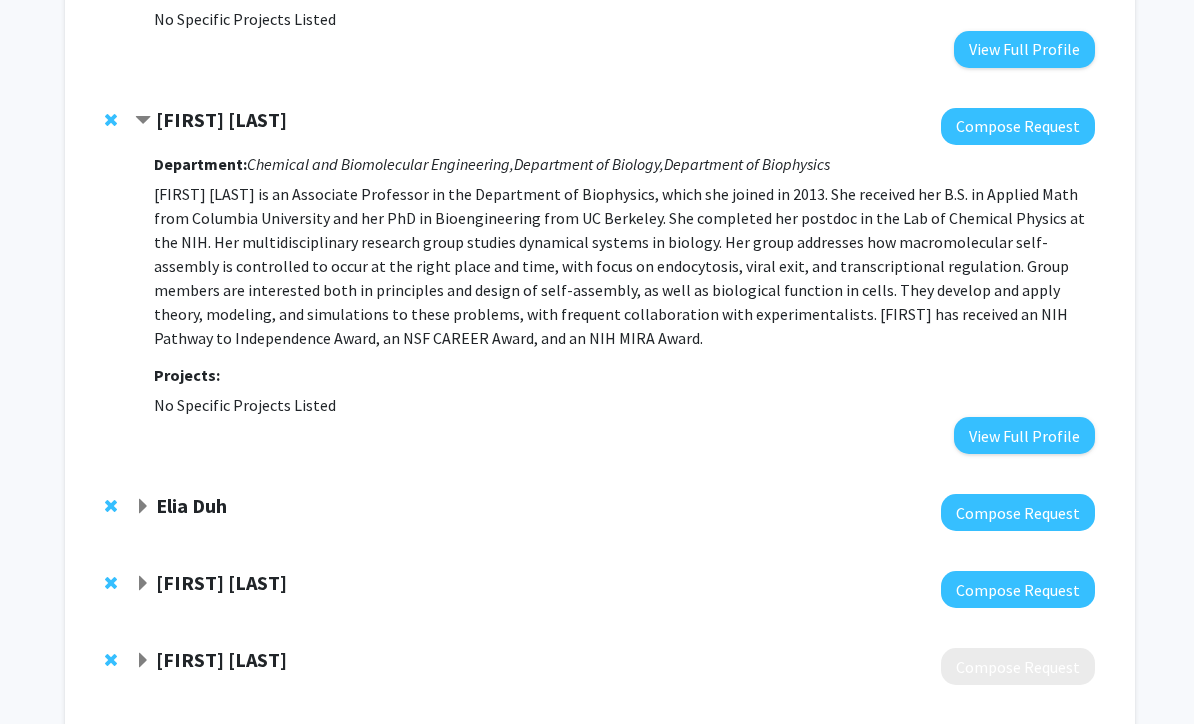click on "Elia Duh" 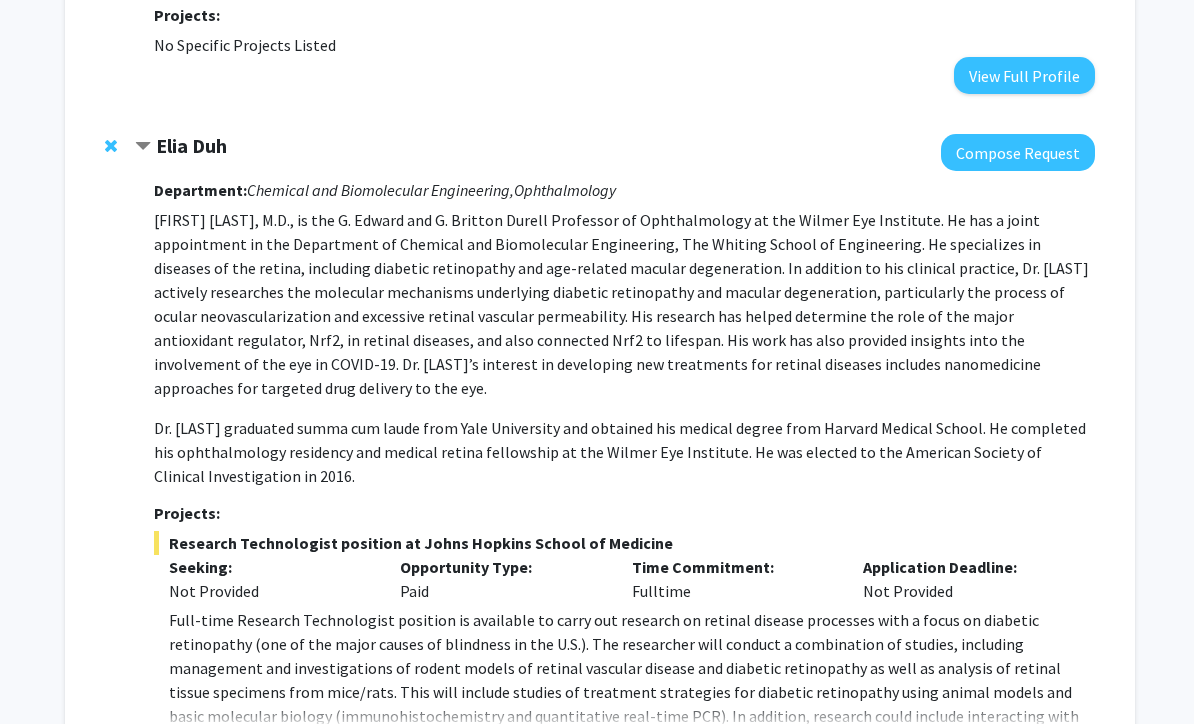 scroll, scrollTop: 3150, scrollLeft: 0, axis: vertical 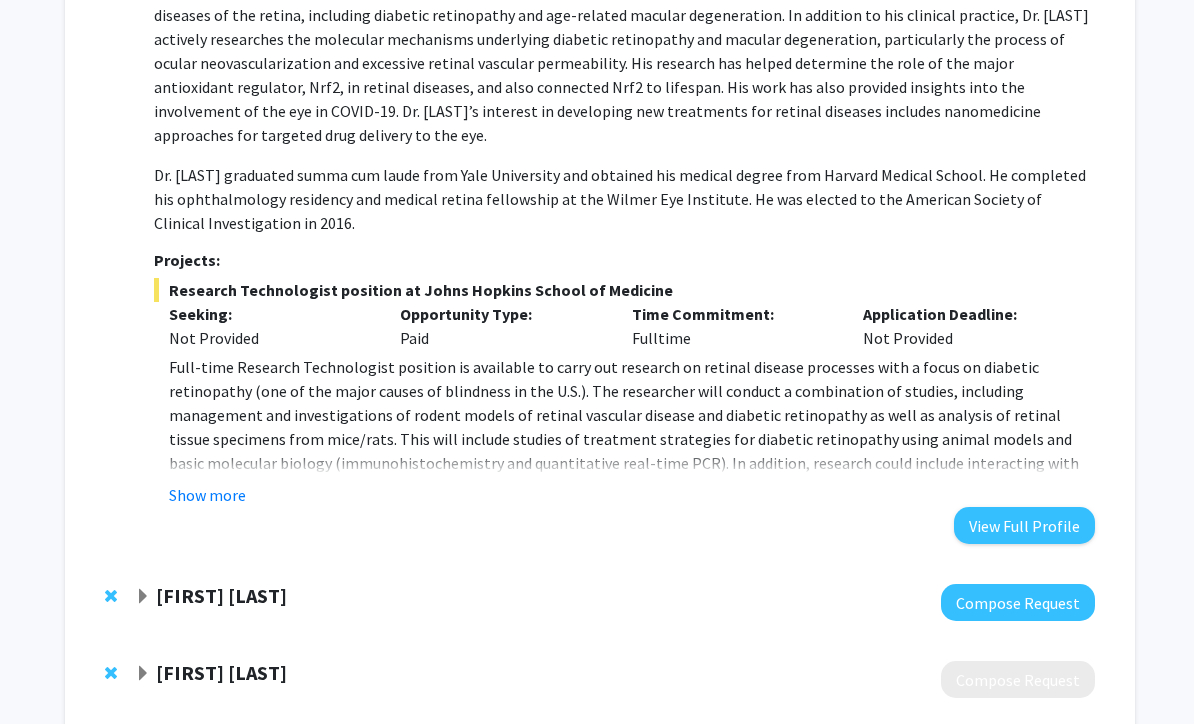 click 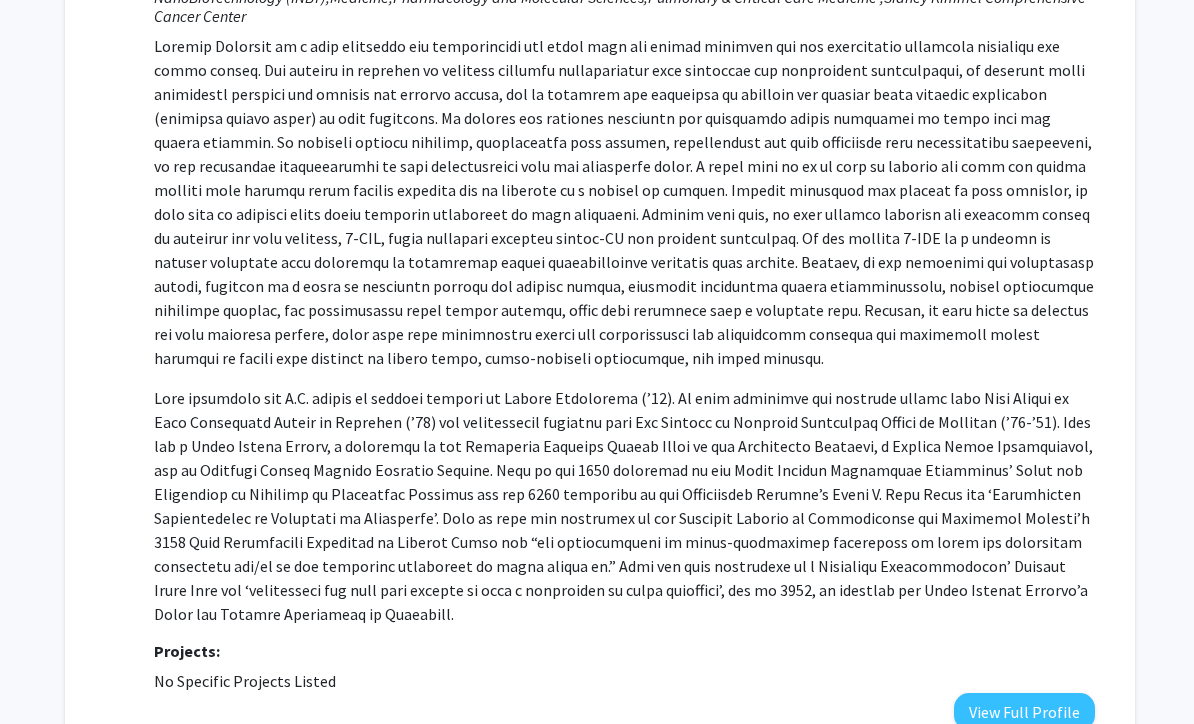 scroll, scrollTop: 3825, scrollLeft: 0, axis: vertical 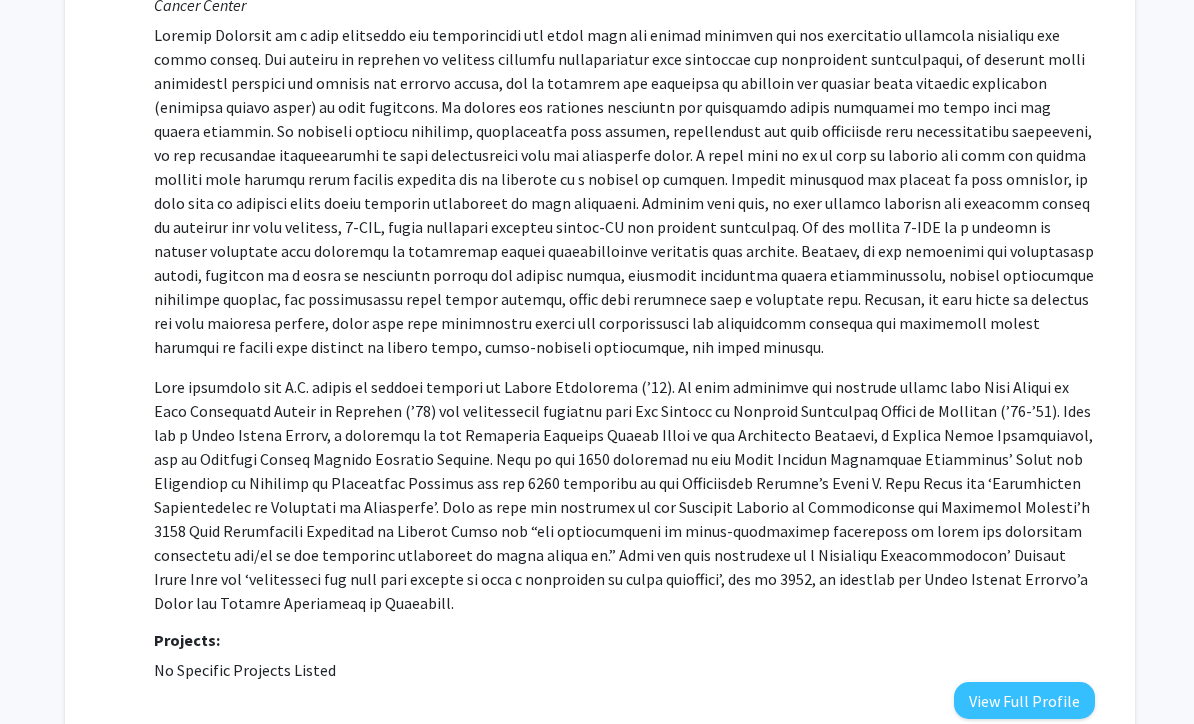 click on "View Full Profile" at bounding box center [1024, 700] 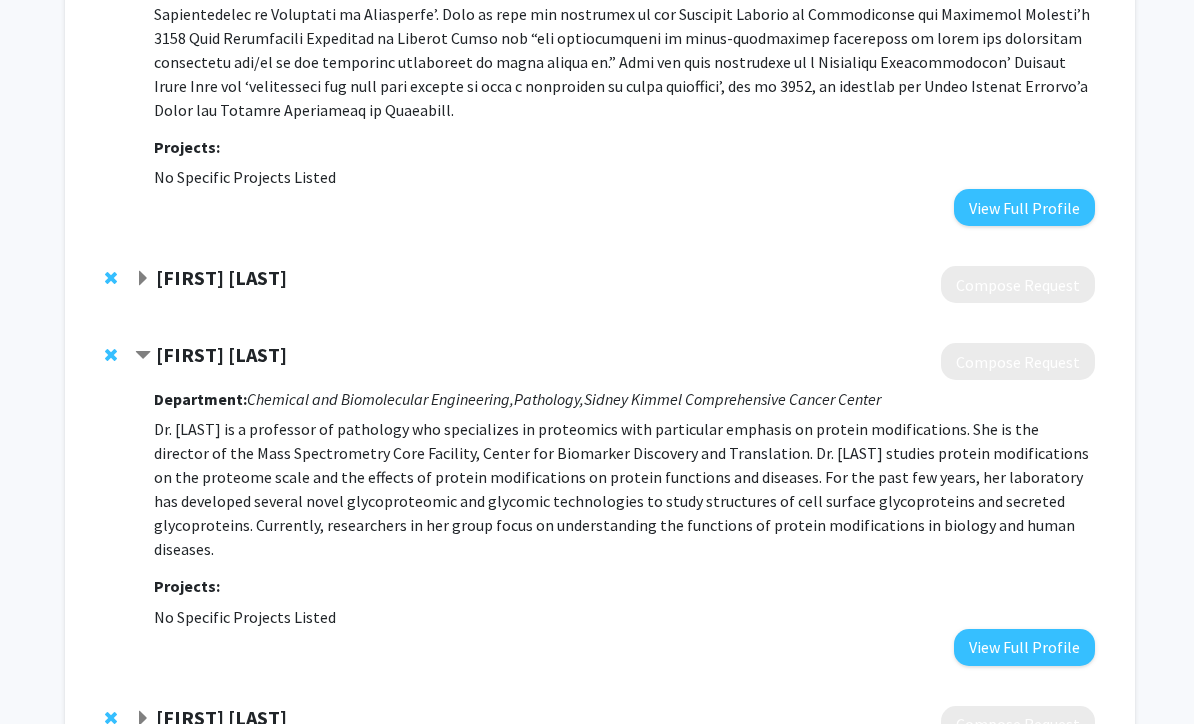 scroll, scrollTop: 4537, scrollLeft: 0, axis: vertical 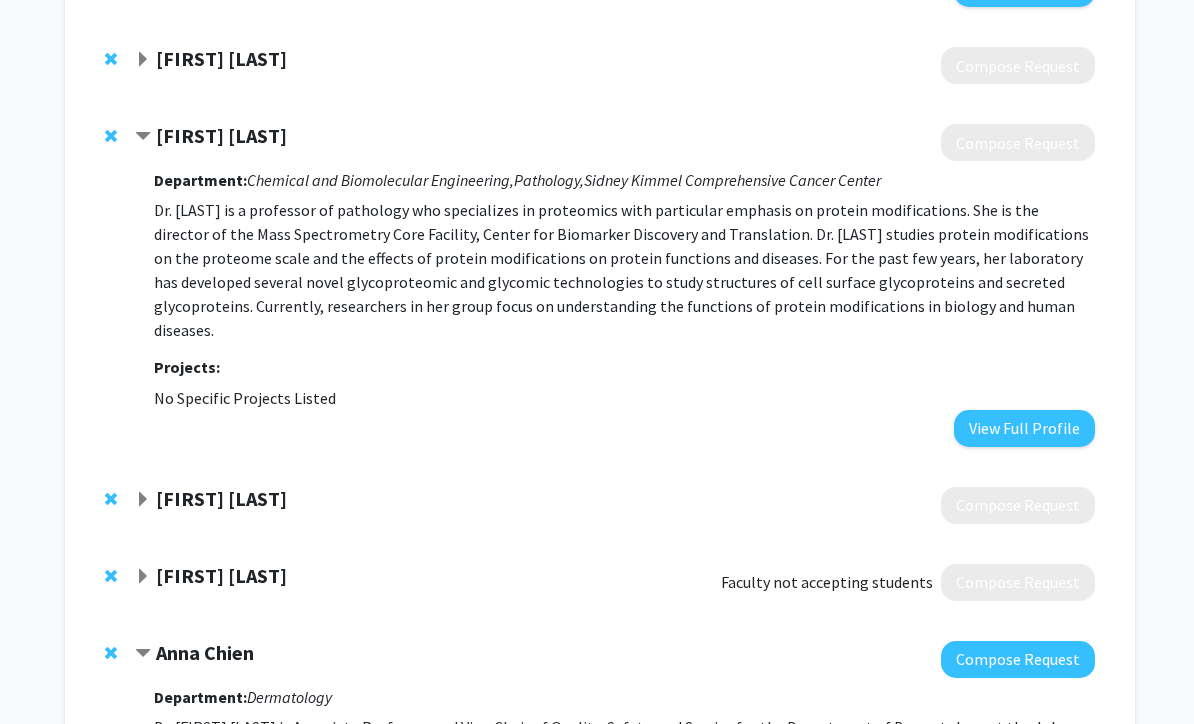click 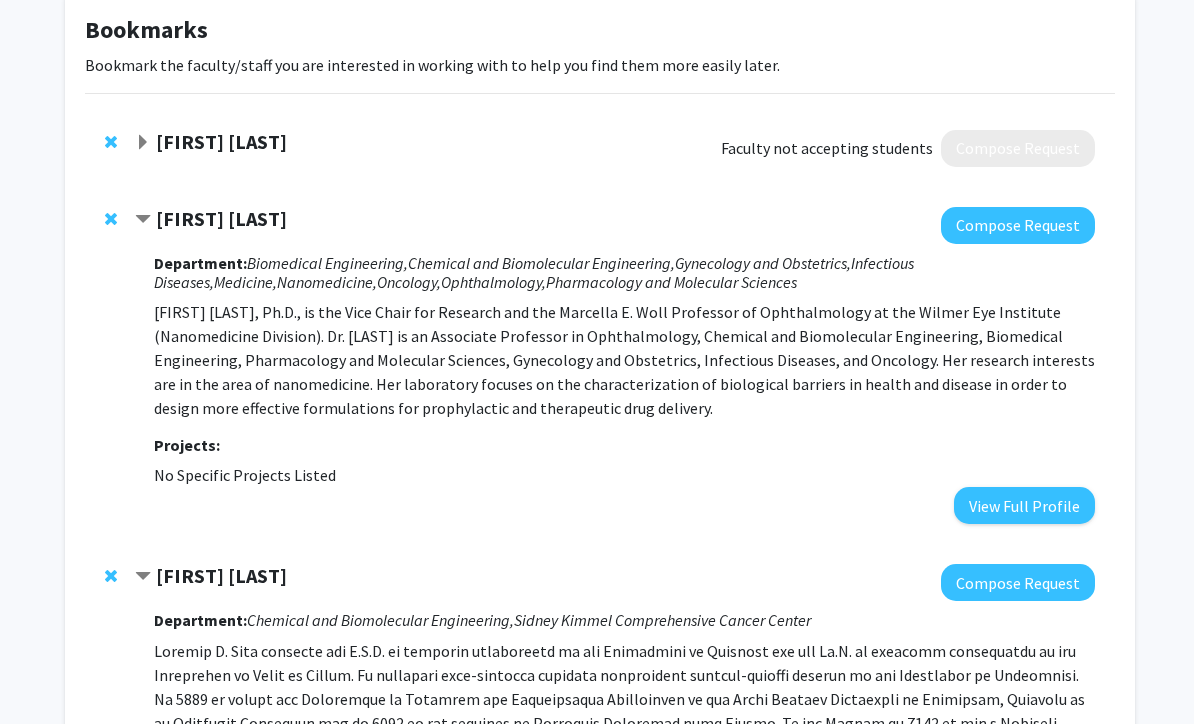 scroll, scrollTop: 110, scrollLeft: 0, axis: vertical 